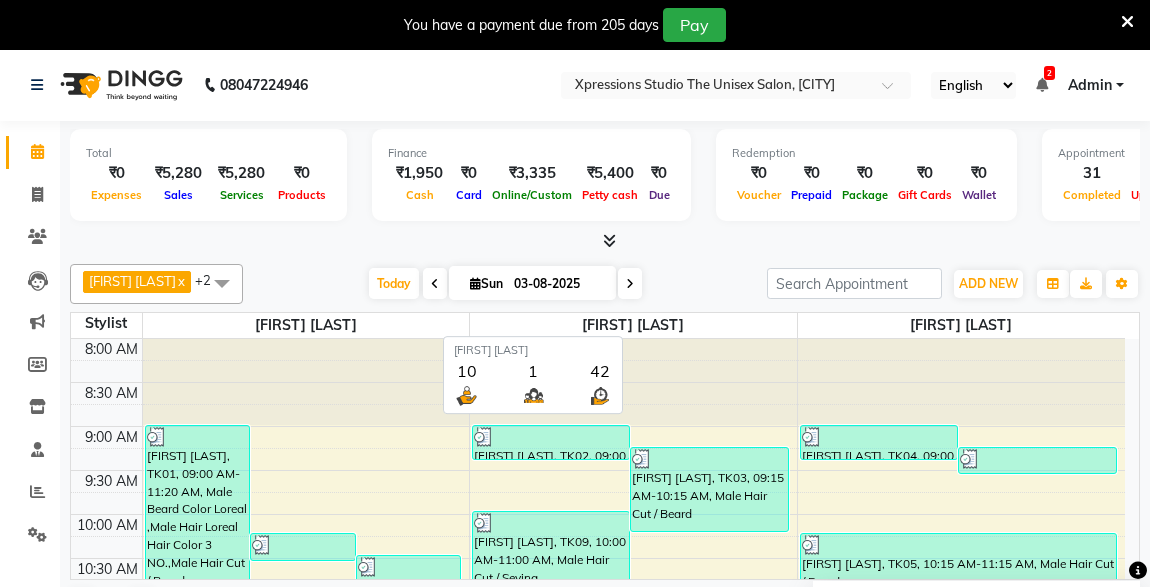 scroll, scrollTop: 0, scrollLeft: 0, axis: both 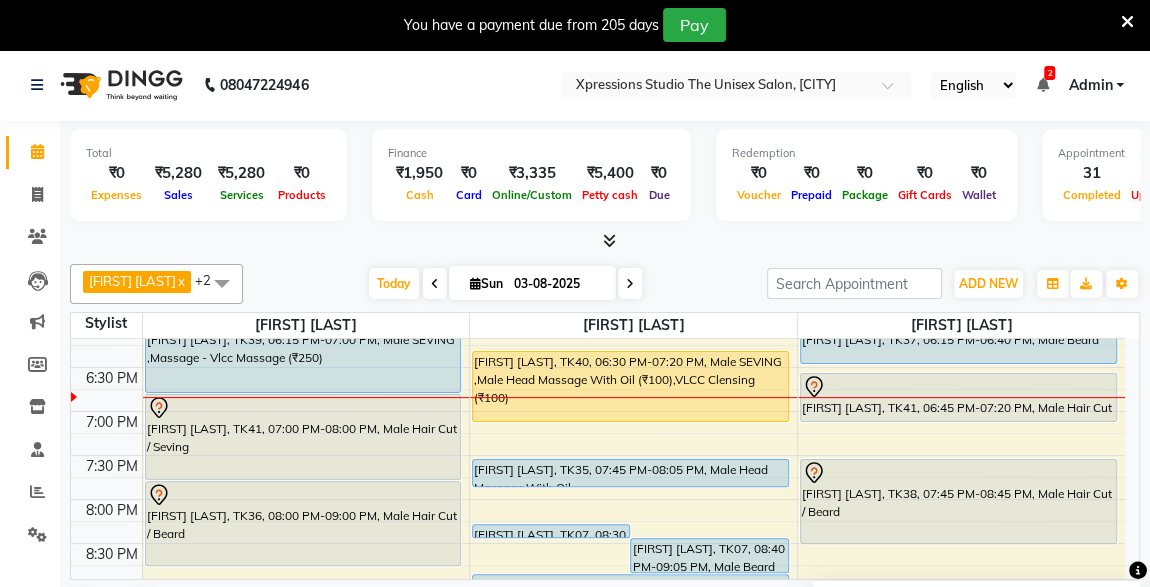 click on "Redemption  ₹0 Voucher ₹0 Prepaid ₹0 Package ₹0  Gift Cards ₹0  Wallet" at bounding box center [866, 175] 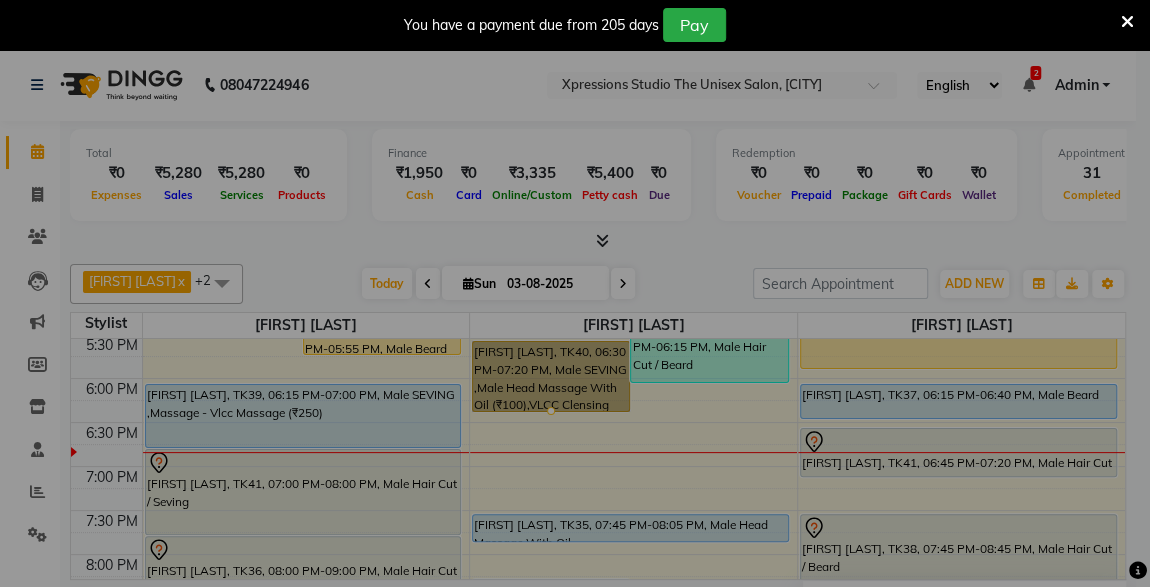 scroll, scrollTop: 840, scrollLeft: 0, axis: vertical 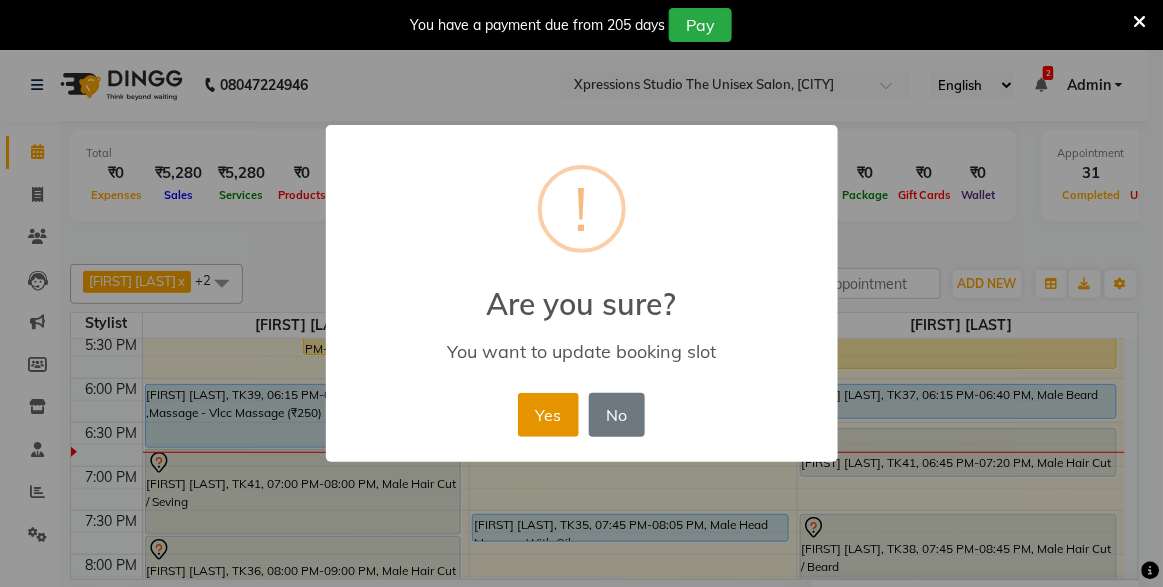 click on "Yes" at bounding box center [548, 415] 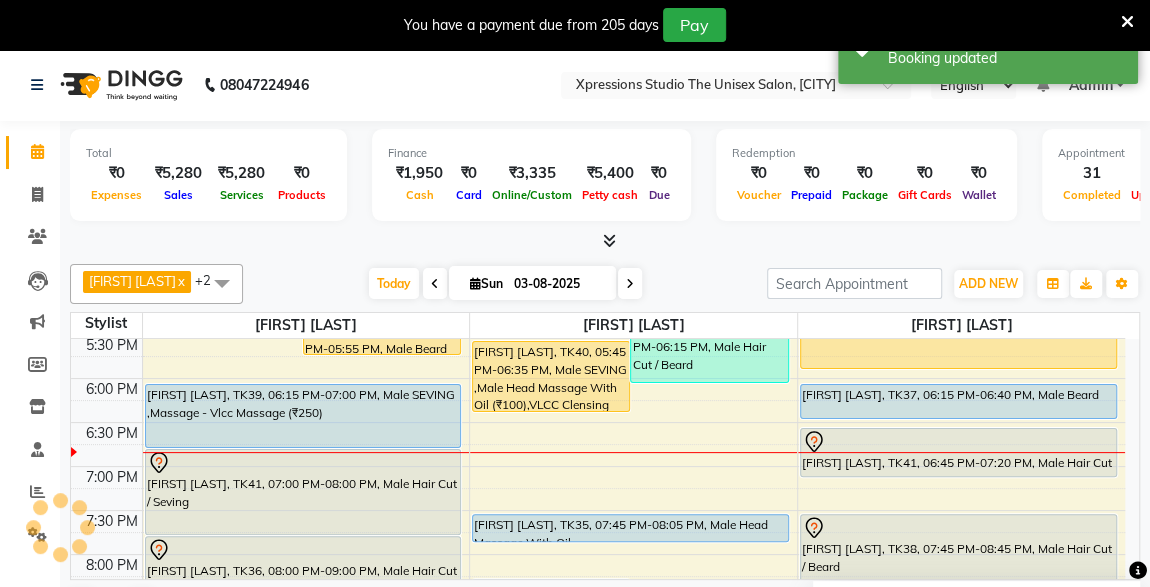 click on "[FIRST] [LAST], TK34, 05:15 PM-06:15 PM, Male Hair Cut / Beard" at bounding box center (709, 340) 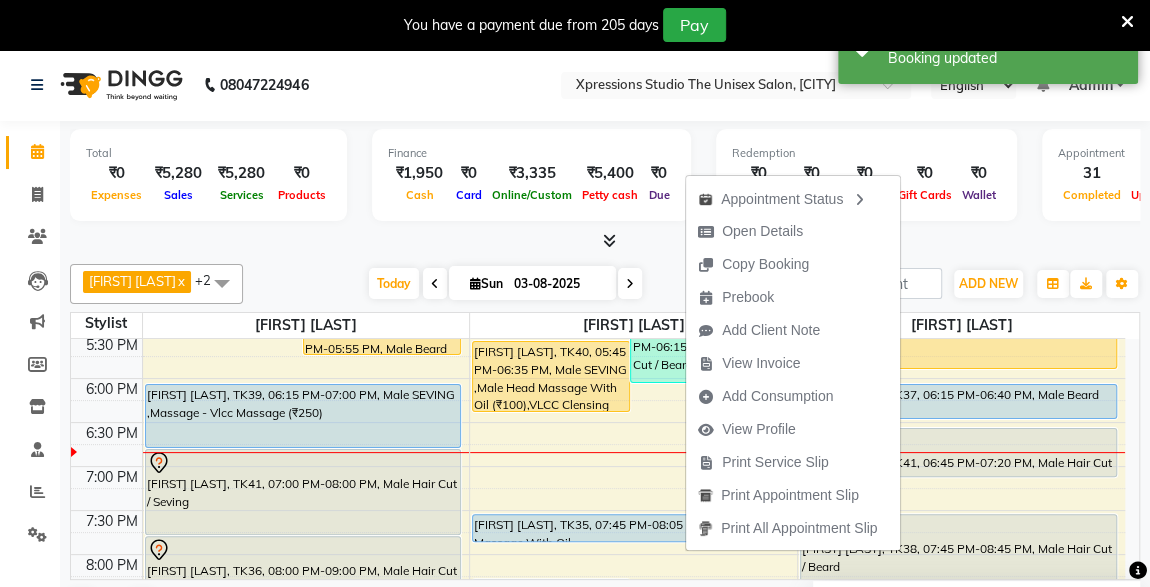 click on "Total  ₹0  Expenses ₹5,280  Sales ₹5,280  Services ₹0  Products Finance  ₹1,950  Cash ₹0  Card ₹3,335  Online/Custom ₹5,400 Petty cash ₹0 Due  Redemption  ₹0 Voucher ₹0 Prepaid ₹0 Package ₹0  Gift Cards ₹0  Wallet  Appointment  31 Completed 9 Upcoming 2 Ongoing 0 No show  Other sales  ₹0  Packages ₹0  Memberships ₹0  Vouchers ₹0  Prepaids ₹0  Gift Cards" at bounding box center (605, 178) 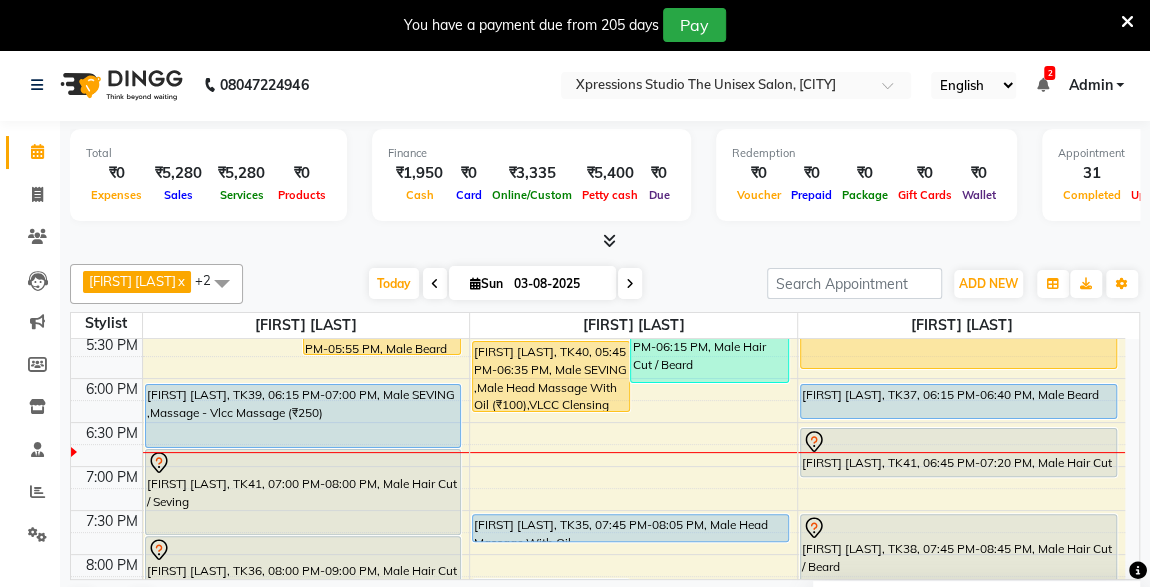 click on "[FIRST] [LAST], TK40, 05:45 PM-06:35 PM, Male SEVING ,Male Head Massage With Oil (₹100),VLCC Clensing (₹100)" at bounding box center [551, 376] 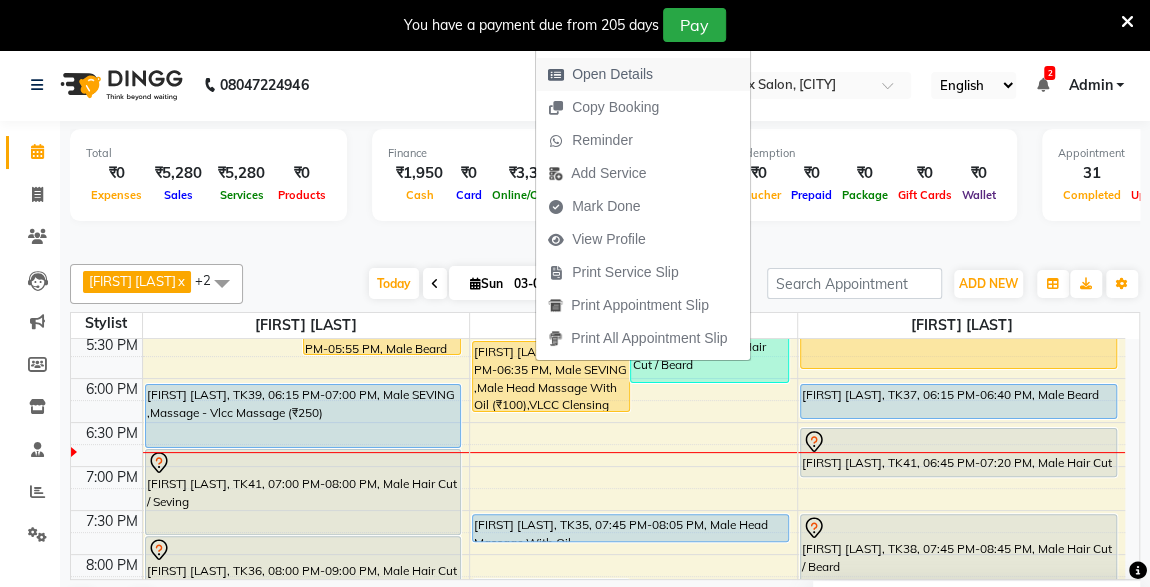 click on "Open Details" at bounding box center (612, 74) 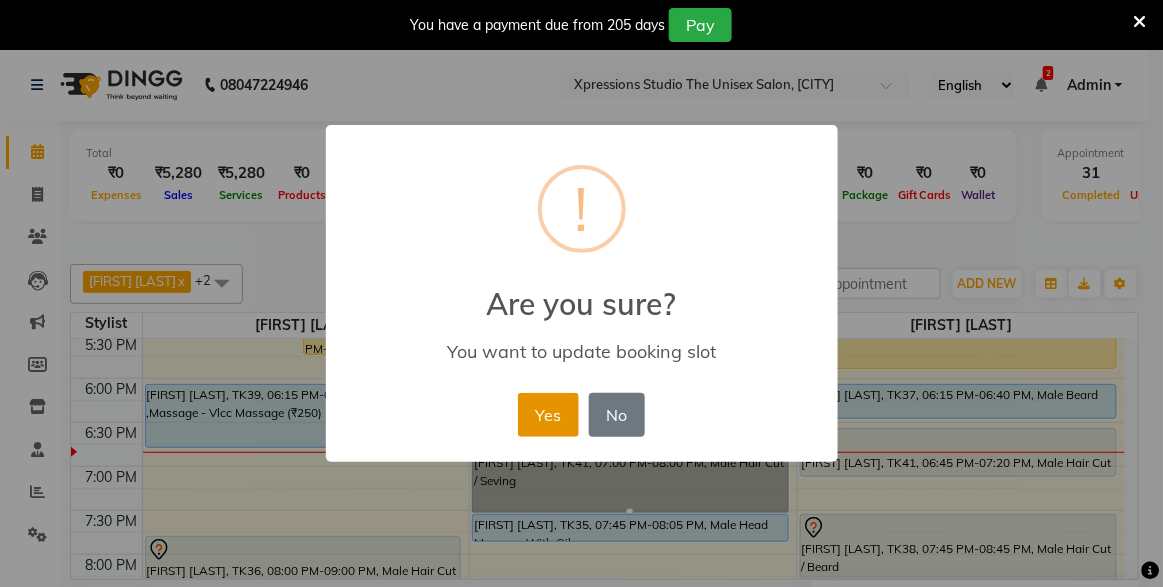 click on "Yes" at bounding box center [548, 415] 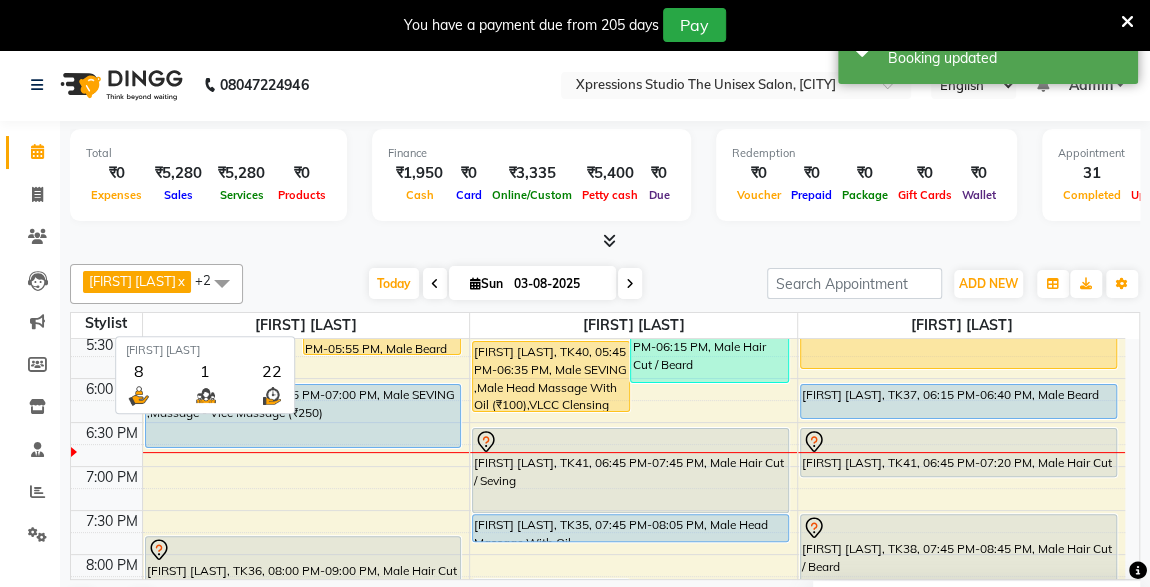 click on "[FIRST] [LAST]" at bounding box center [306, 325] 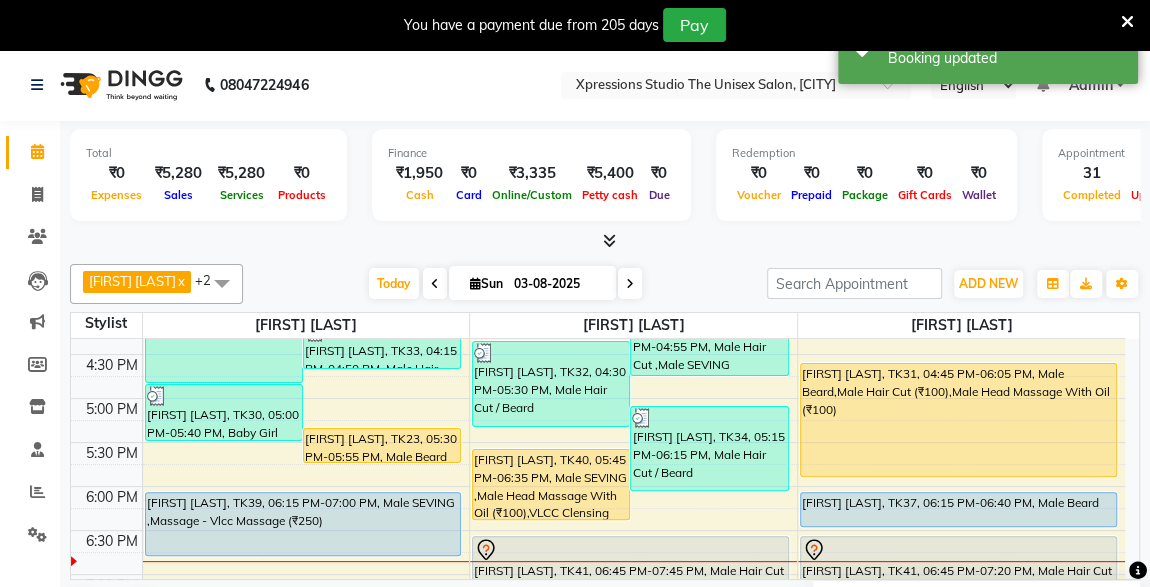 scroll, scrollTop: 731, scrollLeft: 0, axis: vertical 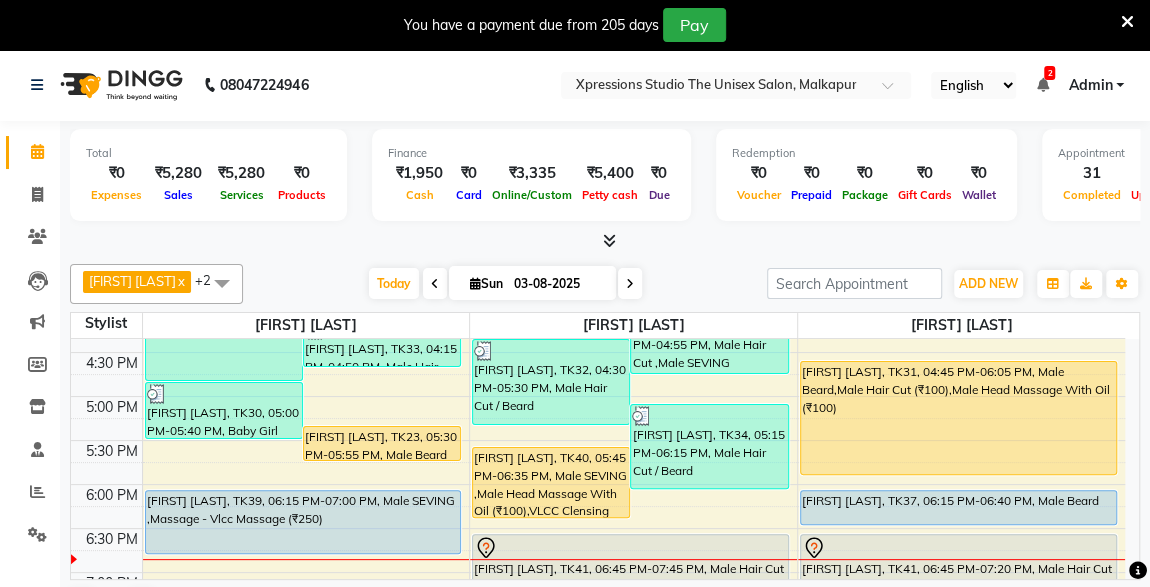 click on "[FIRST] [LAST], TK37, 06:15 PM-06:40 PM, Male  Beard" at bounding box center [958, 507] 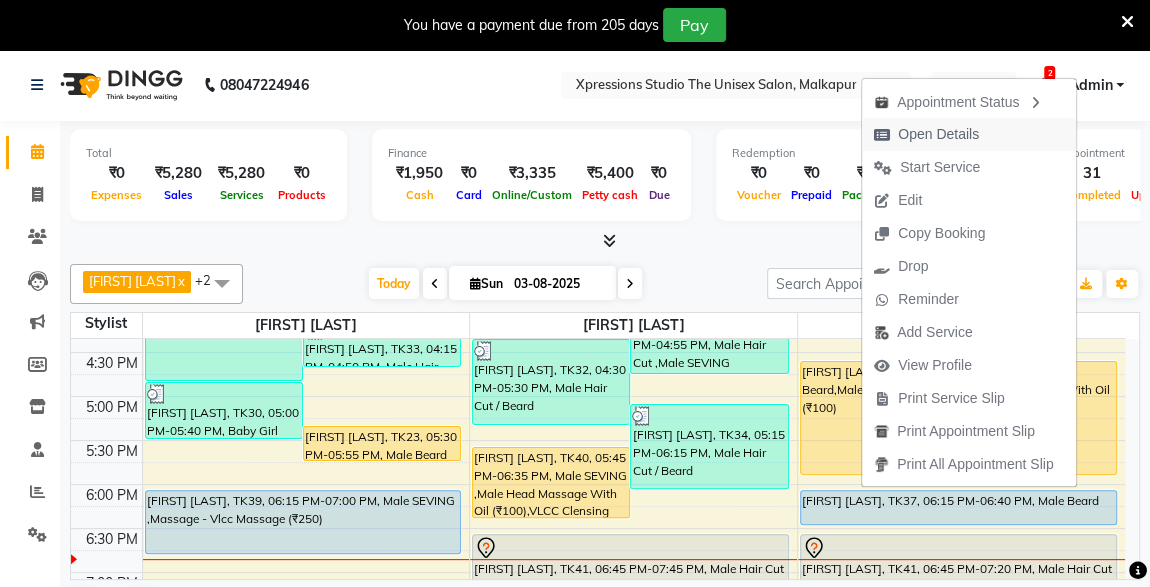 click on "Open Details" at bounding box center [938, 134] 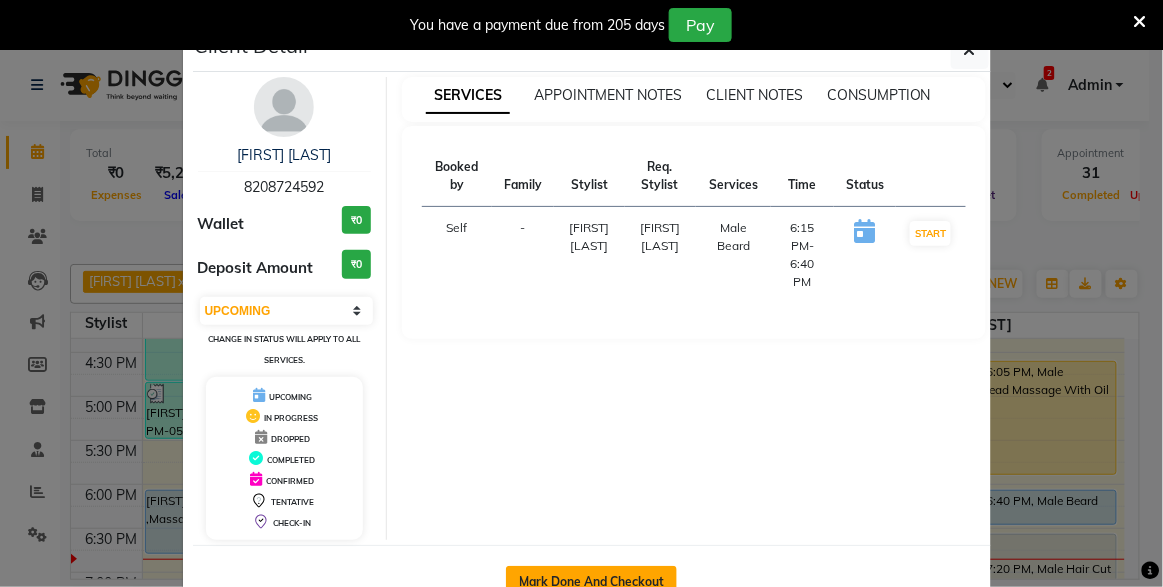 click on "Mark Done And Checkout" 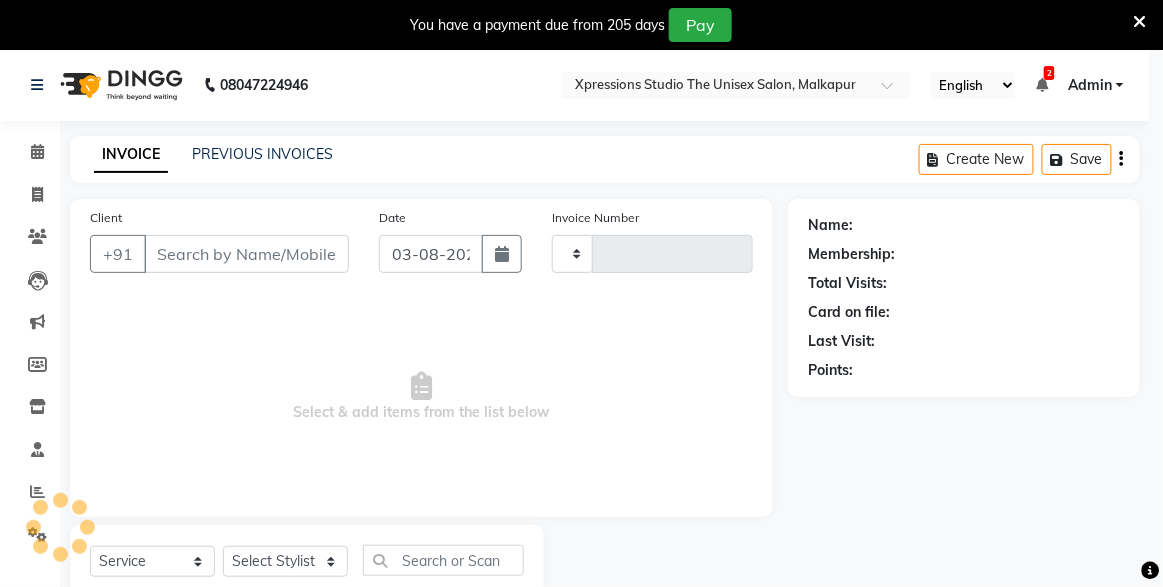 type on "3736" 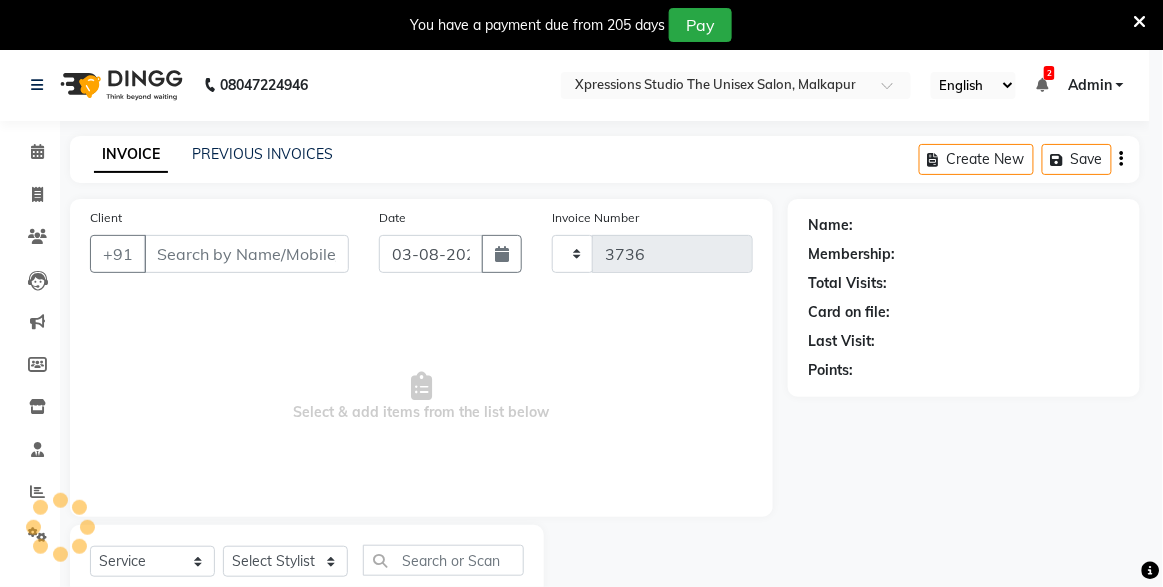select on "7003" 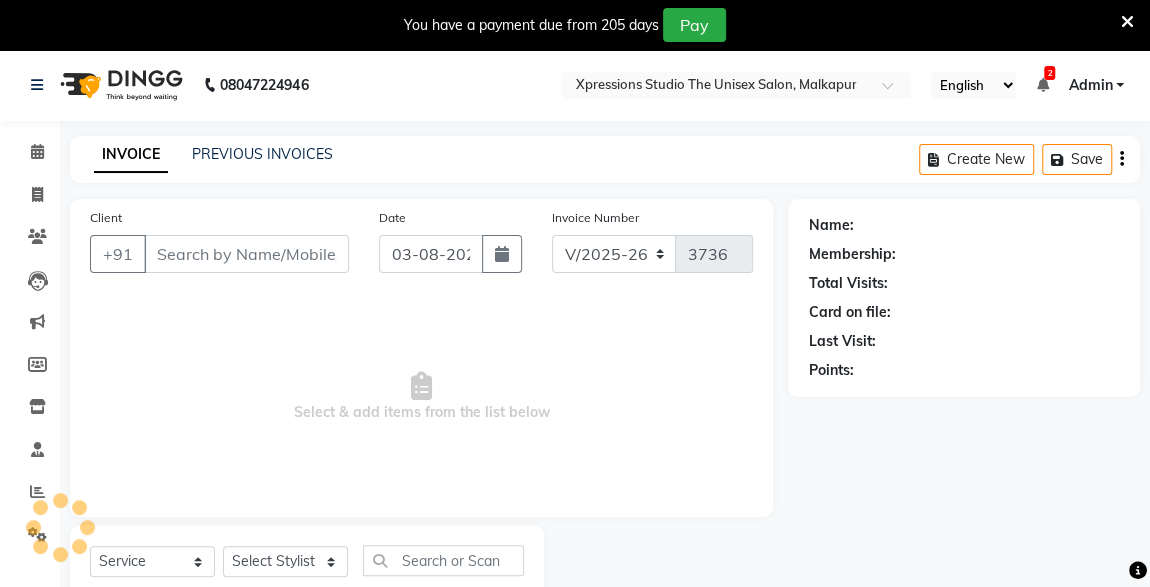 type on "8208724592" 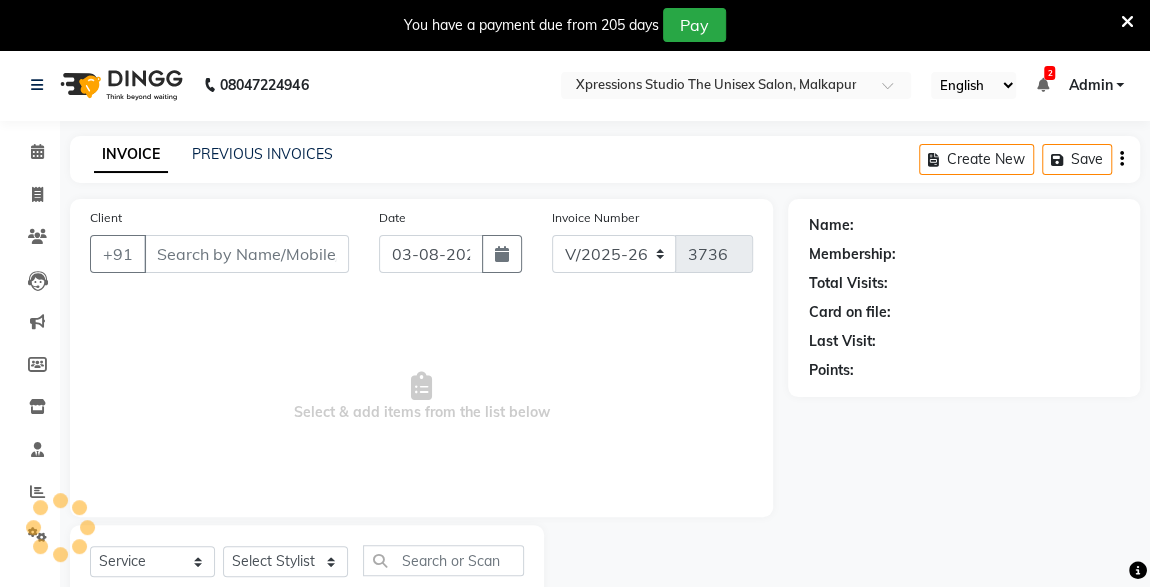 select on "57589" 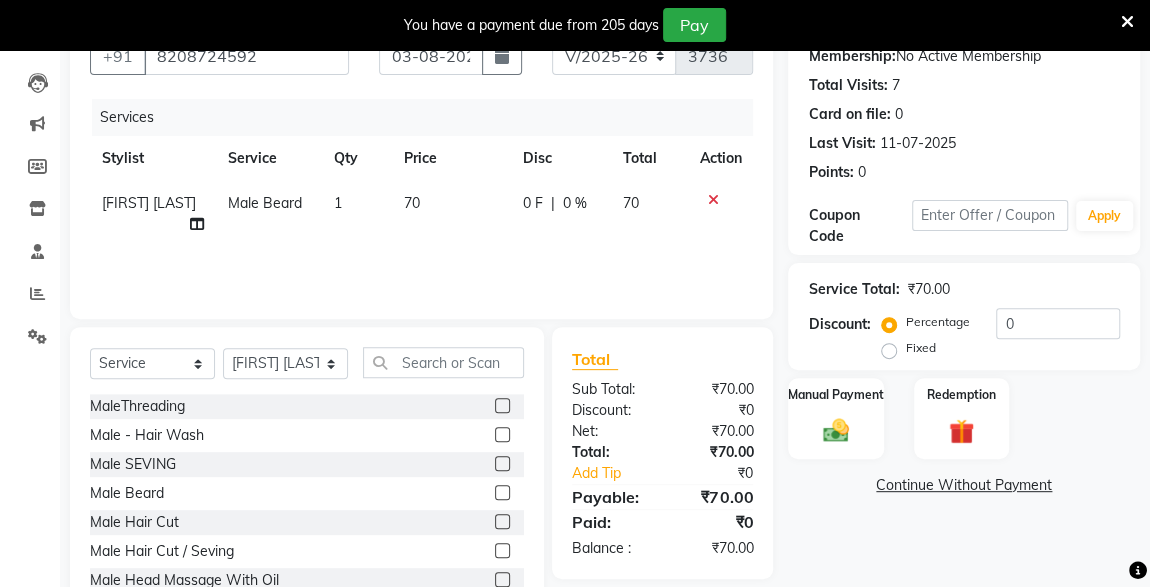 scroll, scrollTop: 261, scrollLeft: 0, axis: vertical 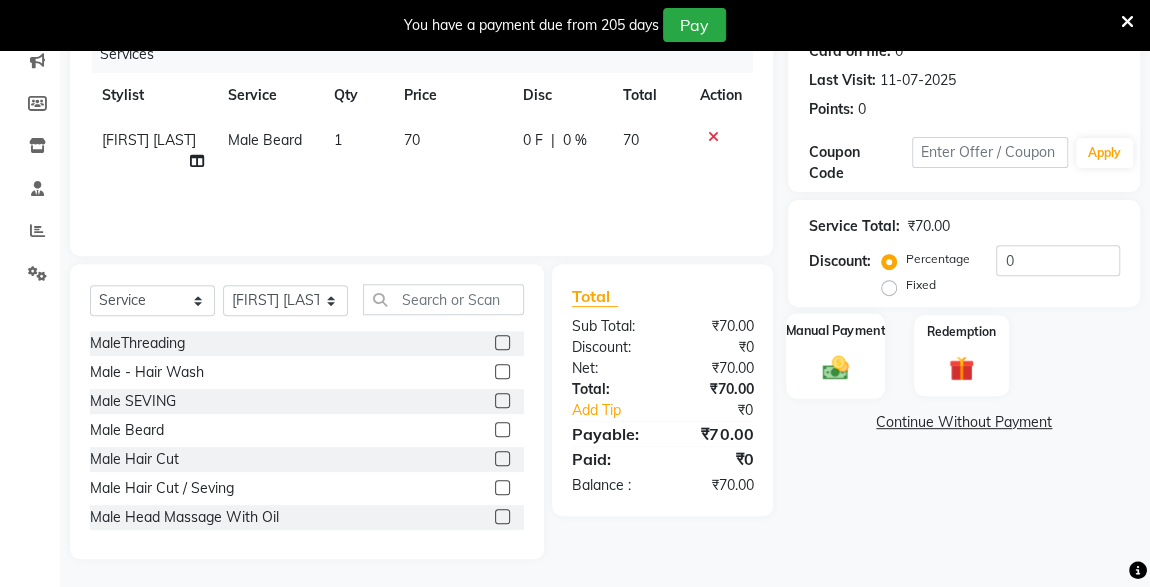 click on "Manual Payment" 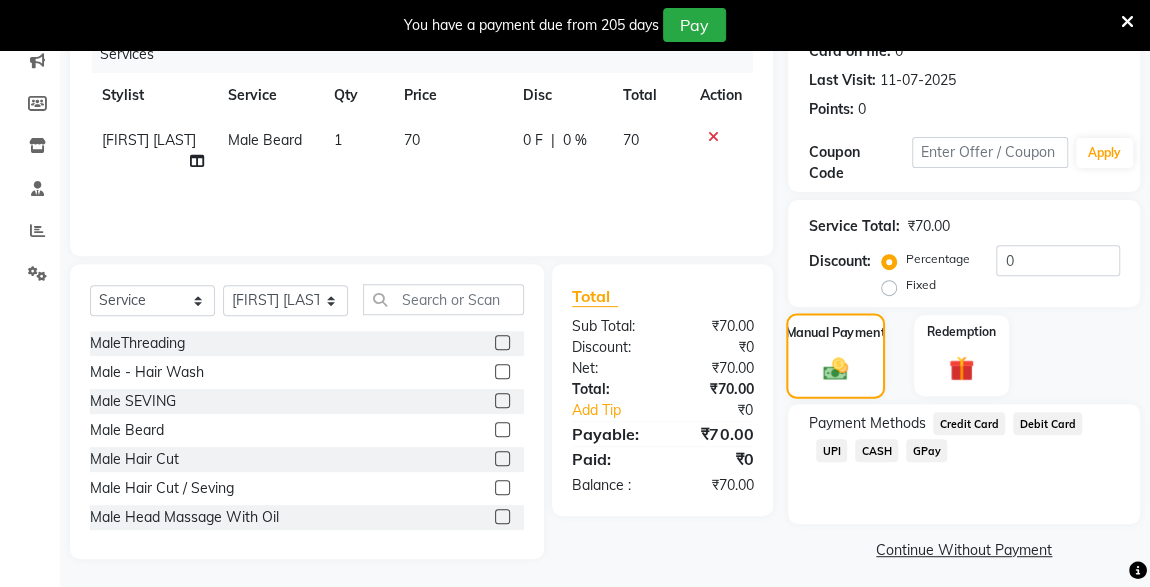 click on "Payment Methods  Credit Card   Debit Card   UPI   CASH   GPay" 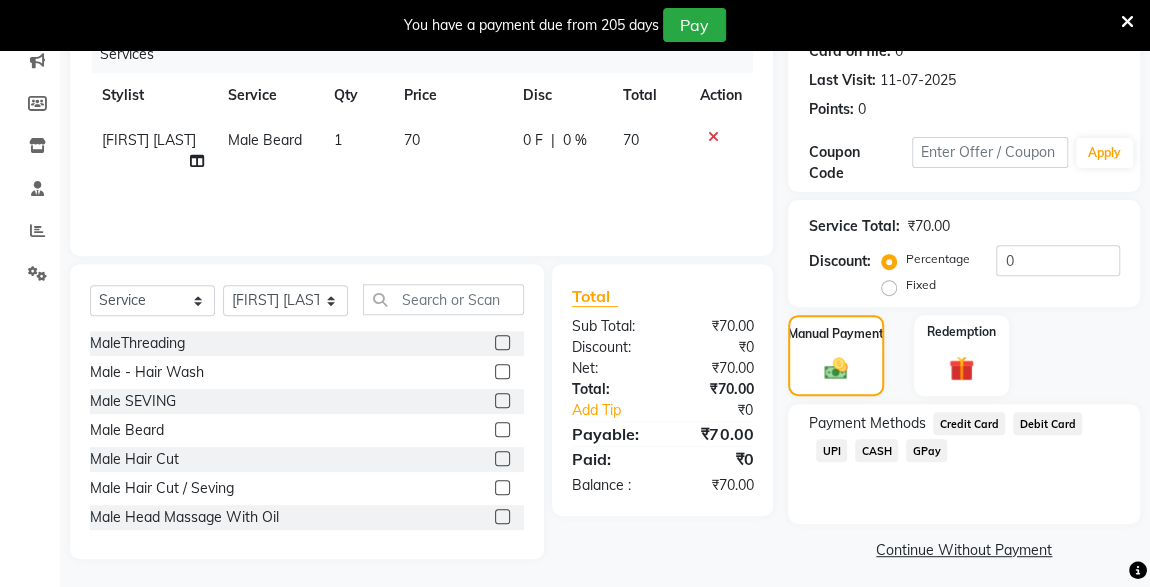 click on "CASH" 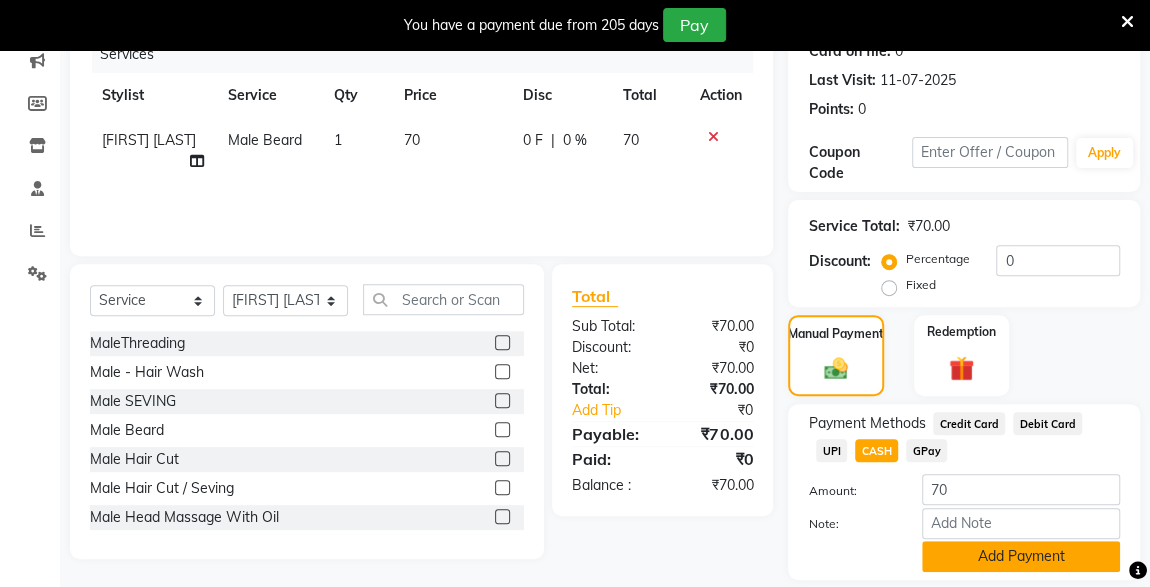 click on "Add Payment" 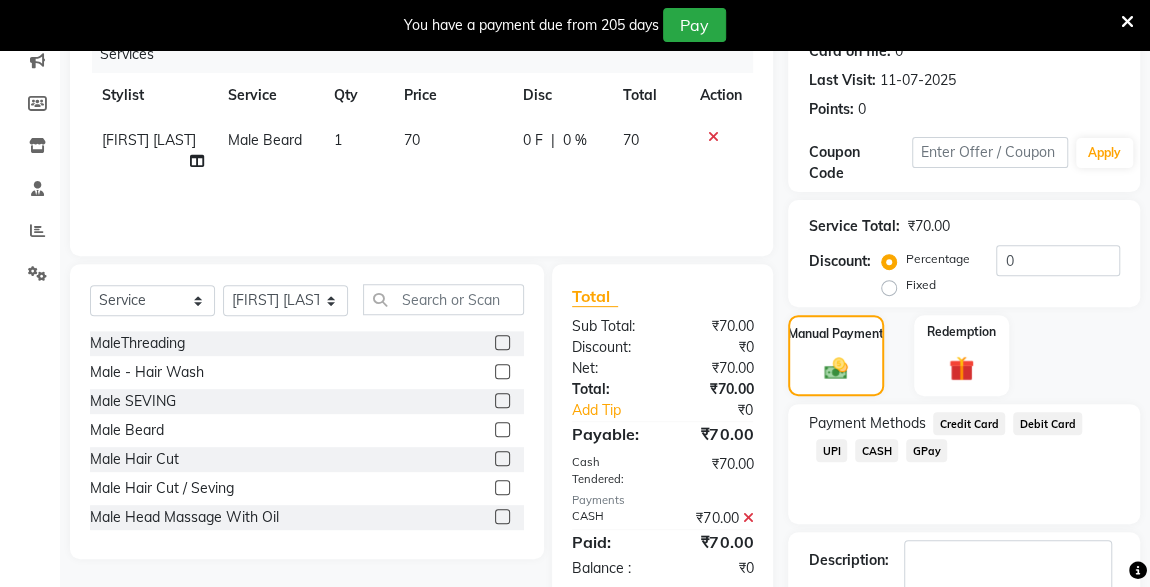 scroll, scrollTop: 379, scrollLeft: 0, axis: vertical 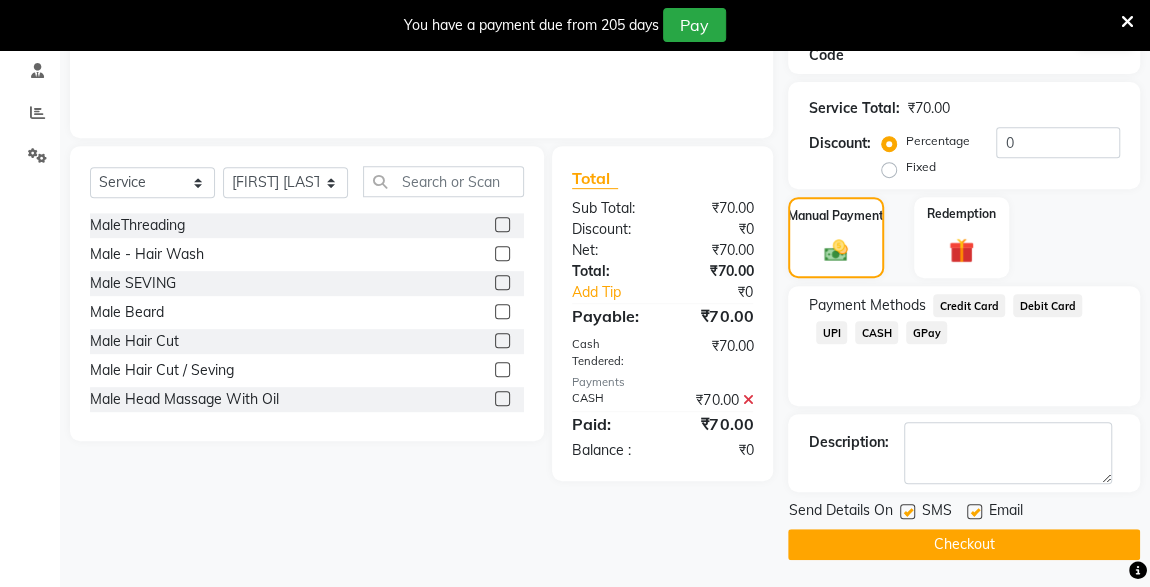 click on "Checkout" 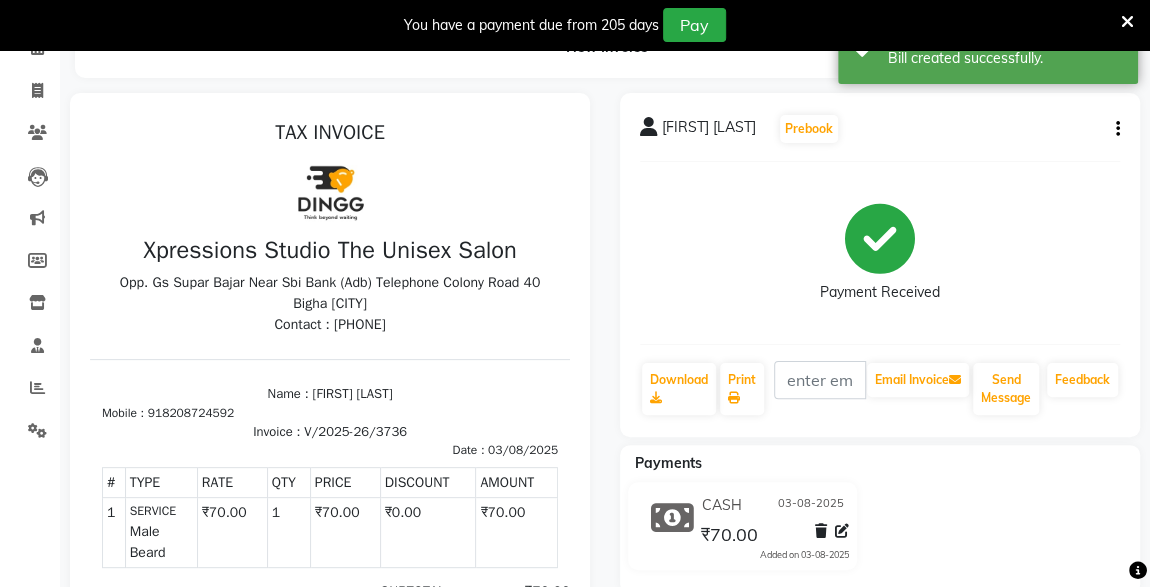 scroll, scrollTop: 0, scrollLeft: 0, axis: both 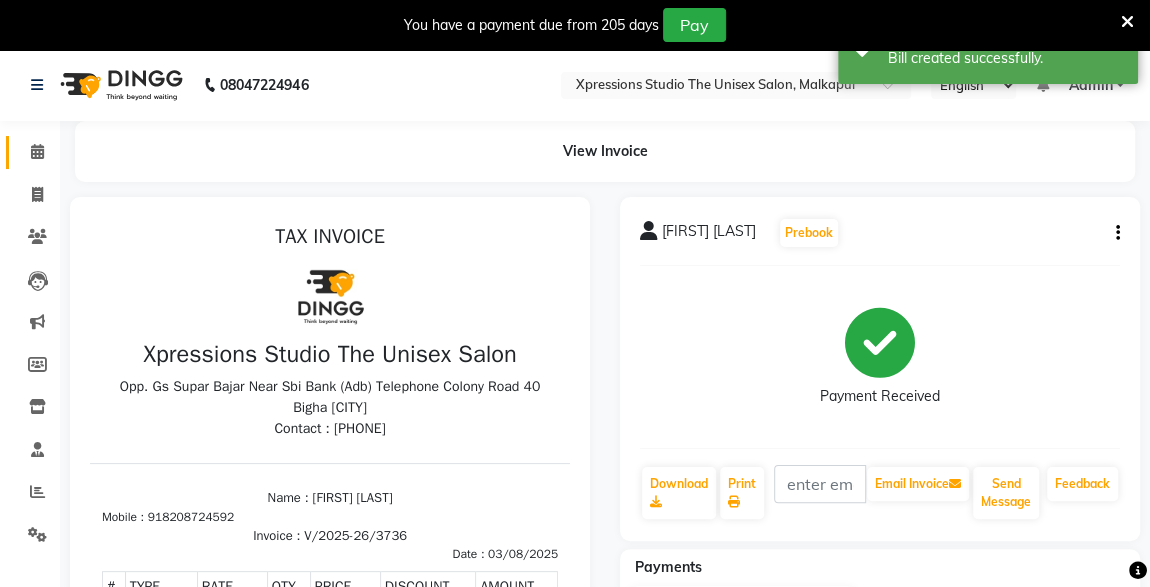 click on "Calendar" 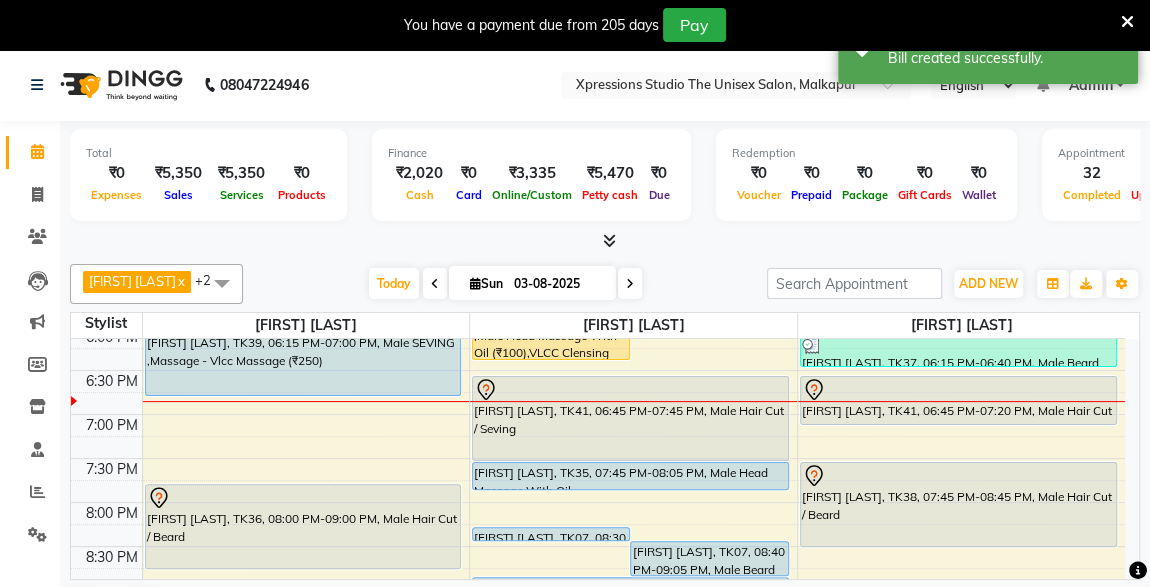 scroll, scrollTop: 895, scrollLeft: 0, axis: vertical 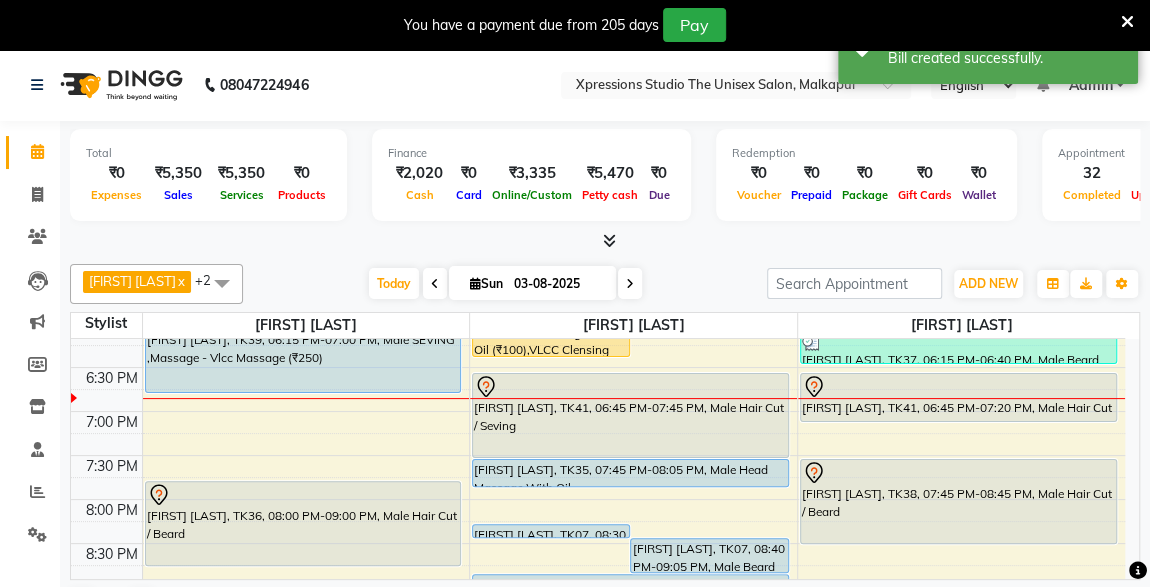 click on "[FIRST] [LAST], TK41, 06:45 PM-07:20 PM, Male Hair Cut" at bounding box center (958, 397) 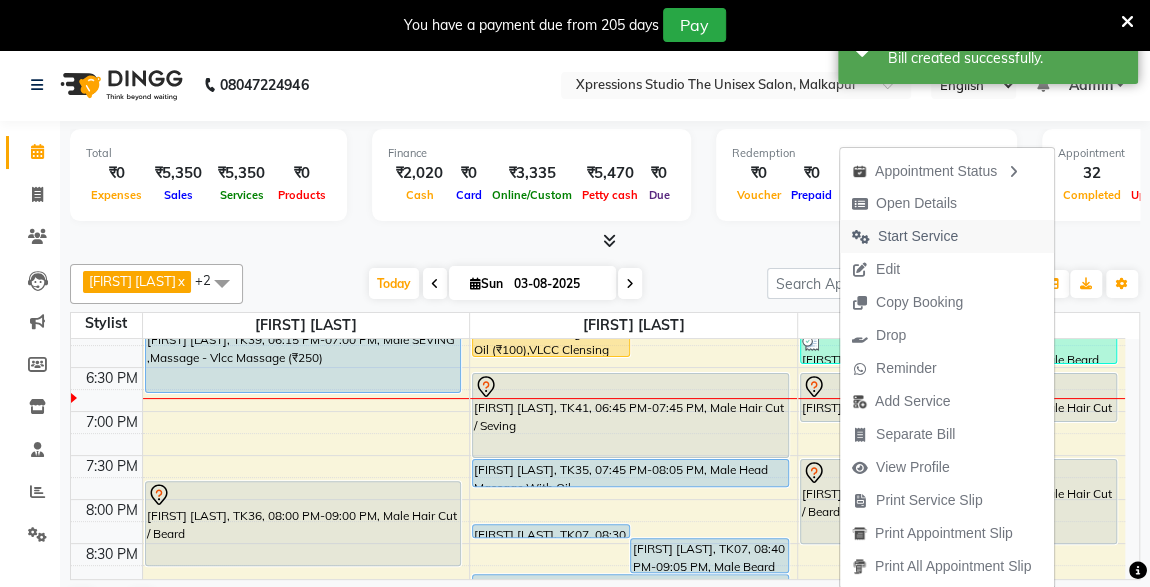 click on "Start Service" at bounding box center (918, 236) 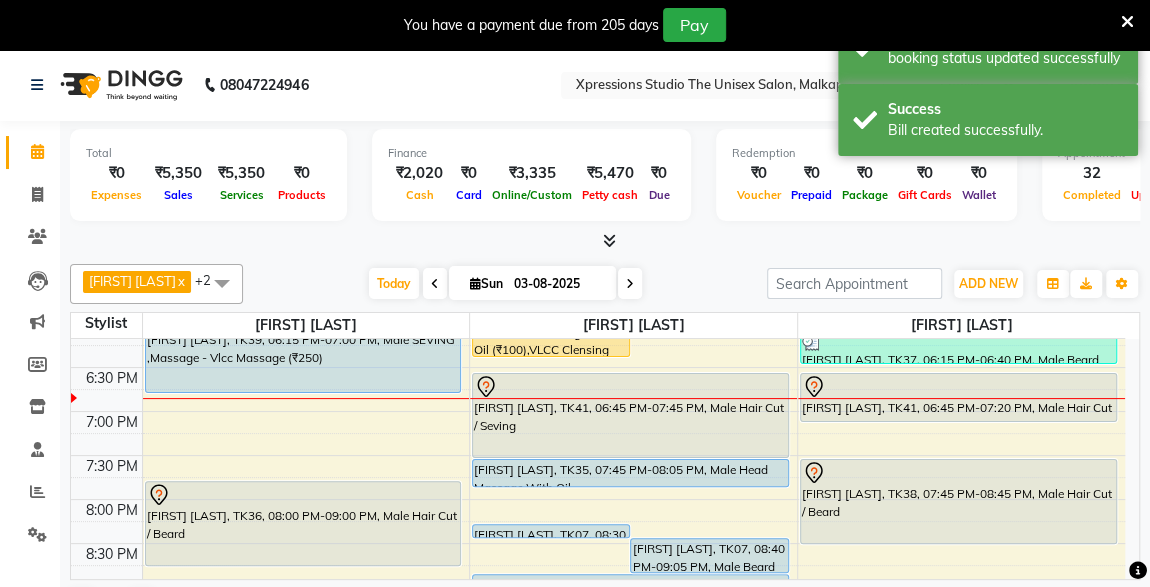 click on "[FIRST] [LAST], TK41, 06:45 PM-07:45 PM, Male Hair Cut / Seving" at bounding box center [630, 415] 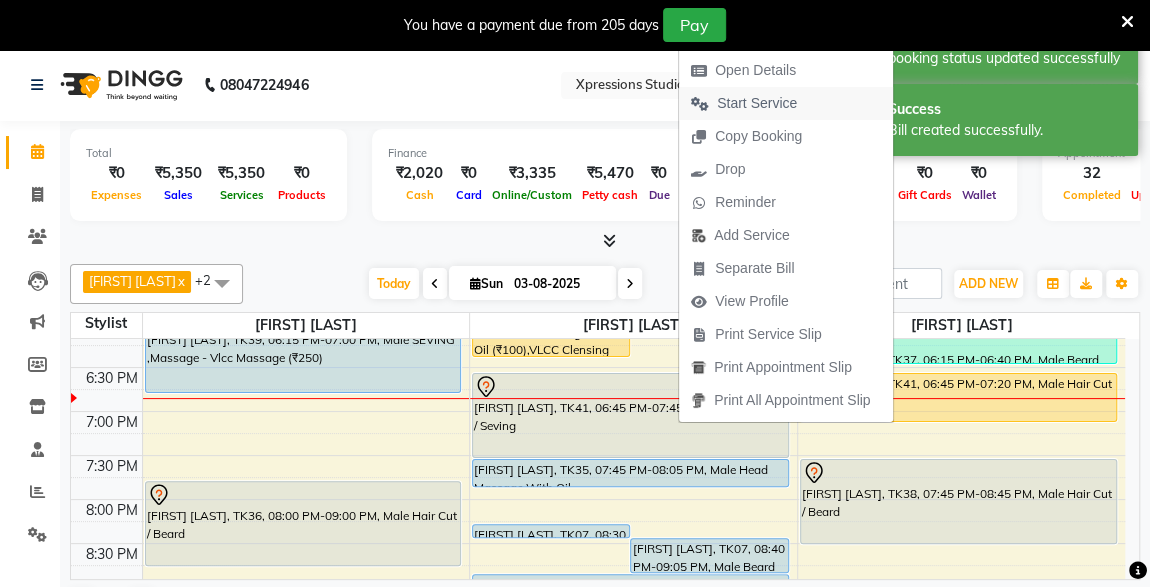 click on "Start Service" at bounding box center [757, 103] 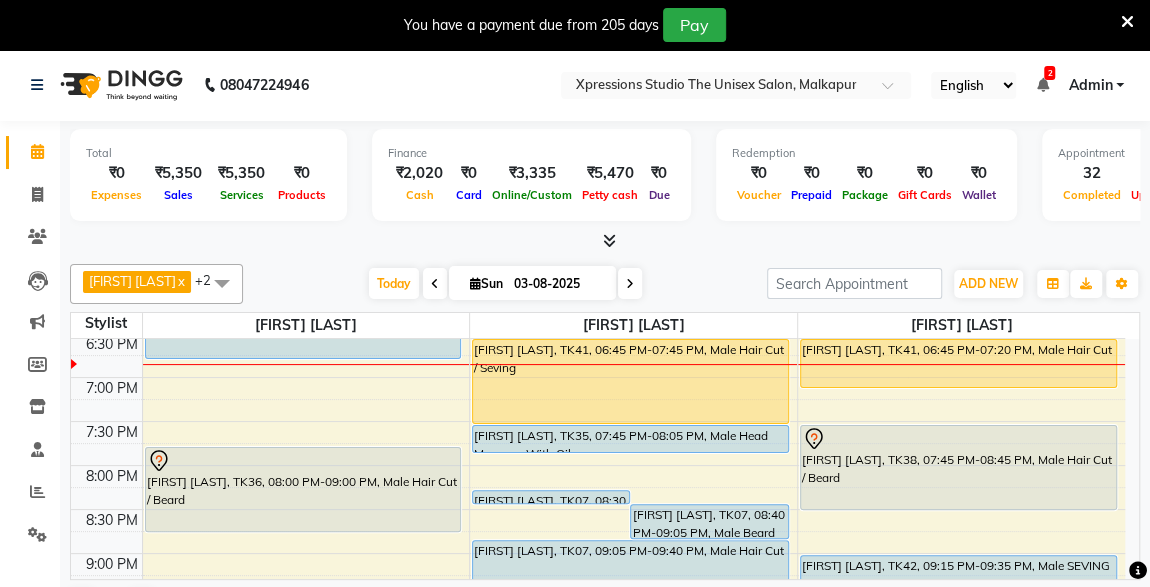 scroll, scrollTop: 876, scrollLeft: 0, axis: vertical 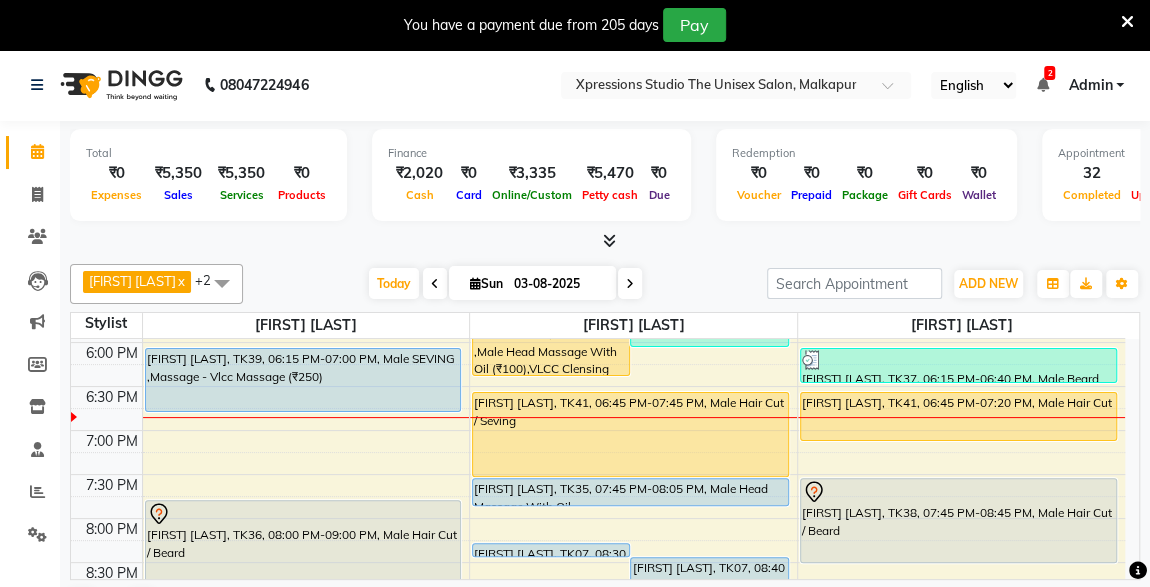 click on "[FIRST] [LAST], TK39, 06:15 PM-07:00 PM, Male SEVING ,Massage - Vlcc Massage (₹250)" at bounding box center [303, 380] 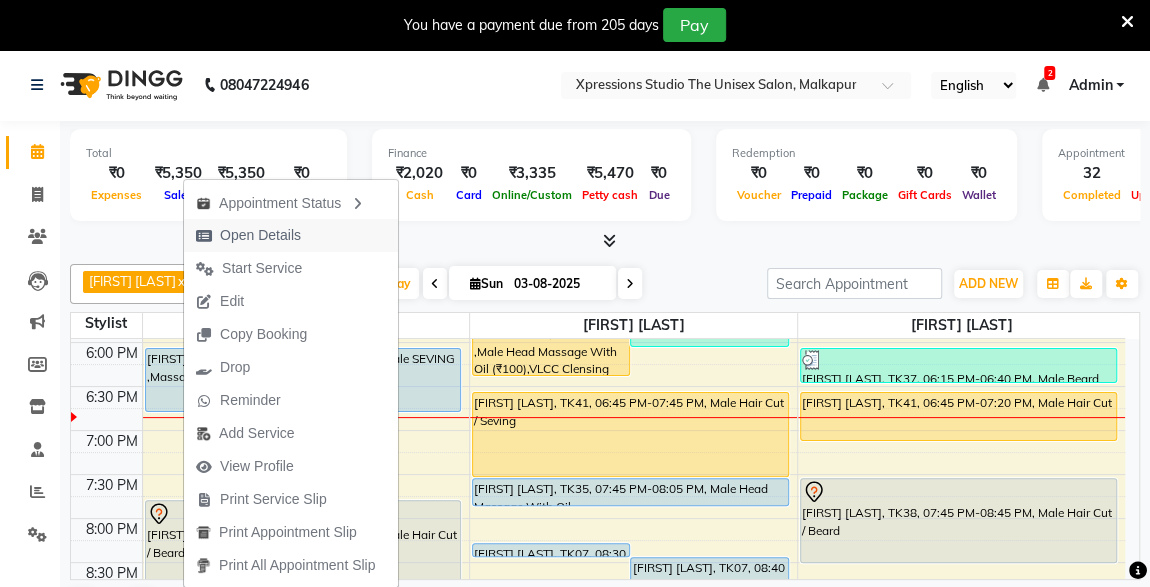 click on "Open Details" at bounding box center (260, 235) 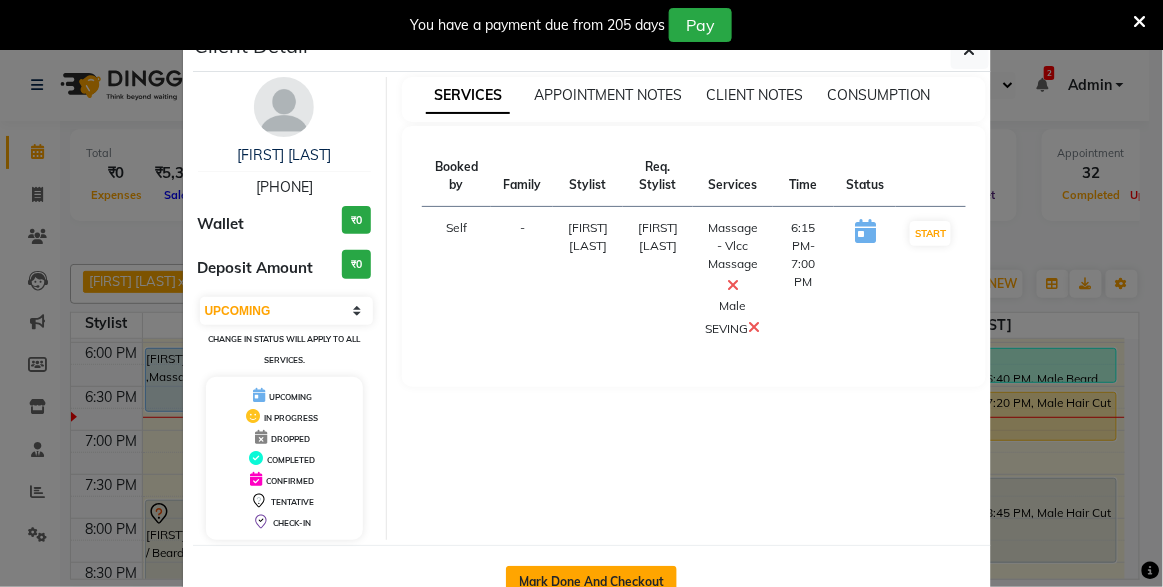 click on "Mark Done And Checkout" 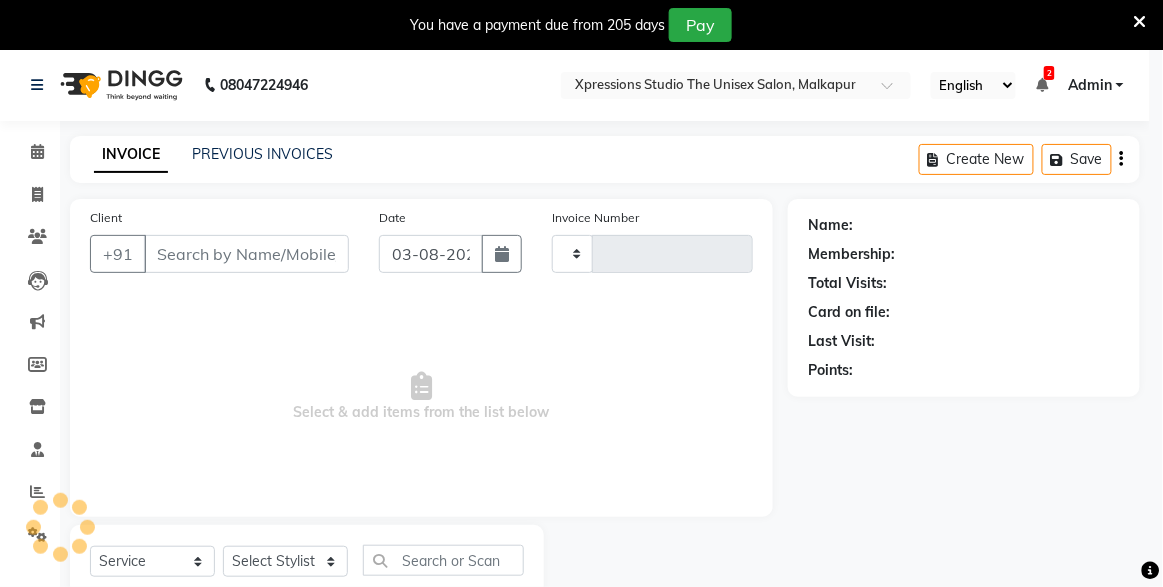 type on "3737" 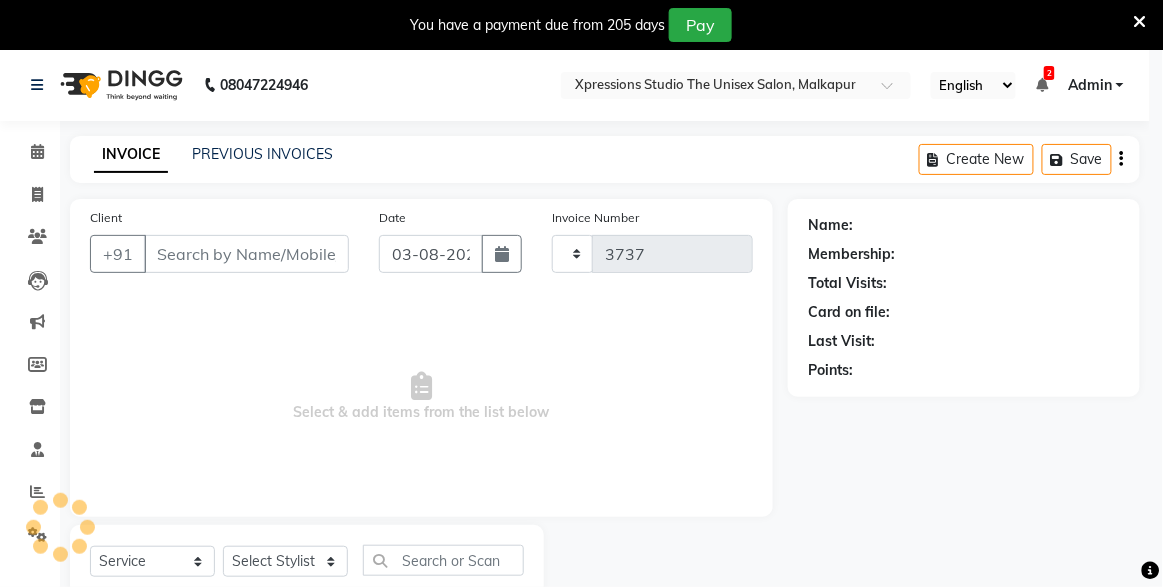 select on "7003" 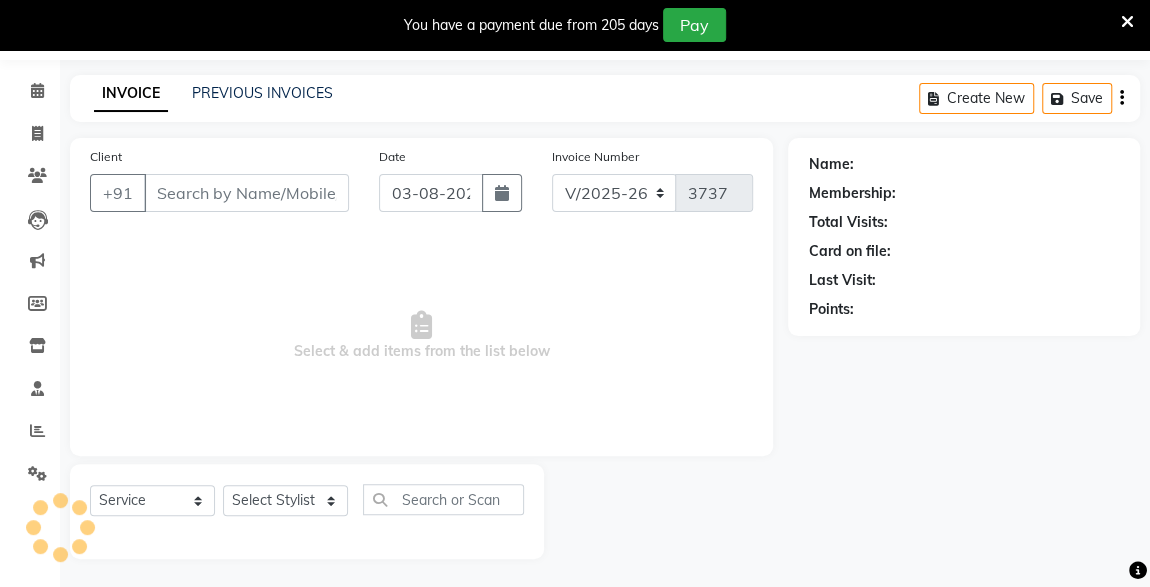 type on "[PHONE]" 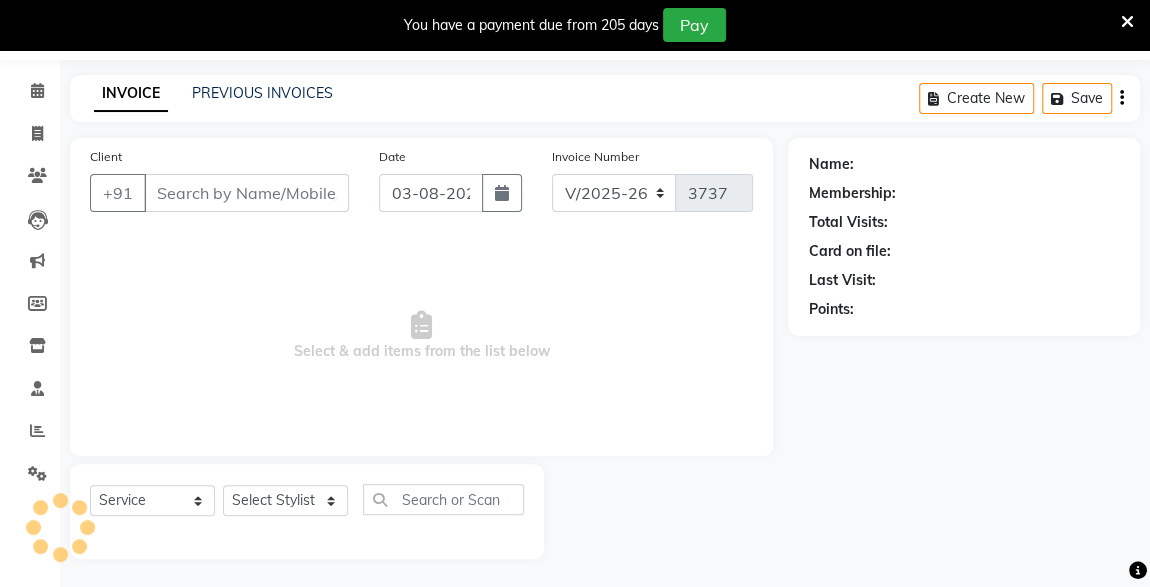 select on "[PHONE]" 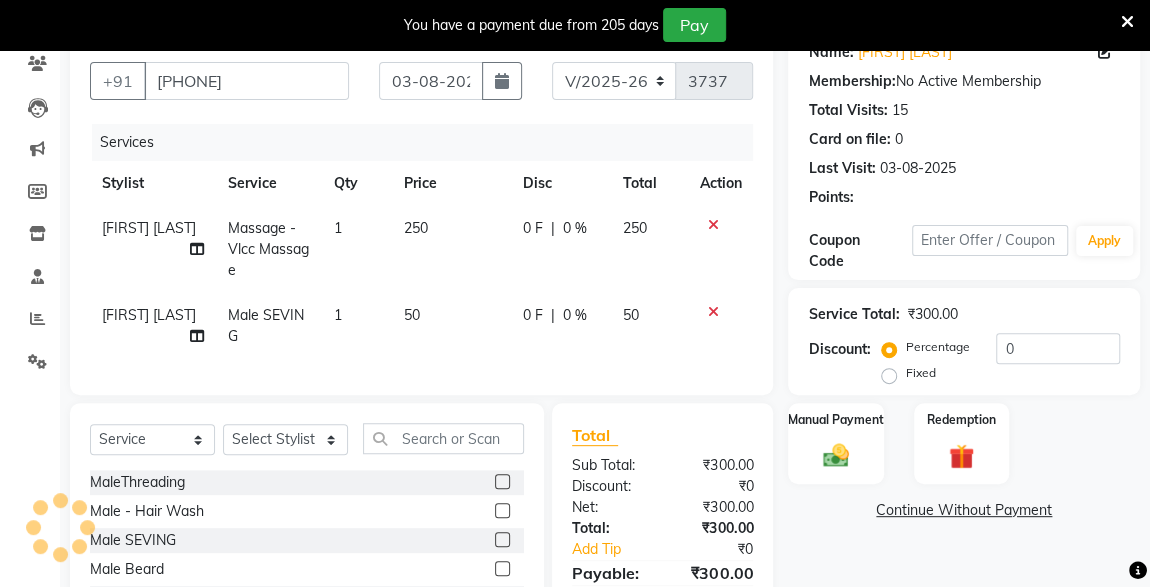 scroll, scrollTop: 326, scrollLeft: 0, axis: vertical 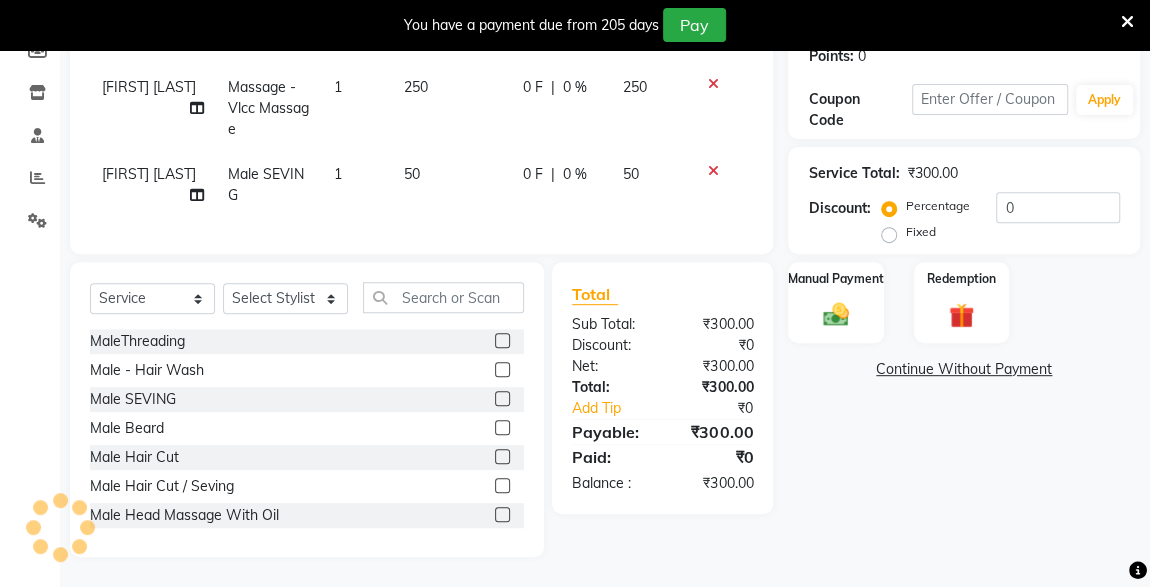 click 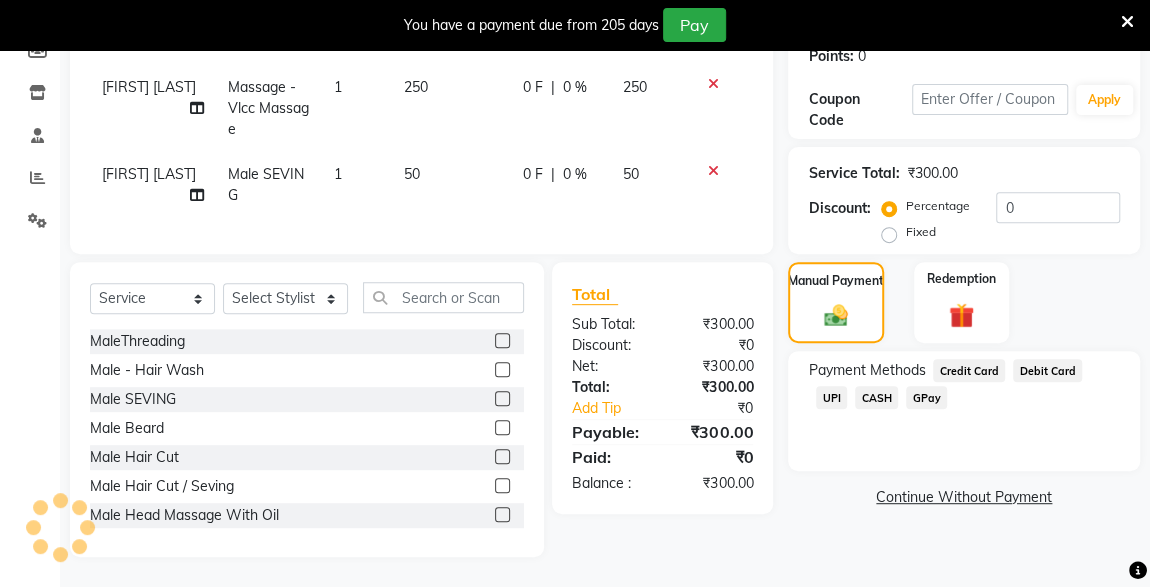 click on "CASH" 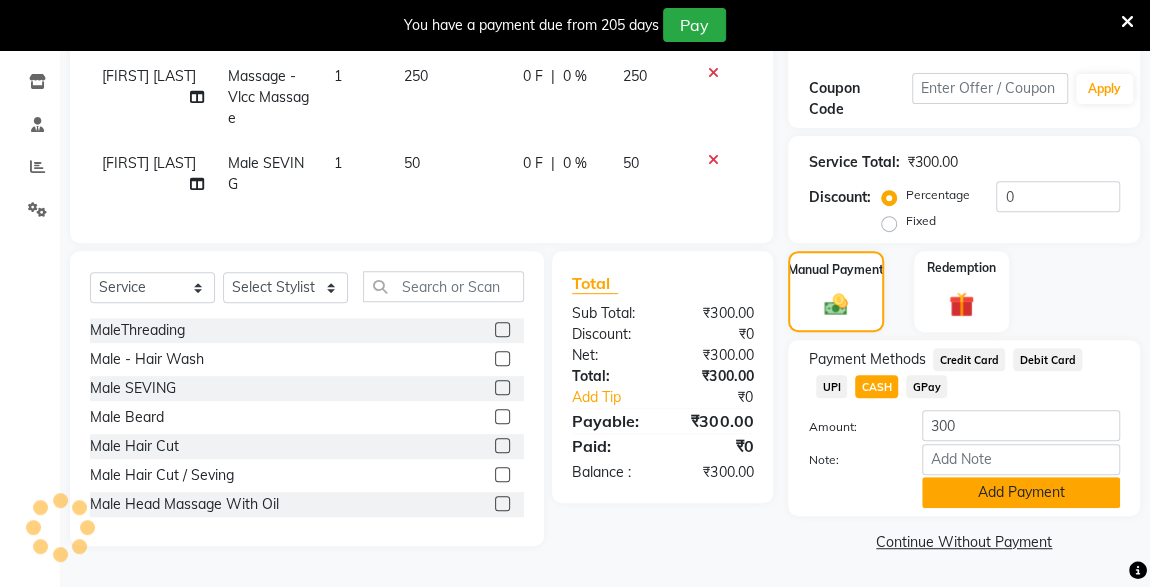 click on "Add Payment" 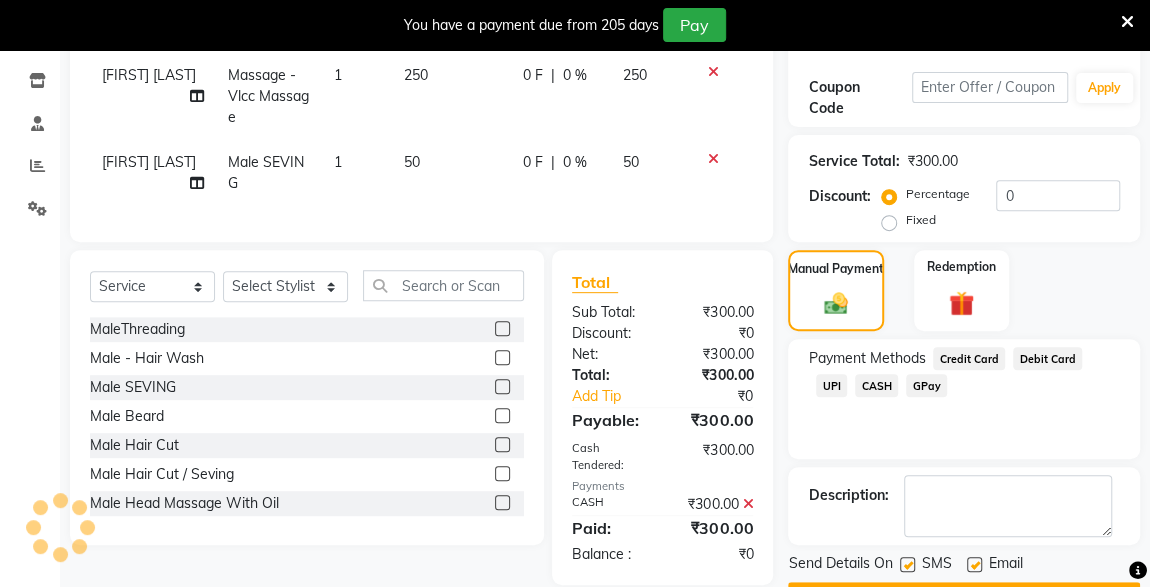 scroll, scrollTop: 379, scrollLeft: 0, axis: vertical 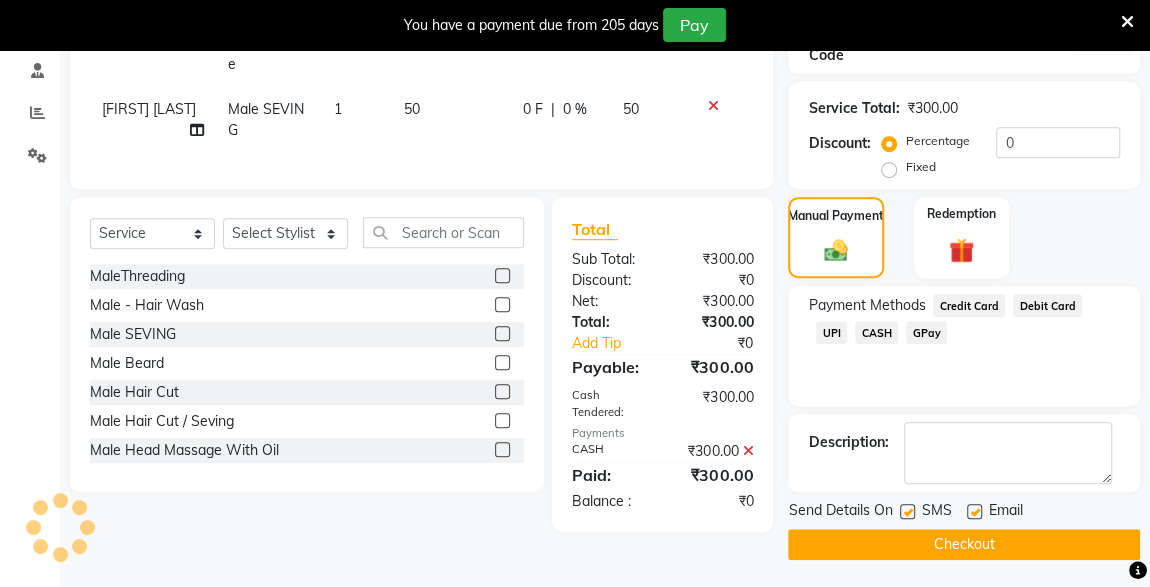click 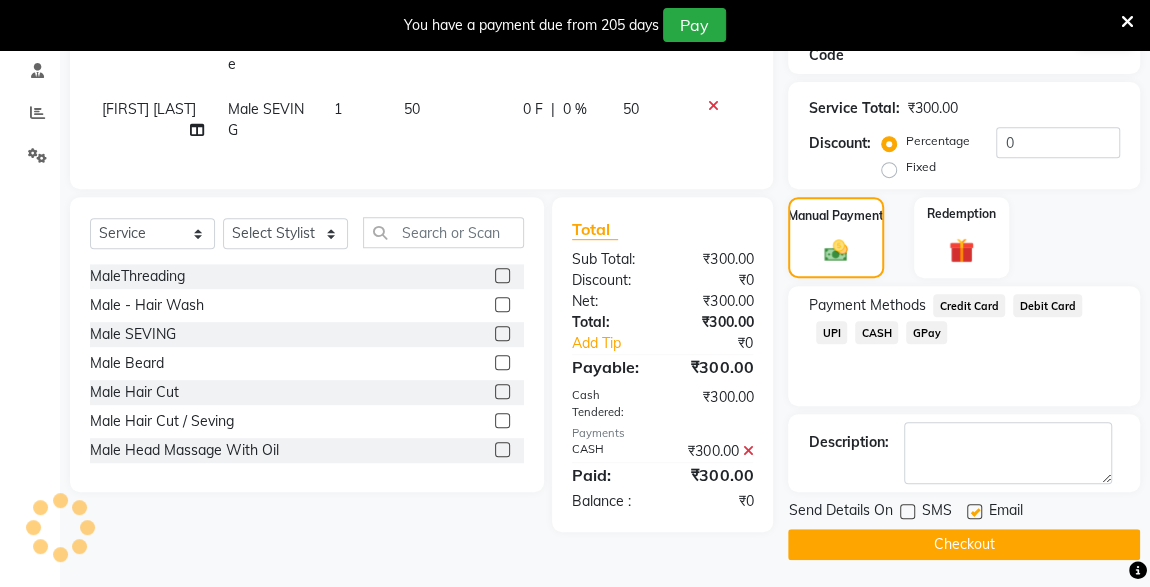 click on "Checkout" 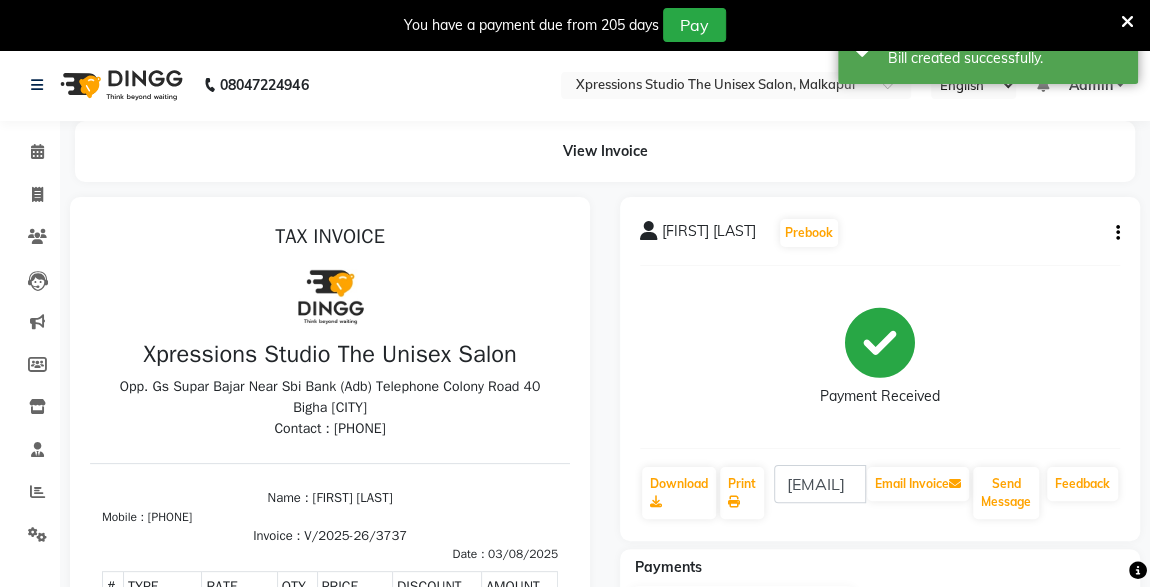 scroll, scrollTop: 0, scrollLeft: 0, axis: both 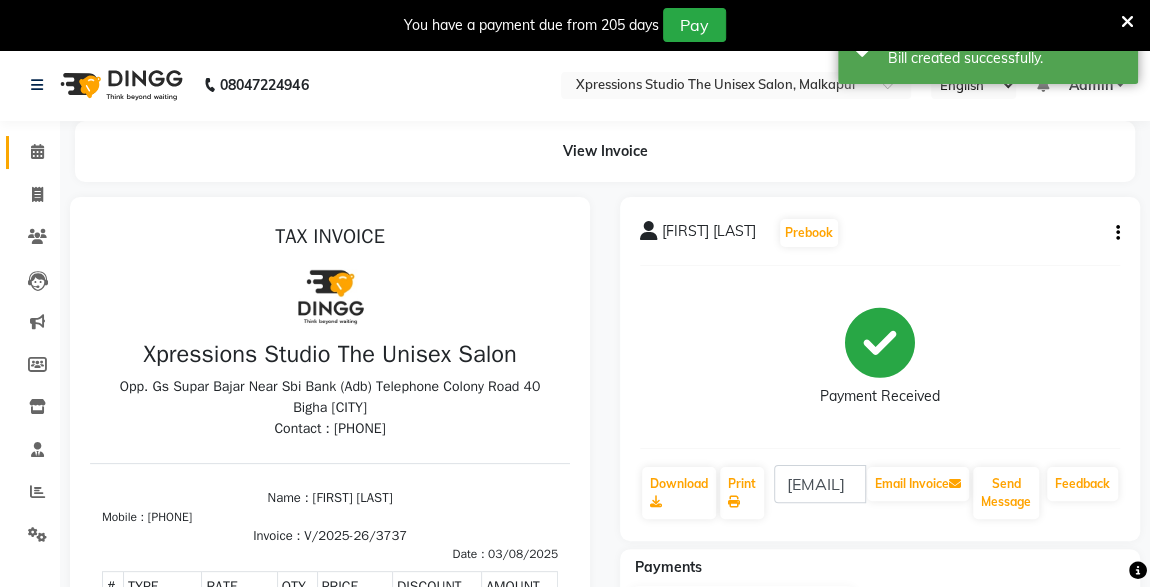 click 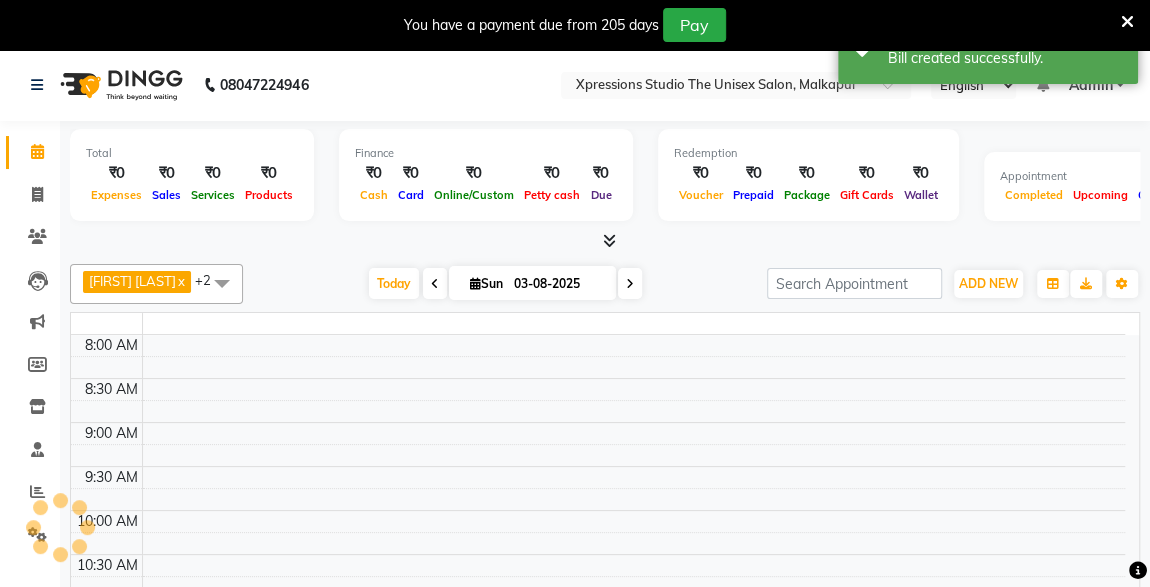 scroll, scrollTop: 952, scrollLeft: 0, axis: vertical 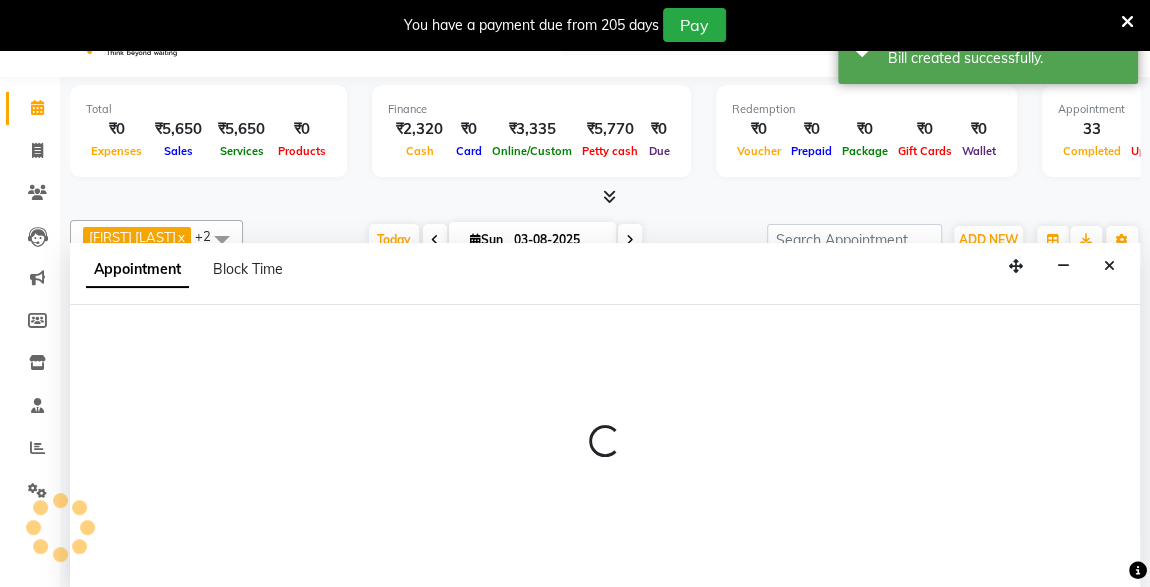 select on "57589" 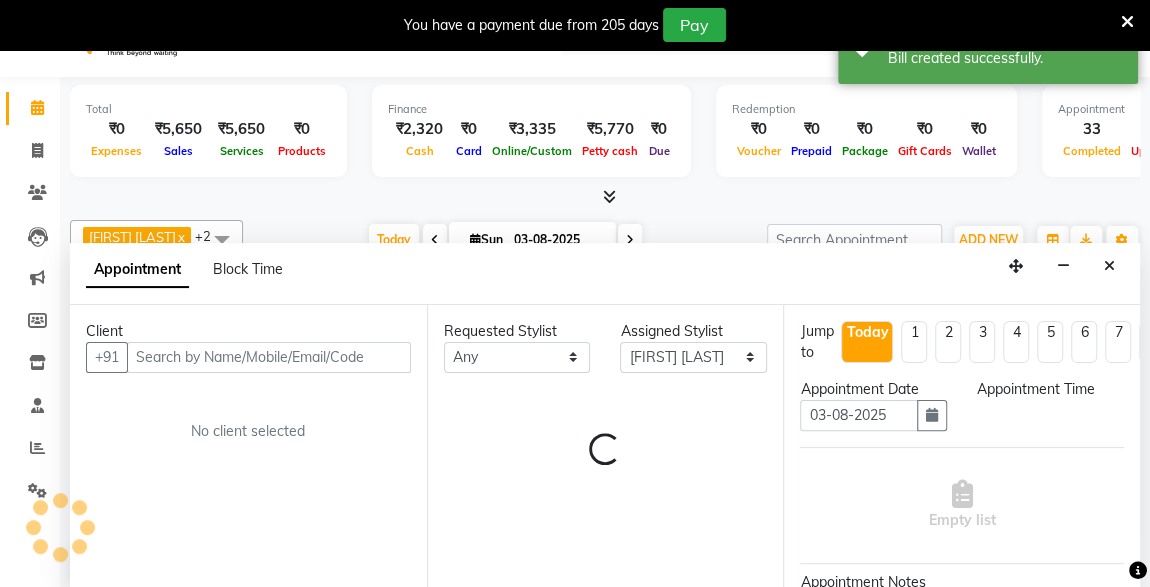 scroll, scrollTop: 49, scrollLeft: 0, axis: vertical 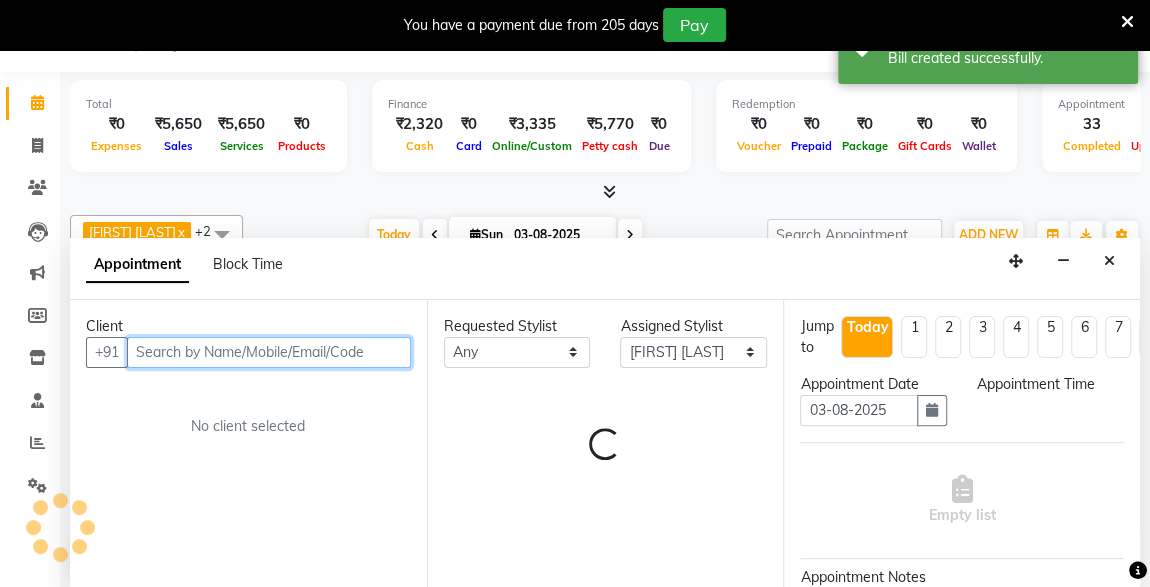 select on "1260" 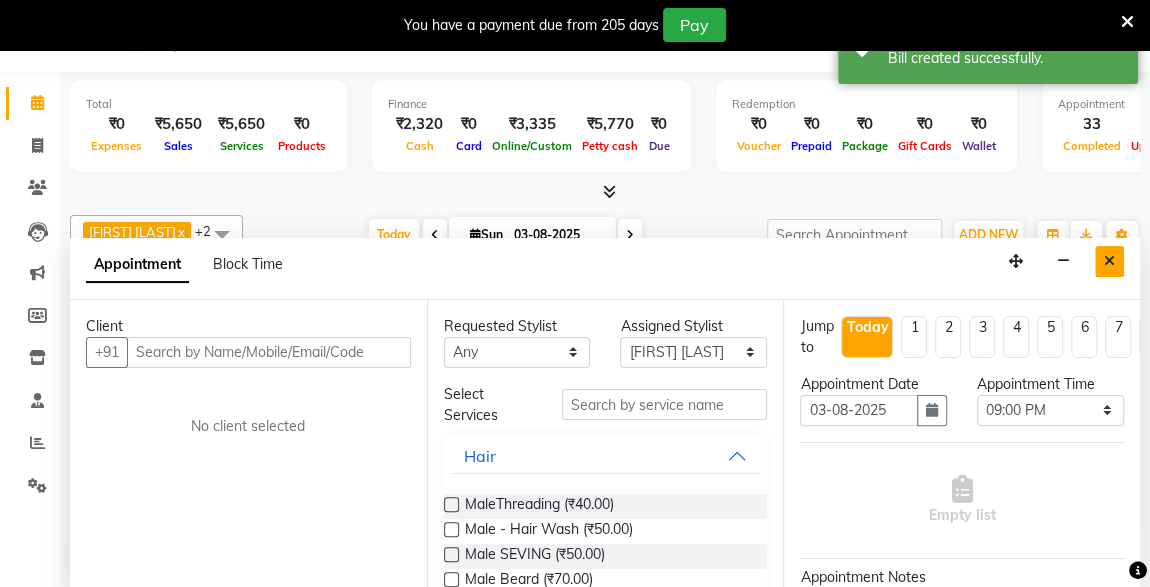 click at bounding box center [1109, 261] 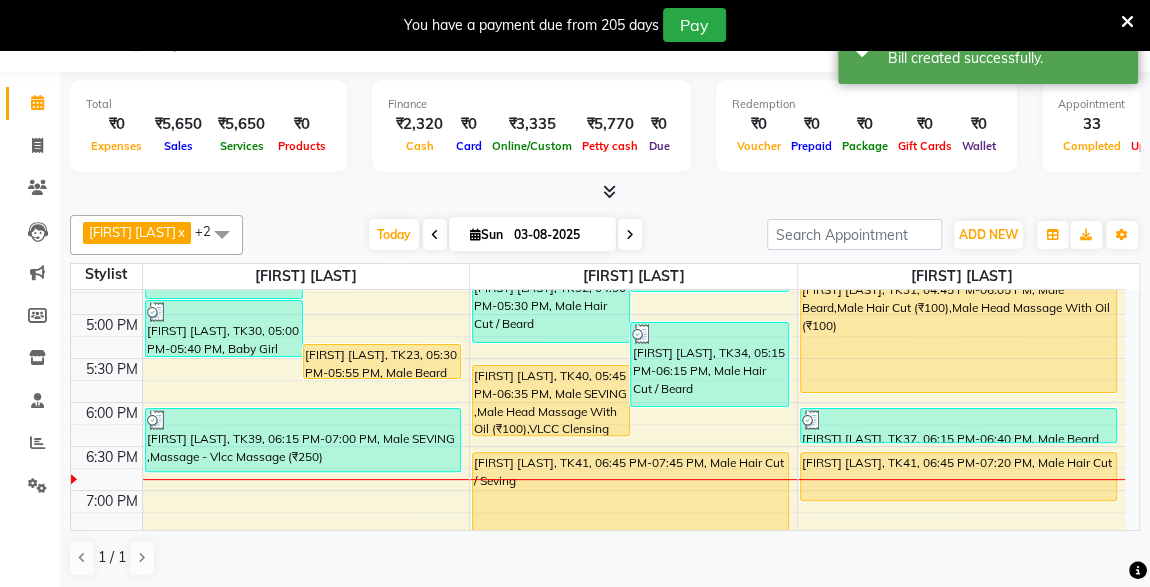 scroll, scrollTop: 775, scrollLeft: 0, axis: vertical 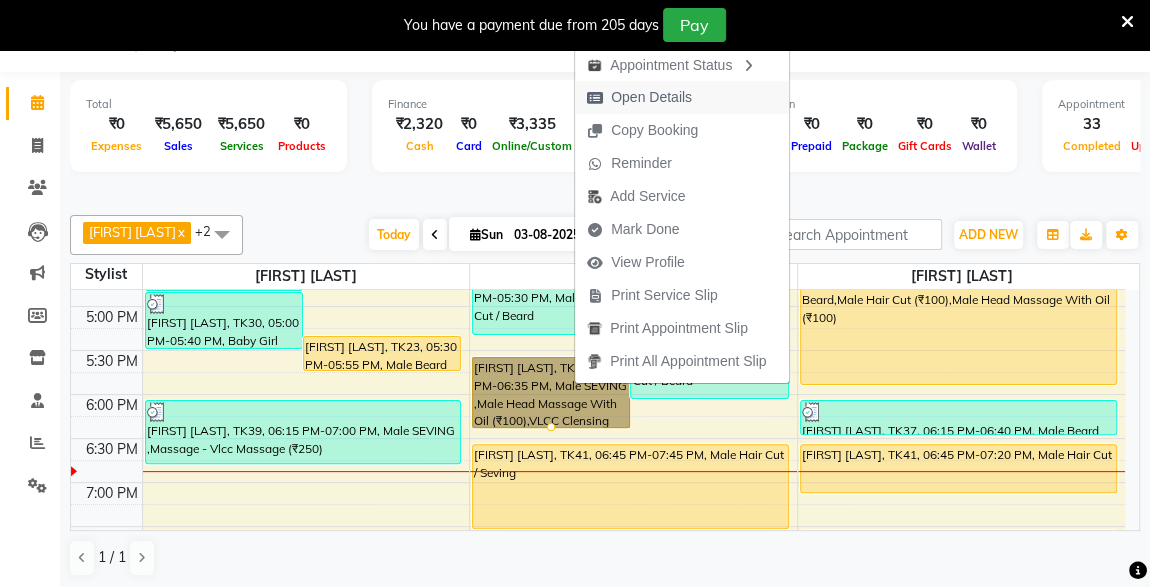 click on "Open Details" at bounding box center (651, 97) 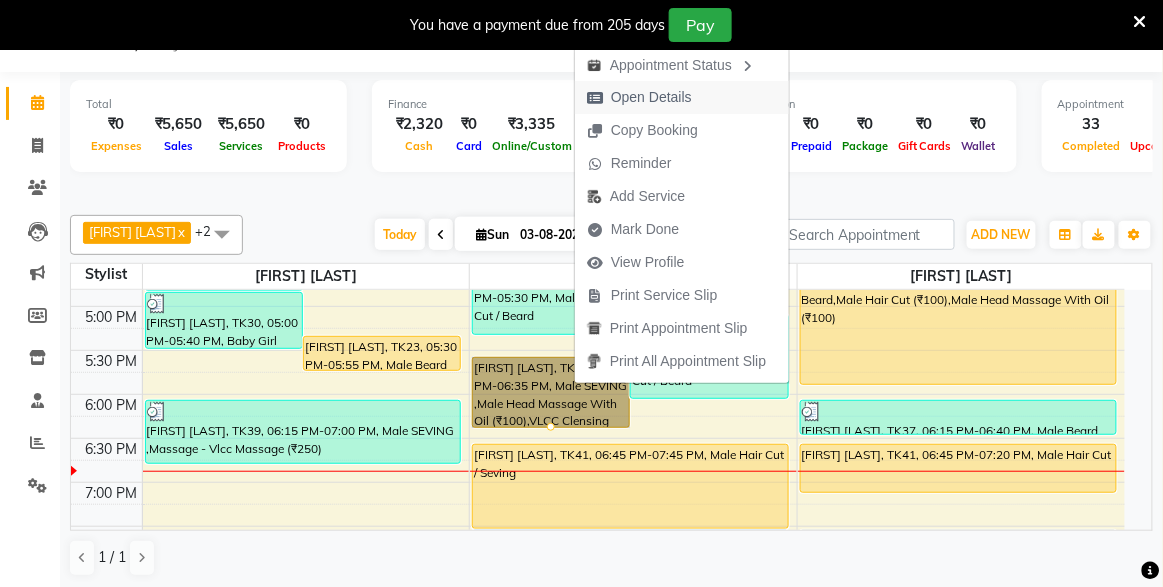 select on "1" 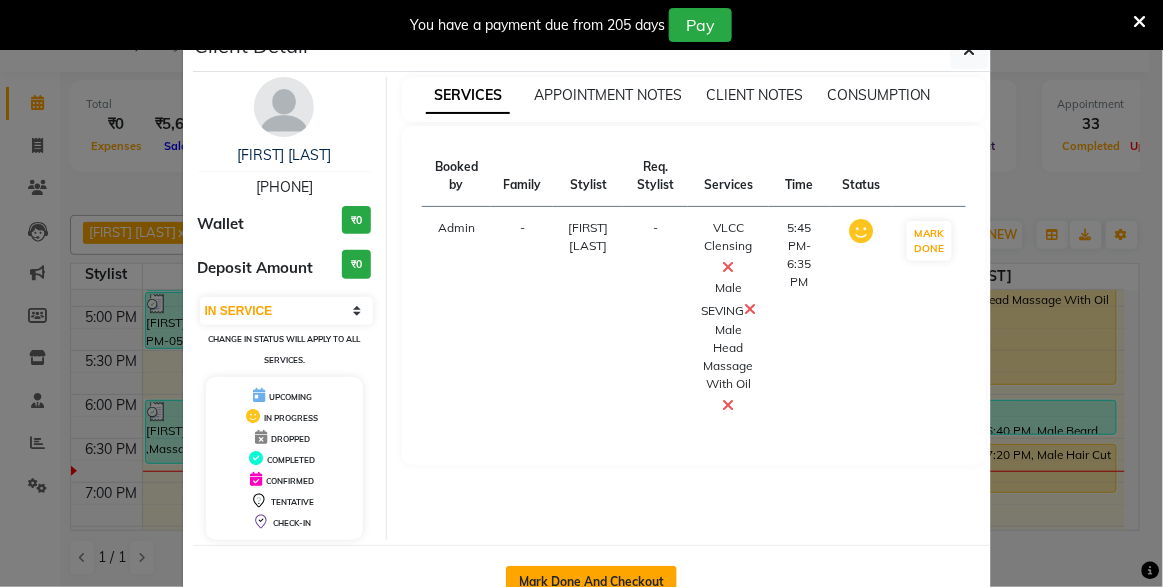 click on "Mark Done And Checkout" 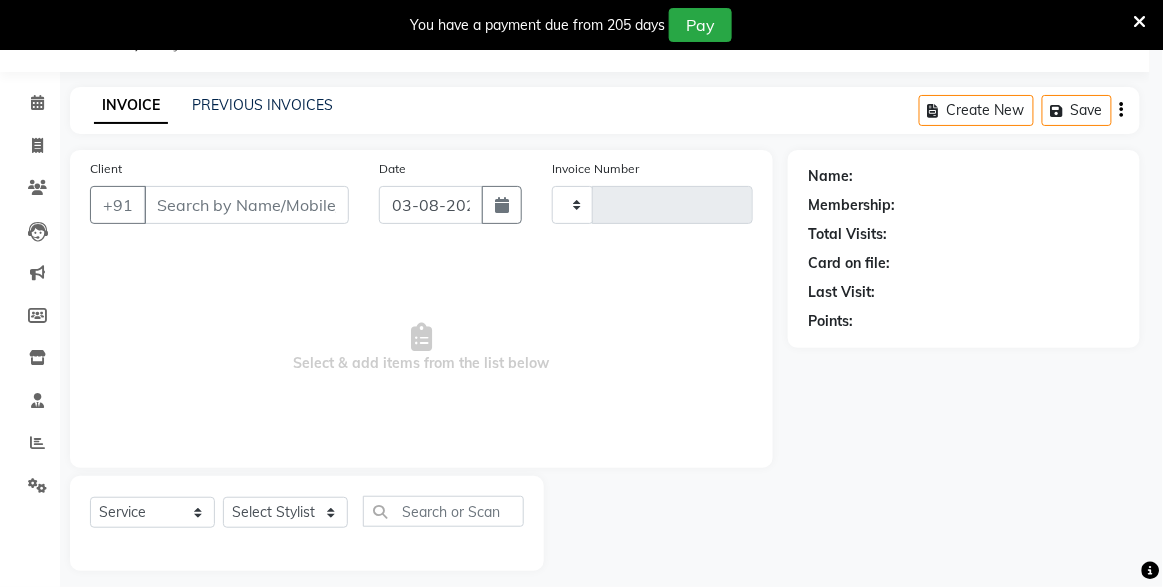 type on "3738" 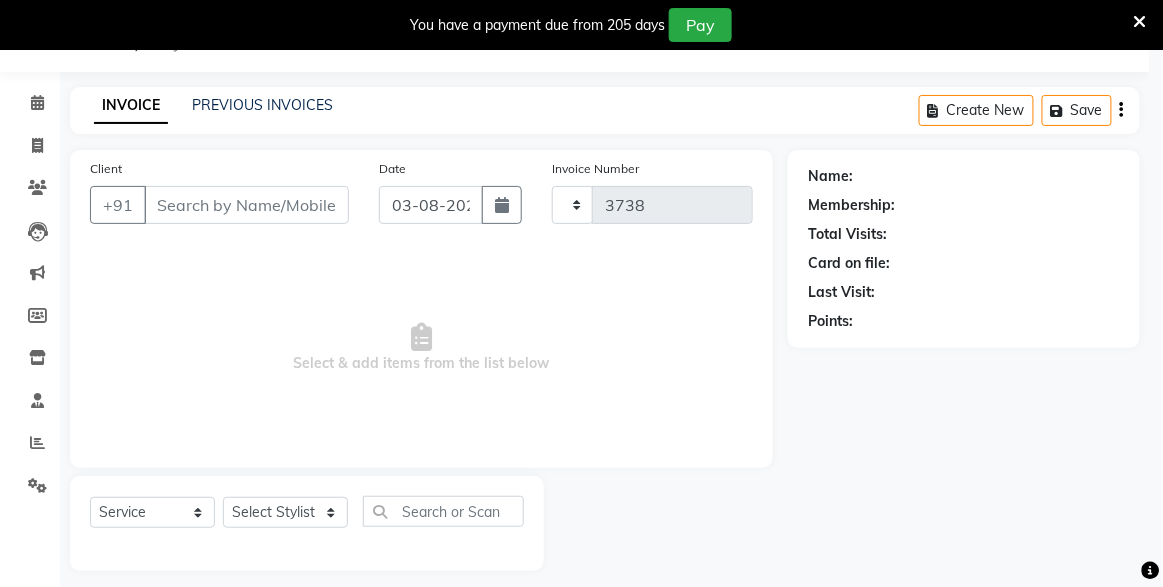 select on "7003" 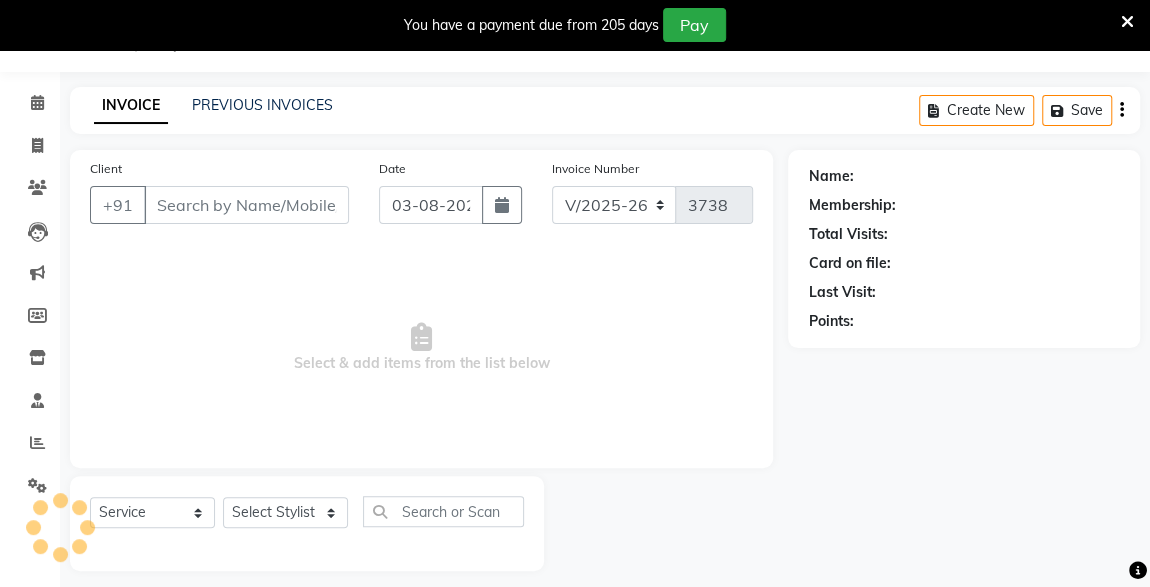 type on "[PHONE]" 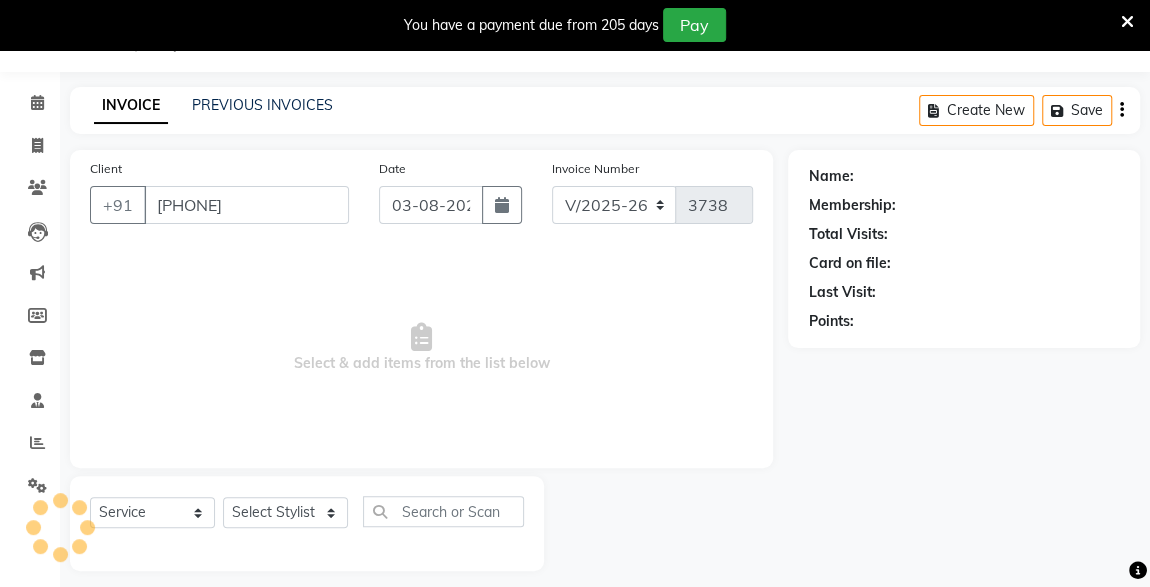select on "57588" 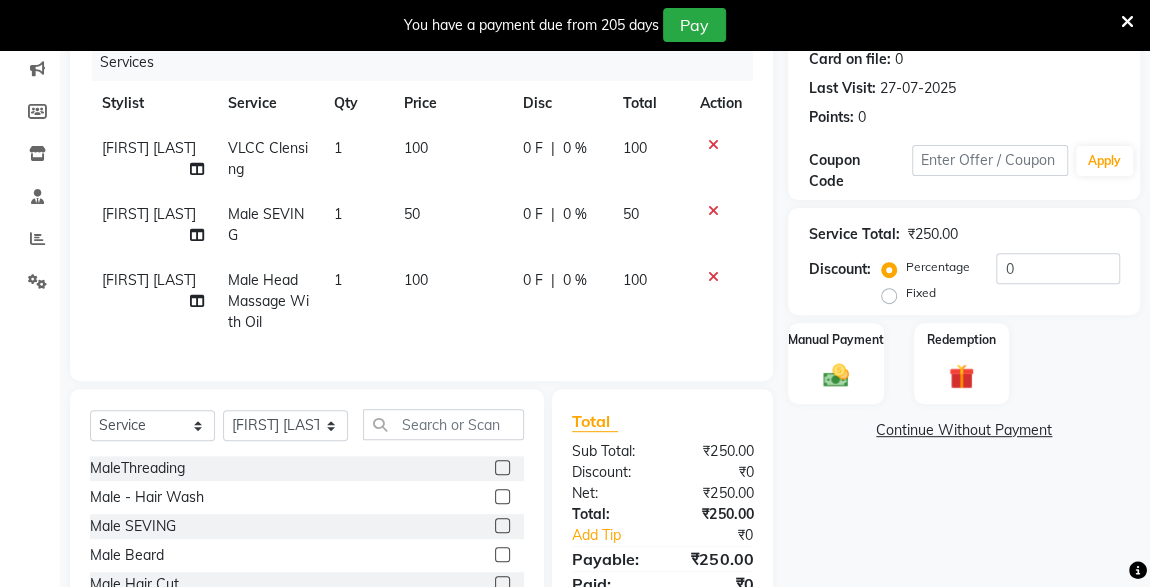 scroll, scrollTop: 252, scrollLeft: 0, axis: vertical 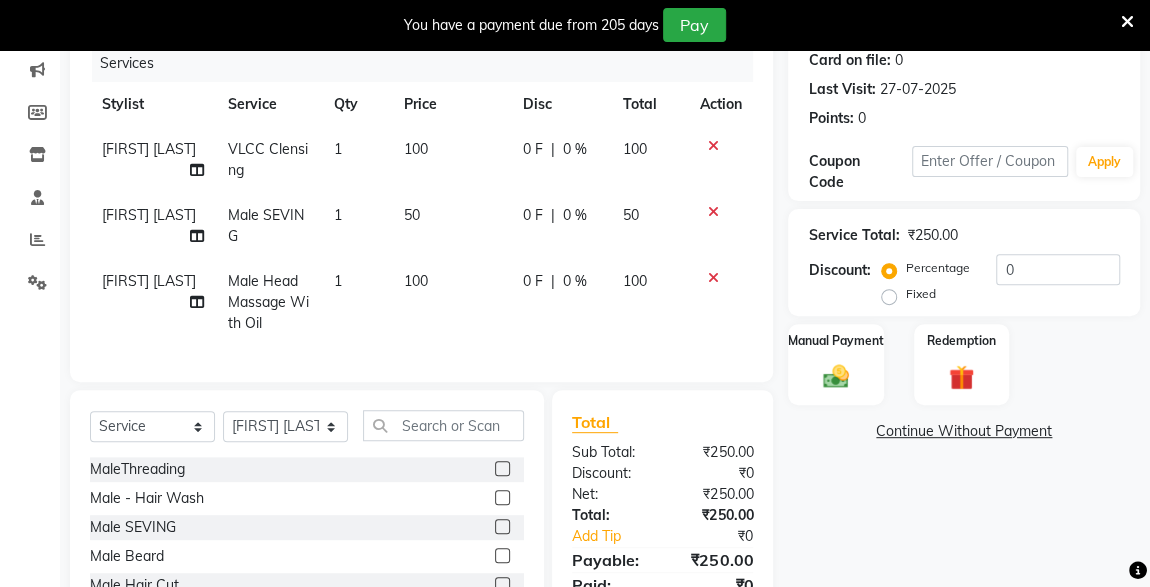click 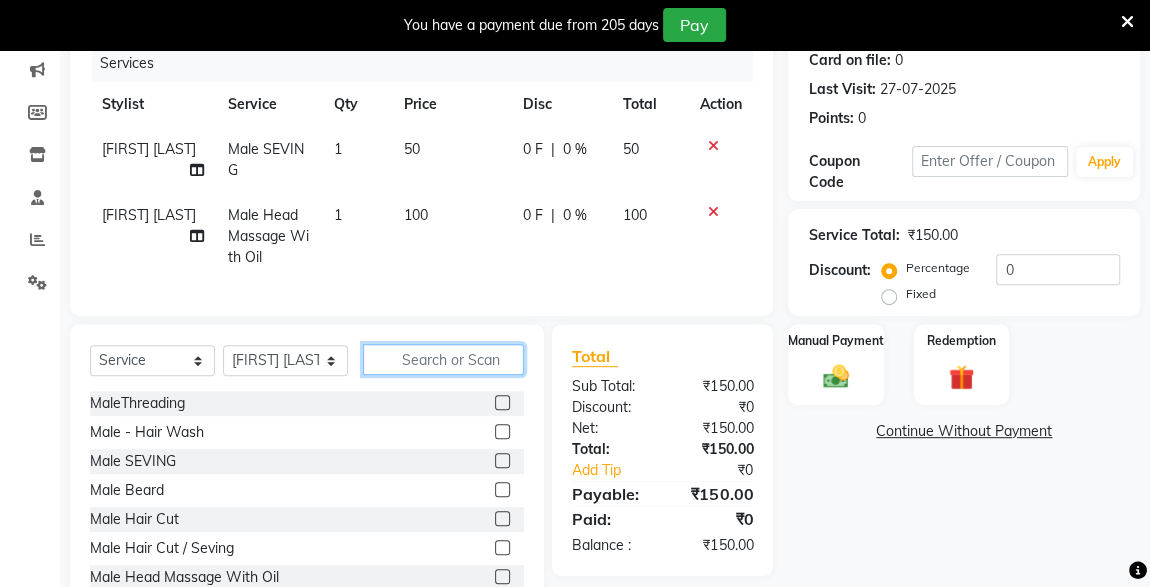 click 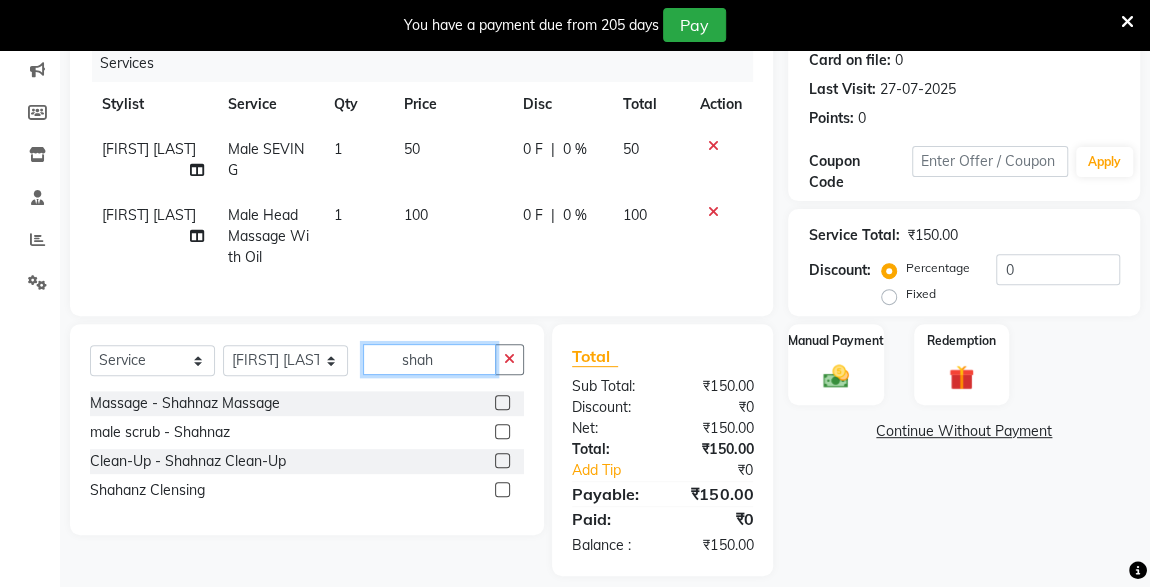 type on "shah" 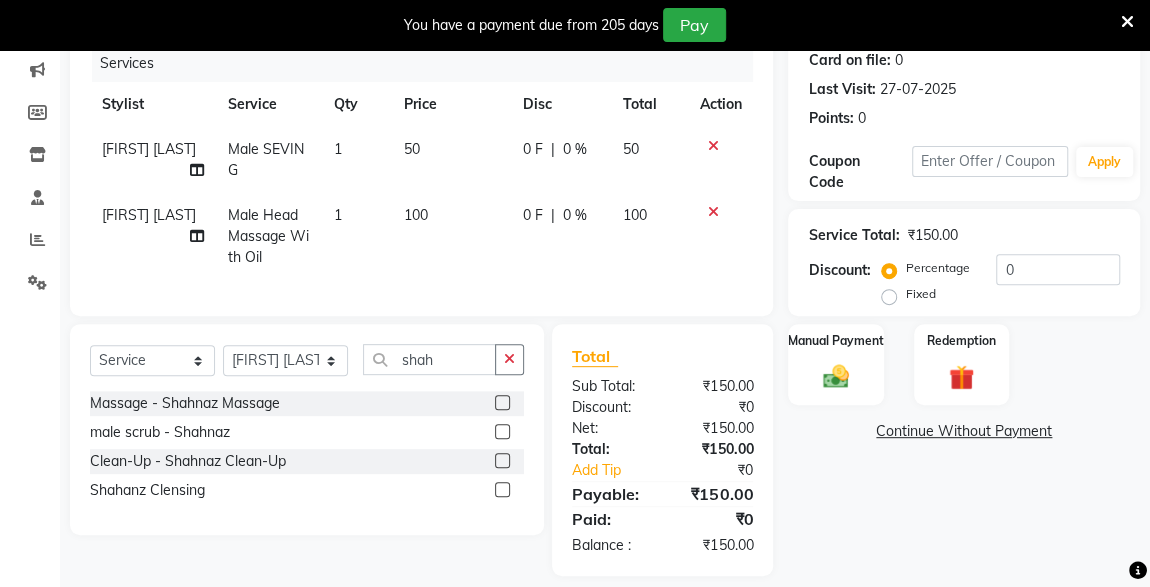 click 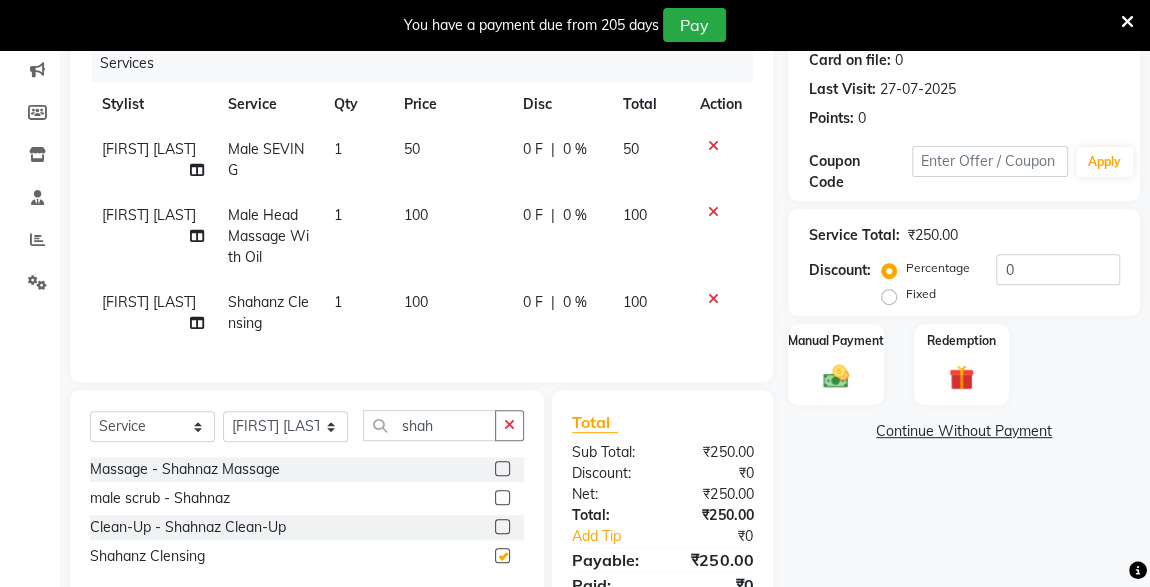 checkbox on "false" 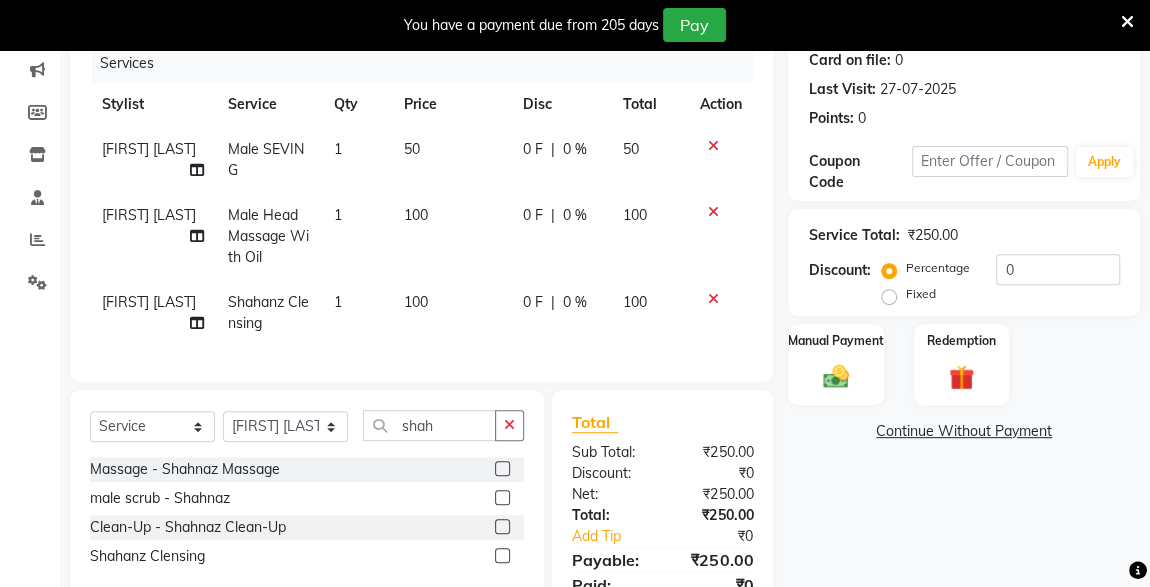 click 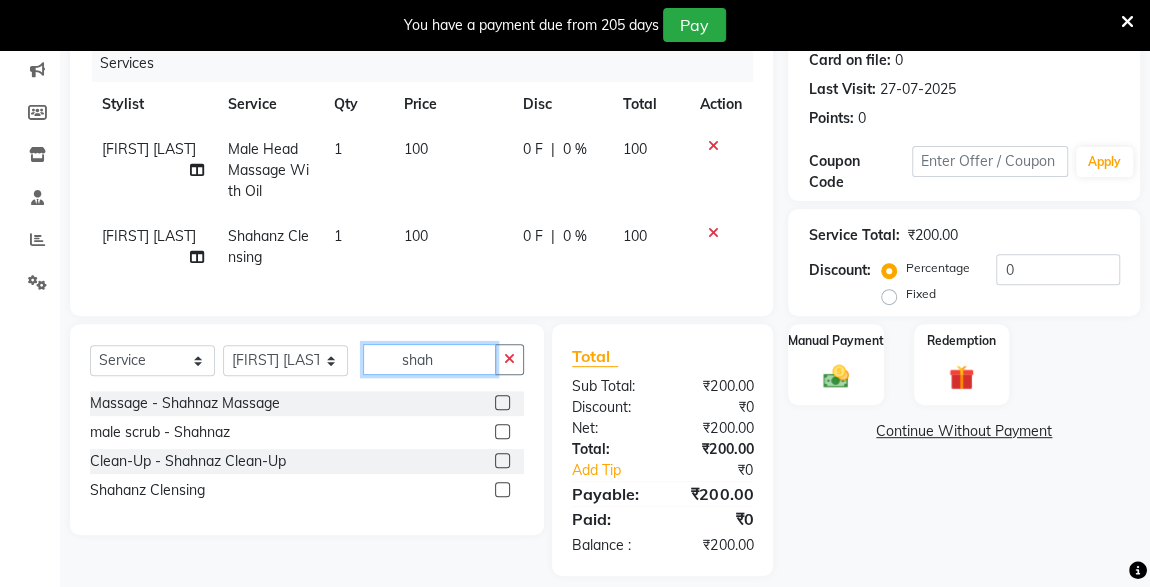 click on "shah" 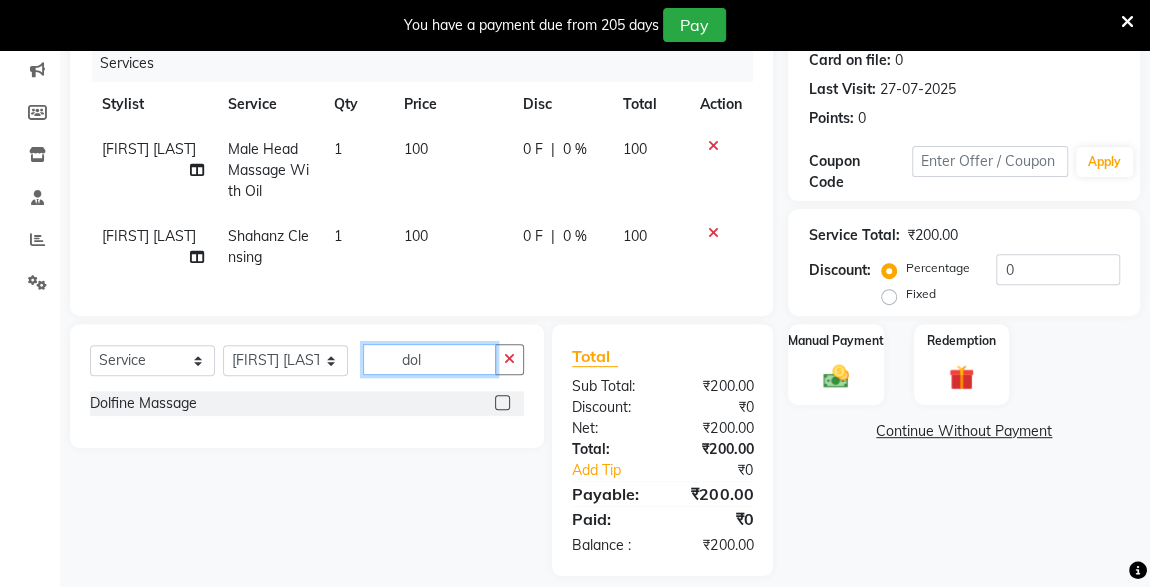type on "dol" 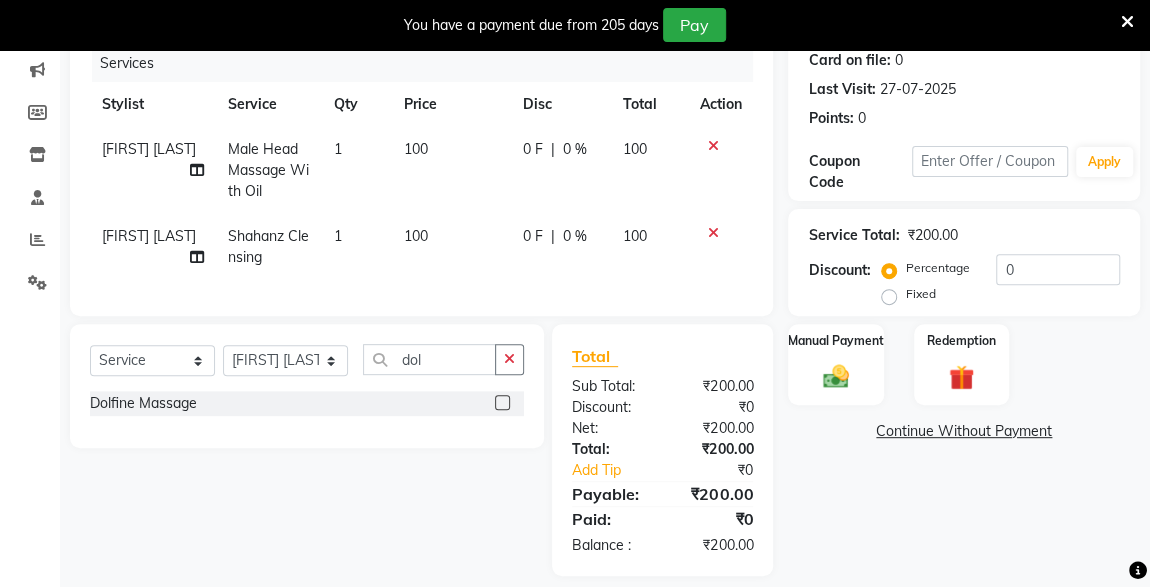 click 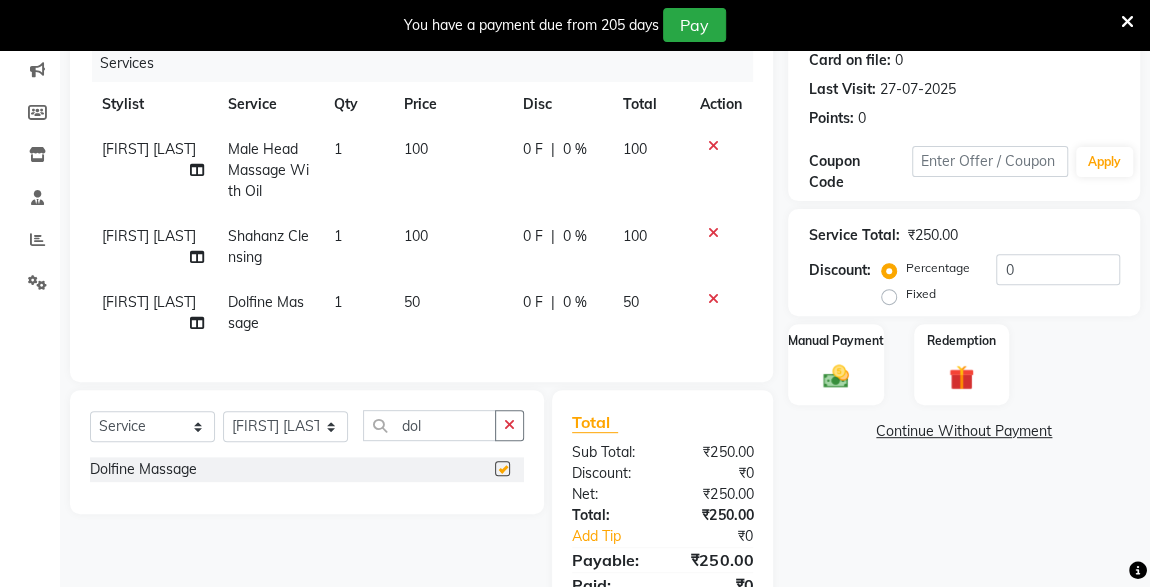 click on "Manual Payment" 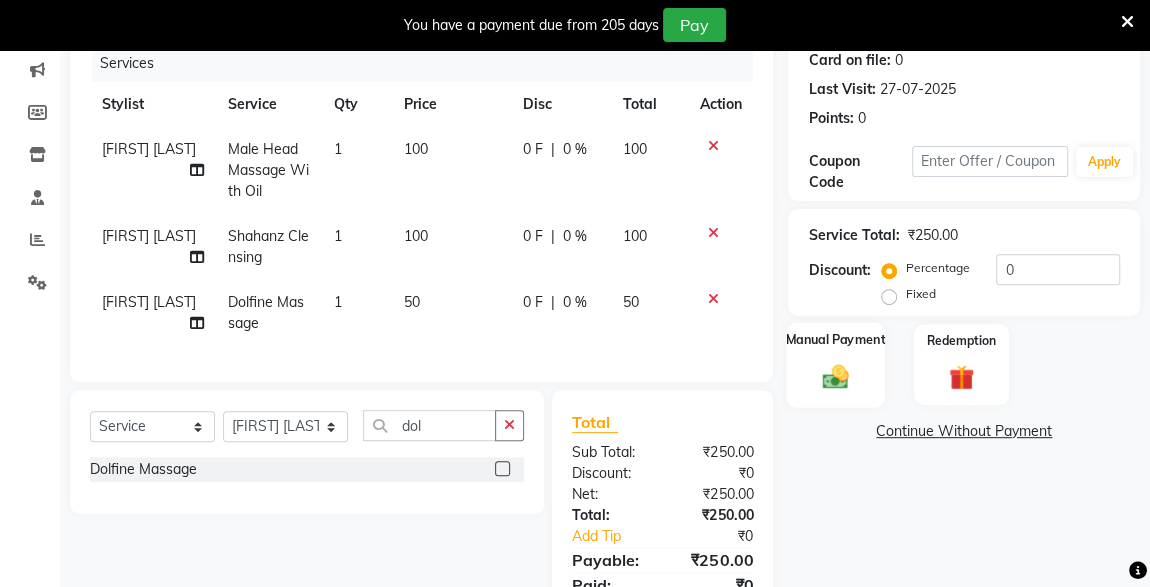 checkbox on "false" 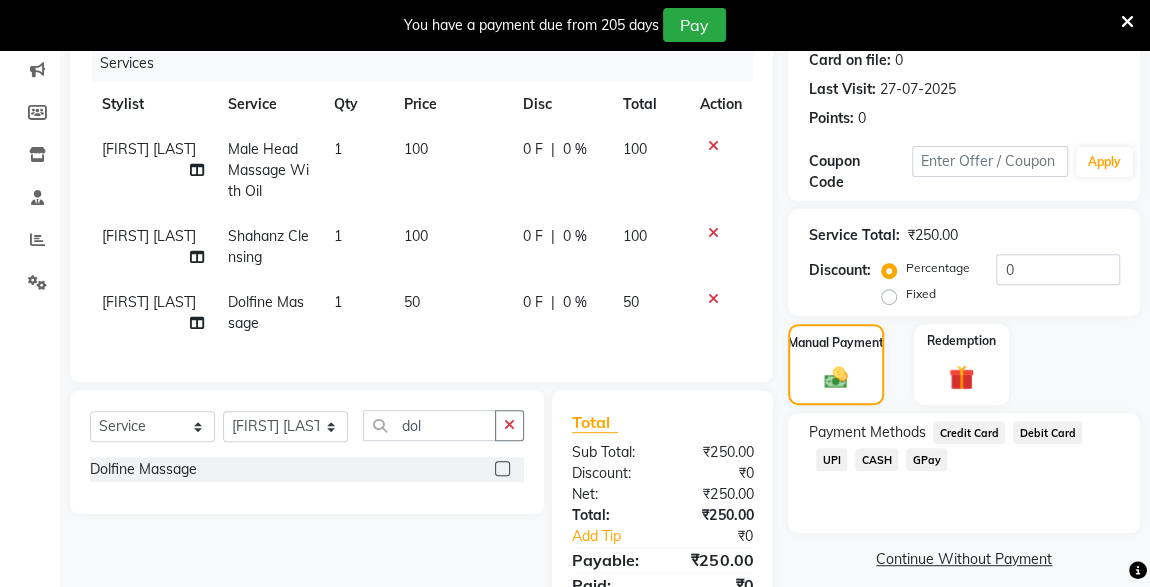 click on "CASH" 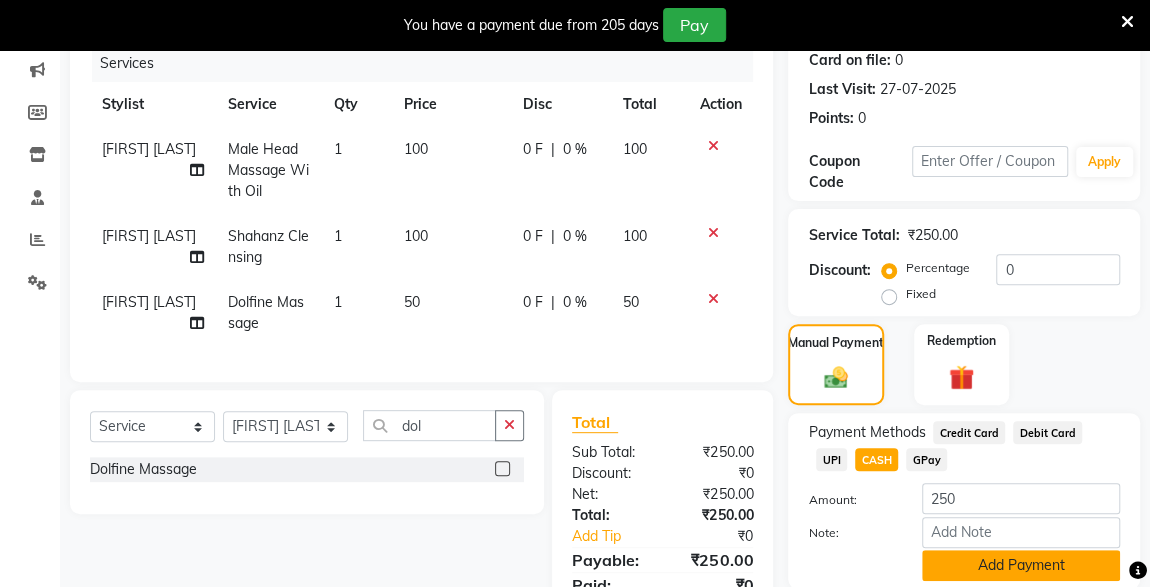 click on "Add Payment" 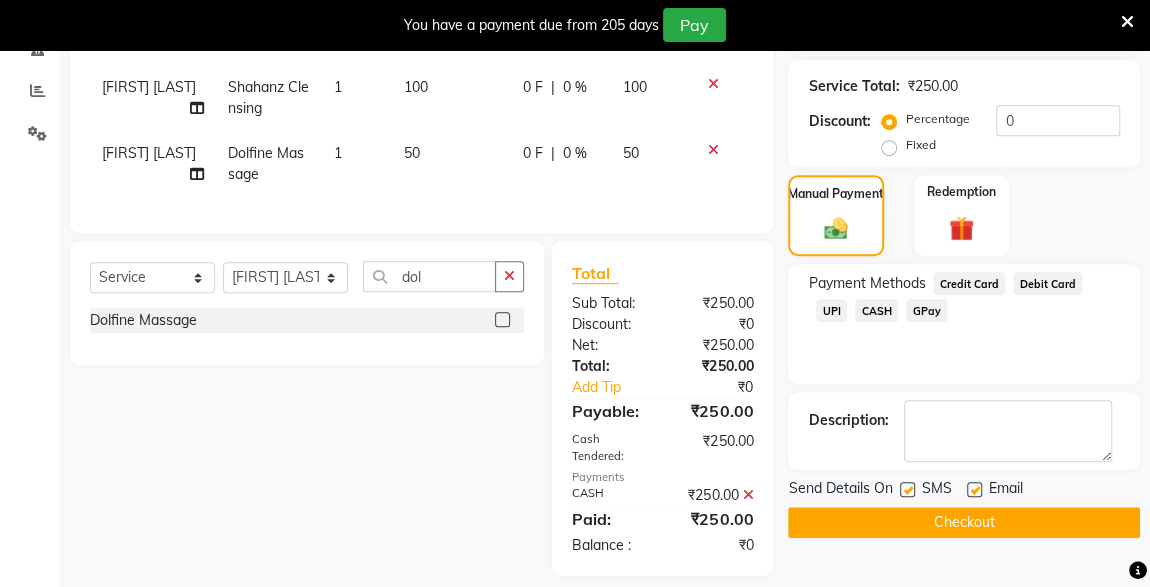scroll, scrollTop: 432, scrollLeft: 0, axis: vertical 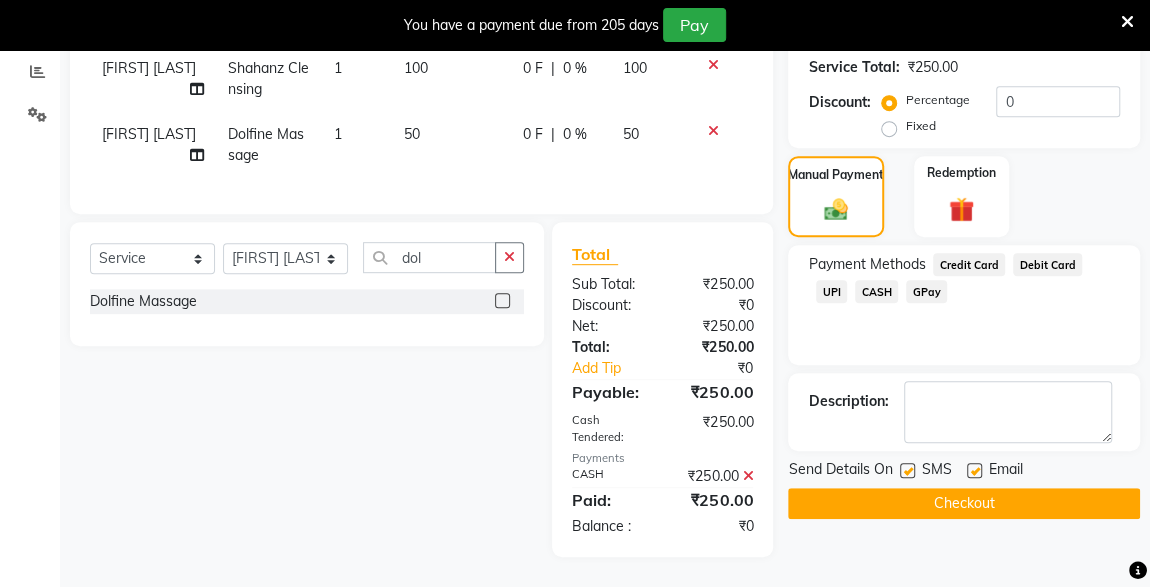 click 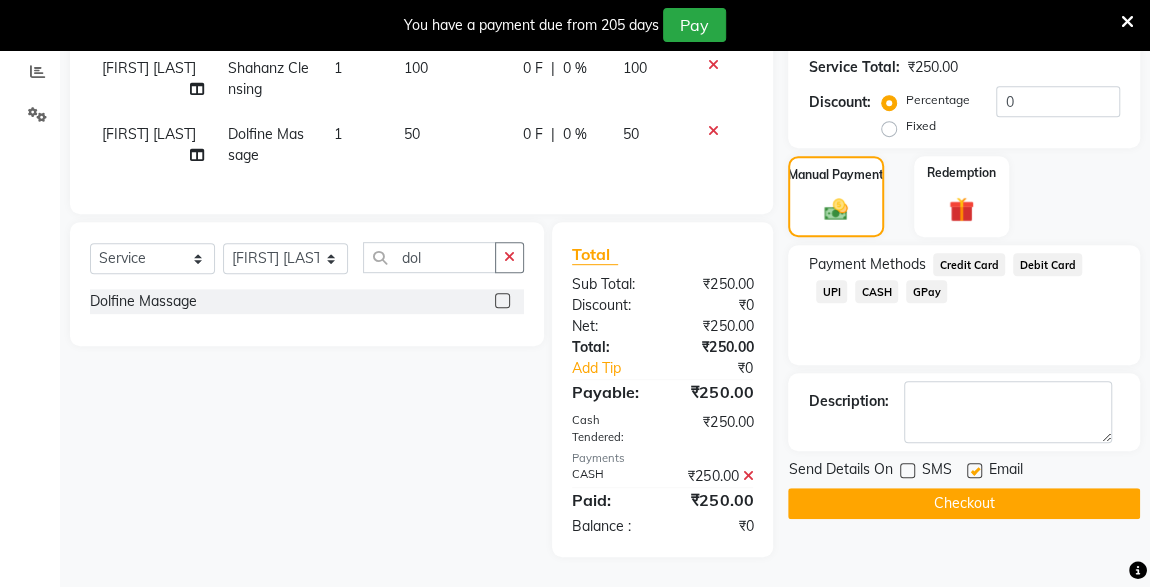click on "Checkout" 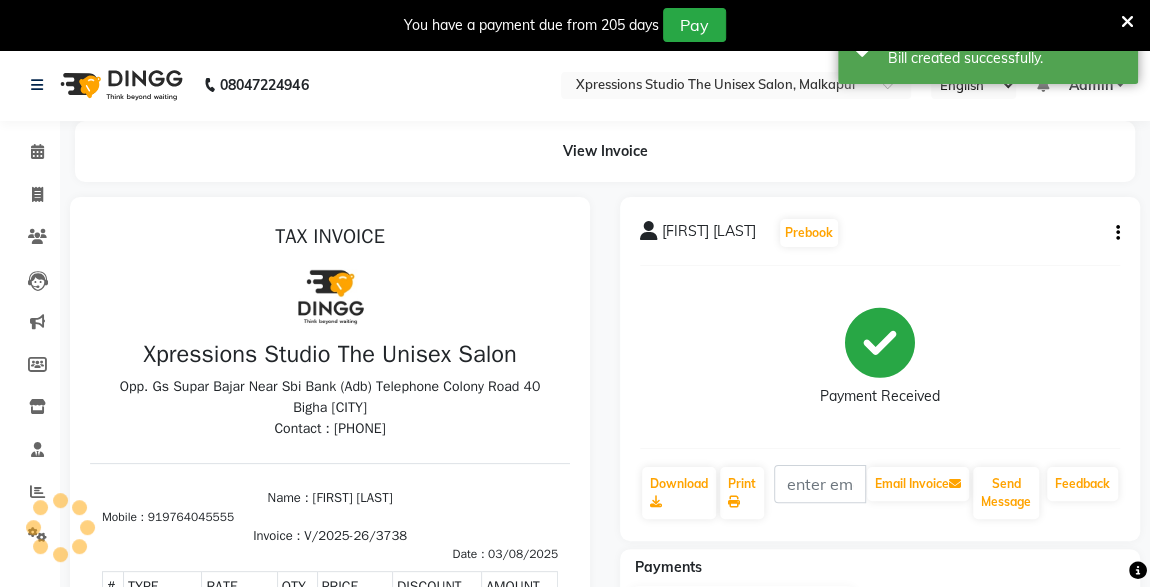 scroll, scrollTop: 0, scrollLeft: 0, axis: both 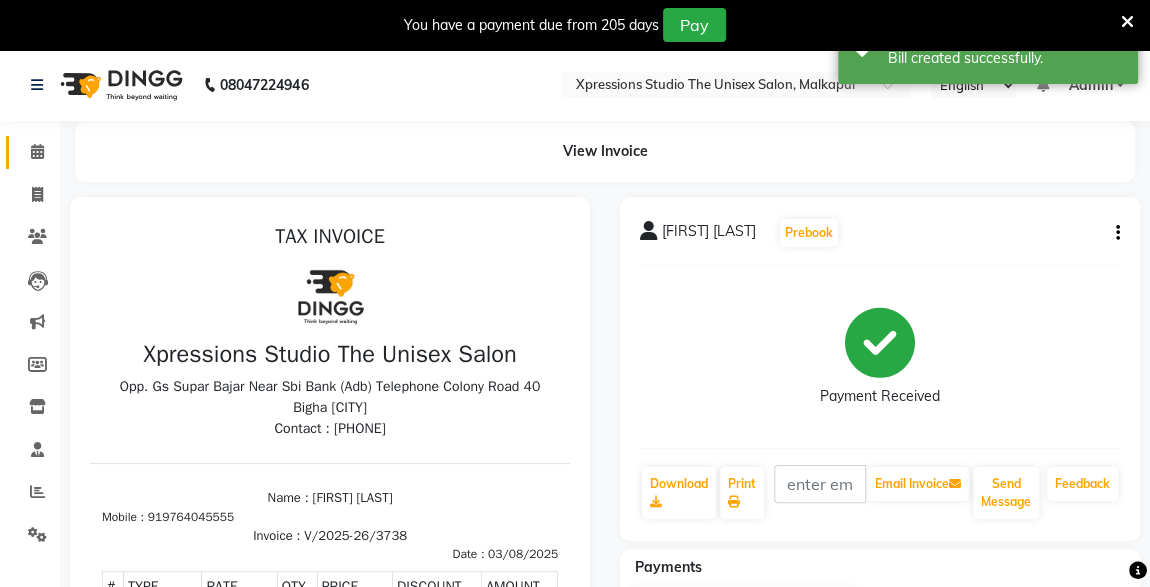 click on "Calendar" 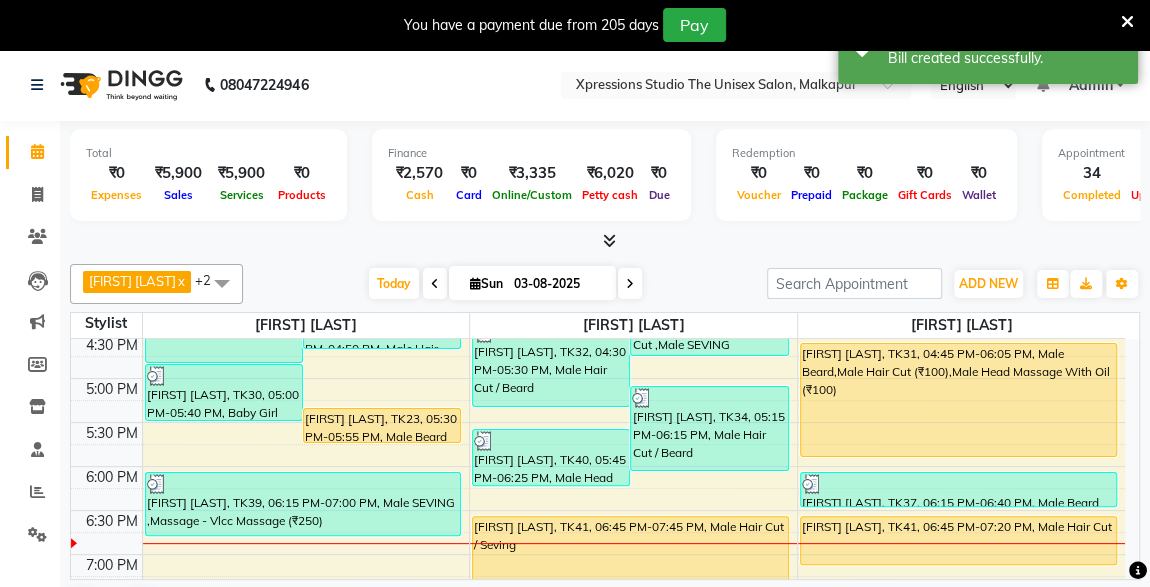 scroll, scrollTop: 756, scrollLeft: 0, axis: vertical 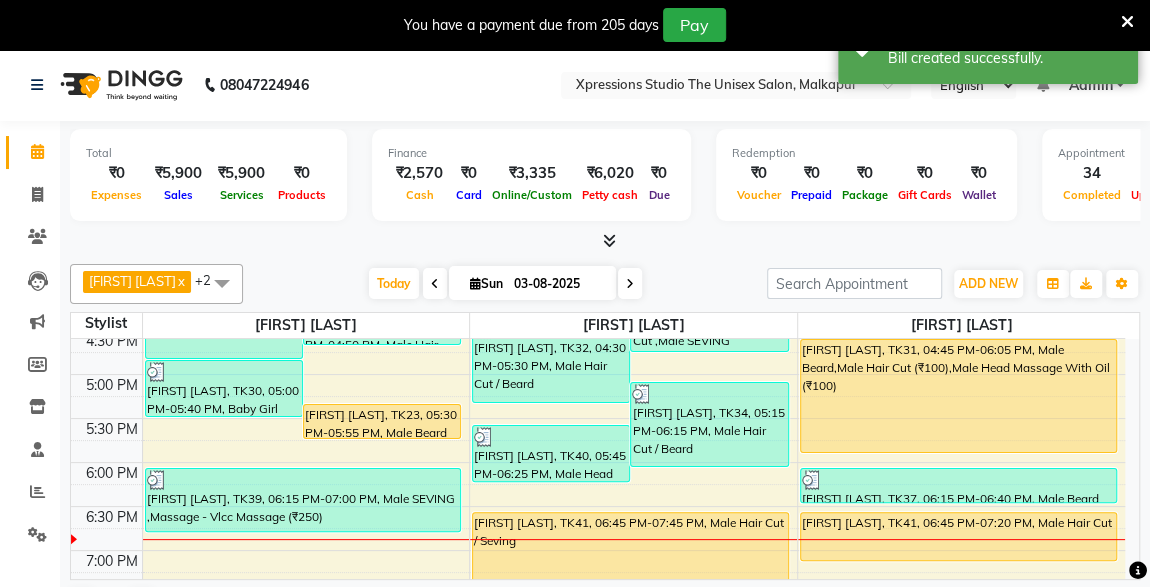click on "[FIRST] [LAST], TK23, 05:30 PM-05:55 PM, Male  Beard" at bounding box center (382, 421) 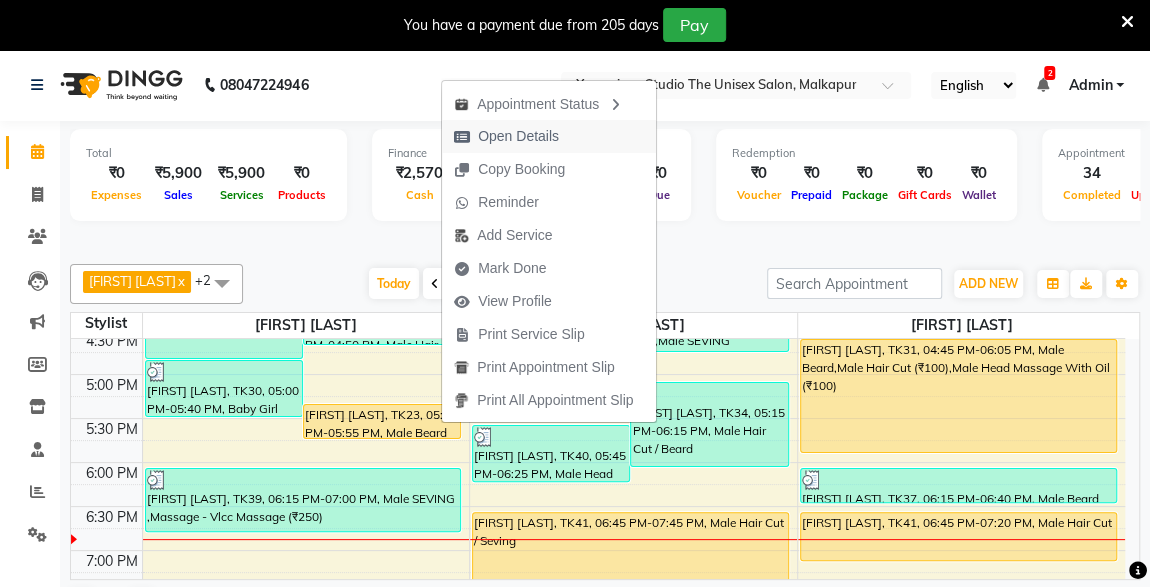 click on "Open Details" at bounding box center (506, 136) 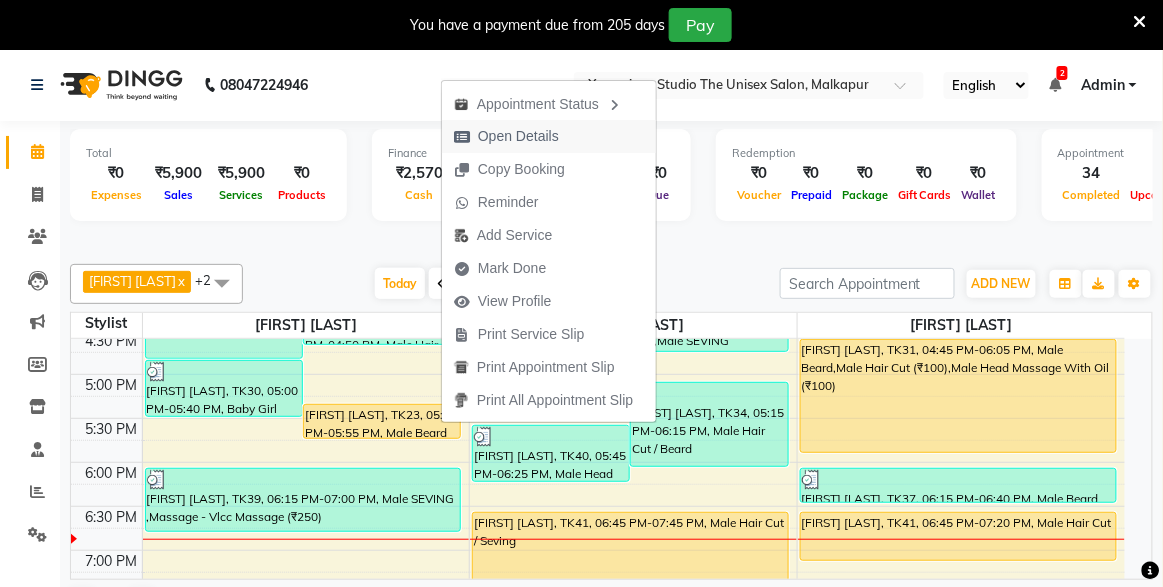select on "1" 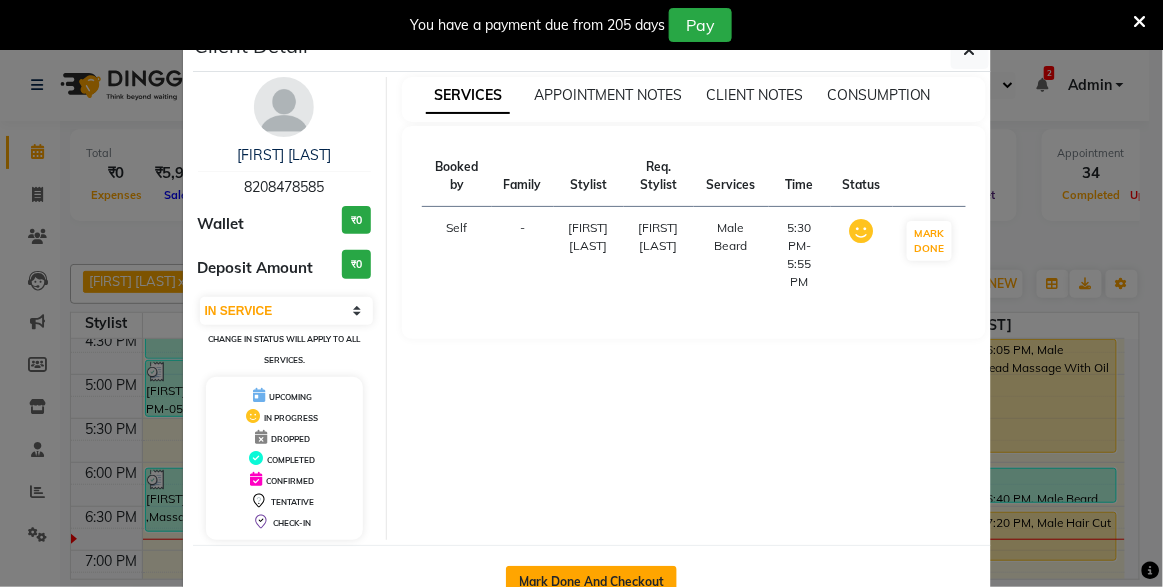 click on "Mark Done And Checkout" 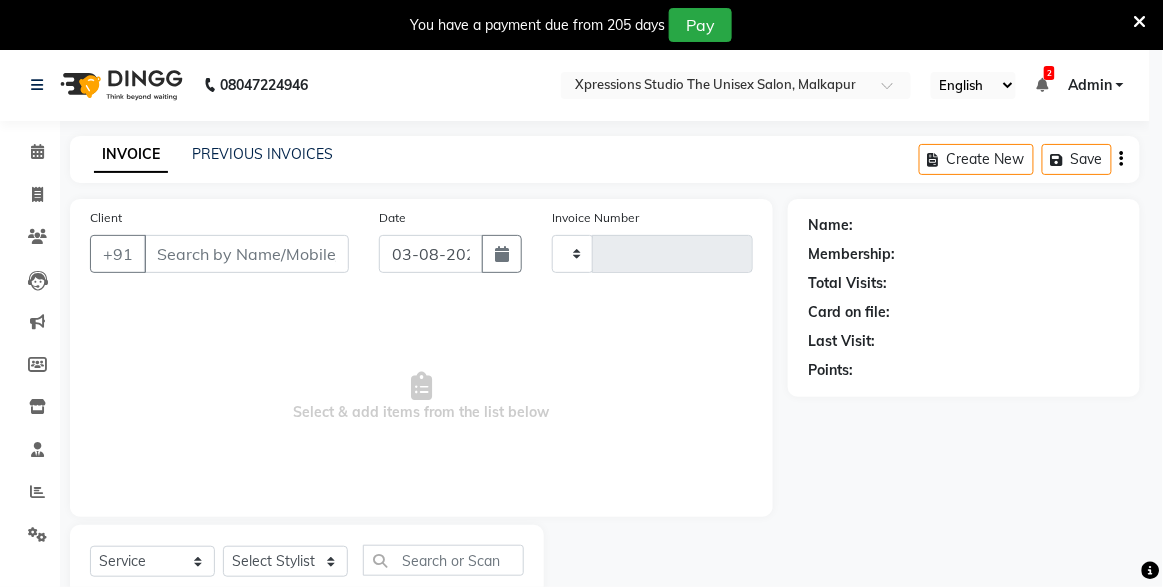 type on "3739" 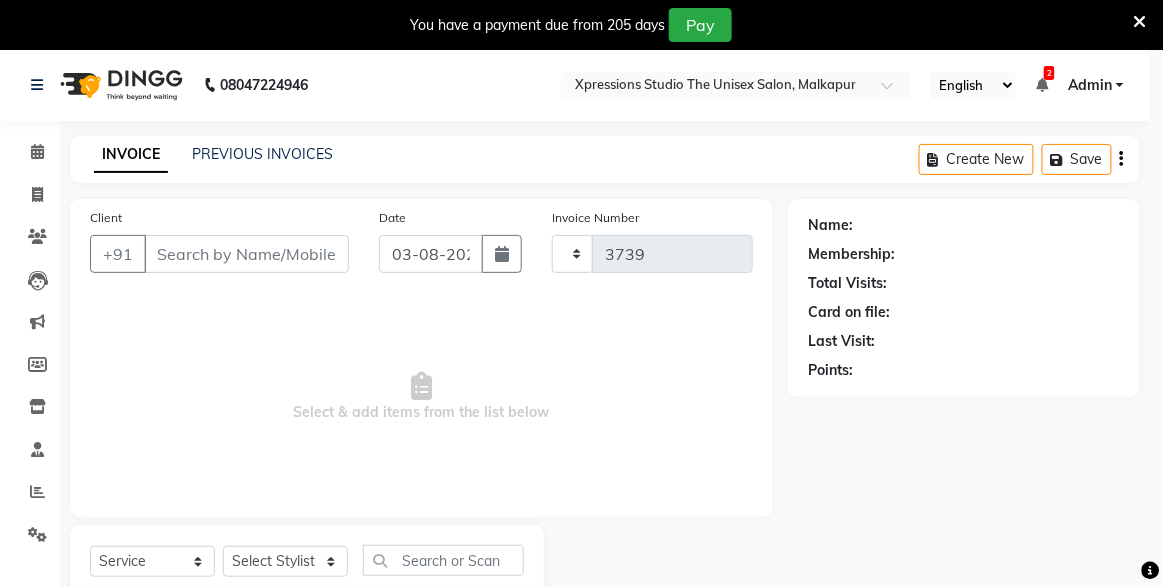 select on "7003" 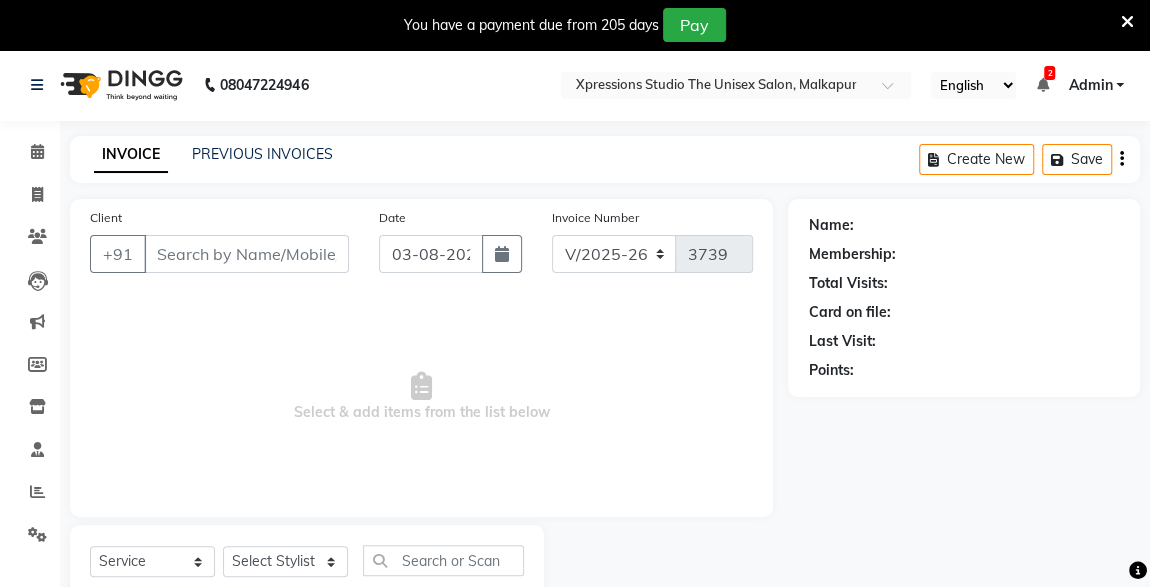type on "8208478585" 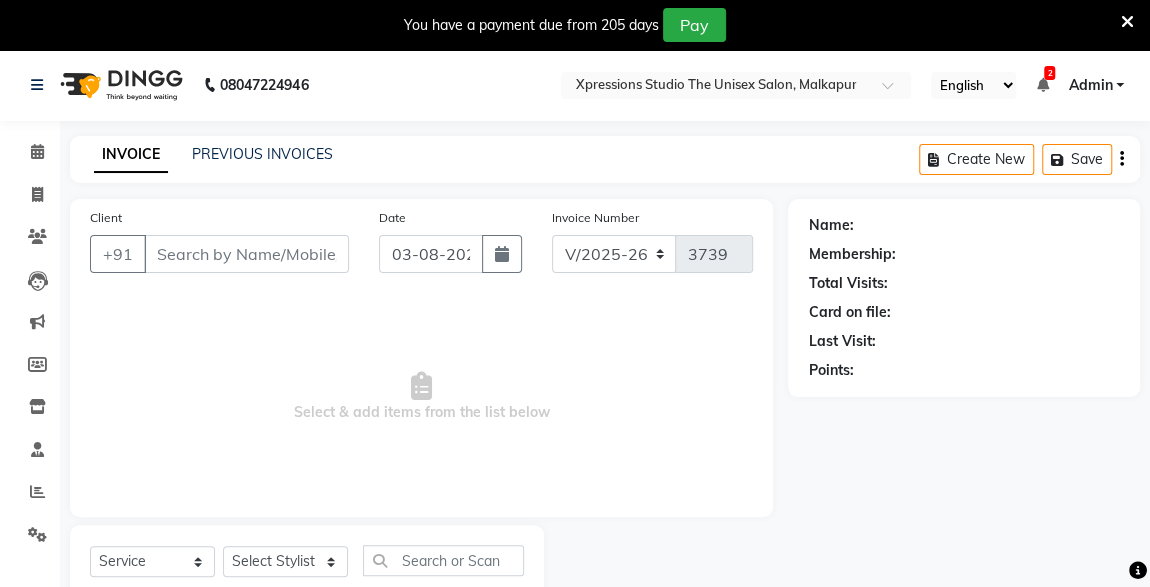 select on "[PHONE]" 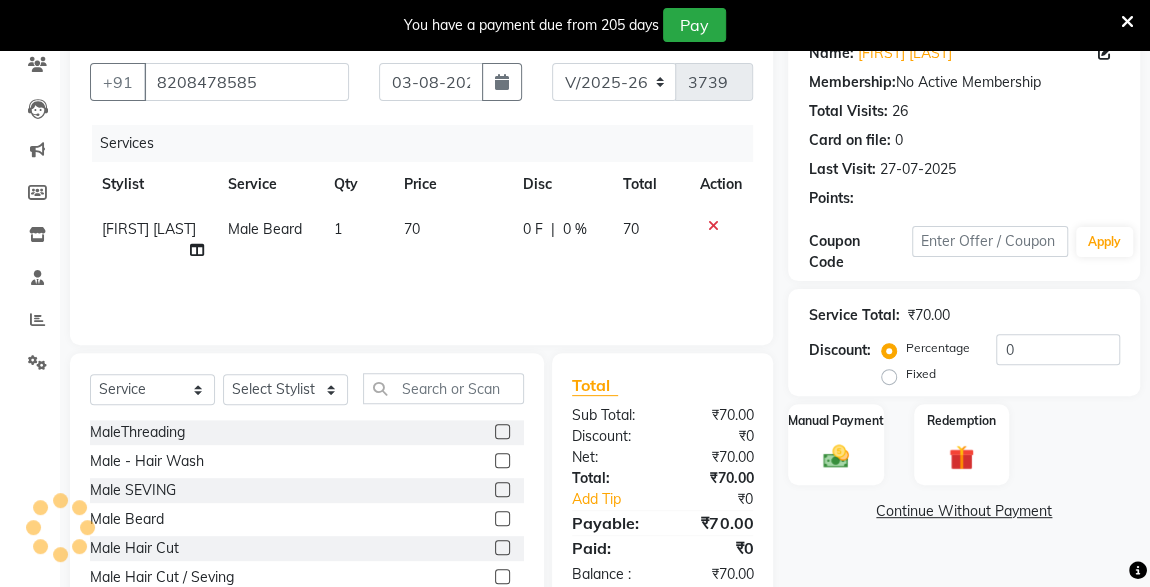 scroll, scrollTop: 261, scrollLeft: 0, axis: vertical 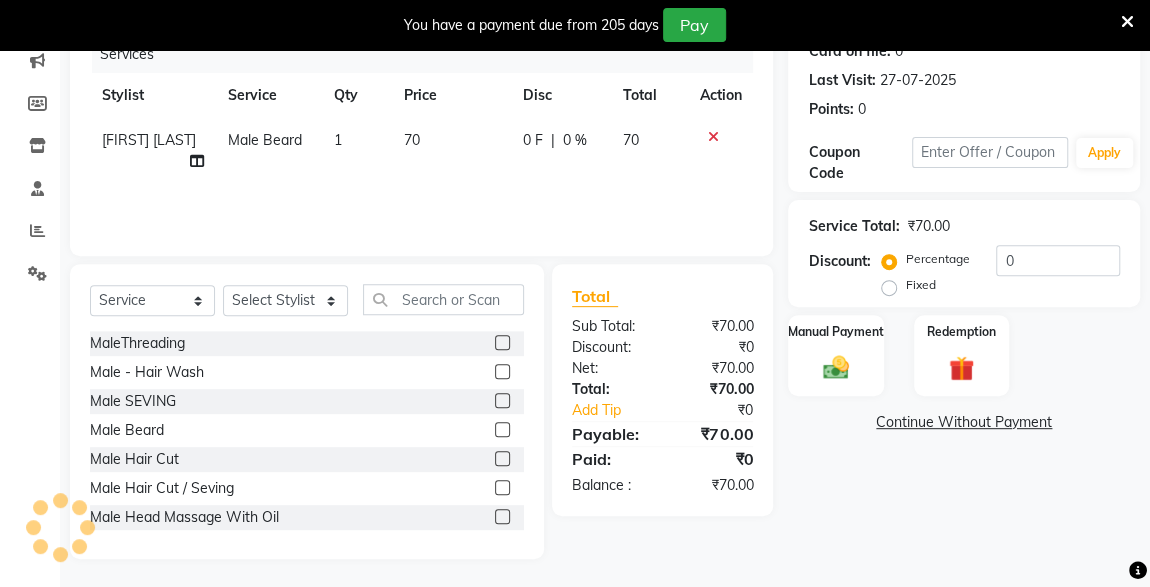 click 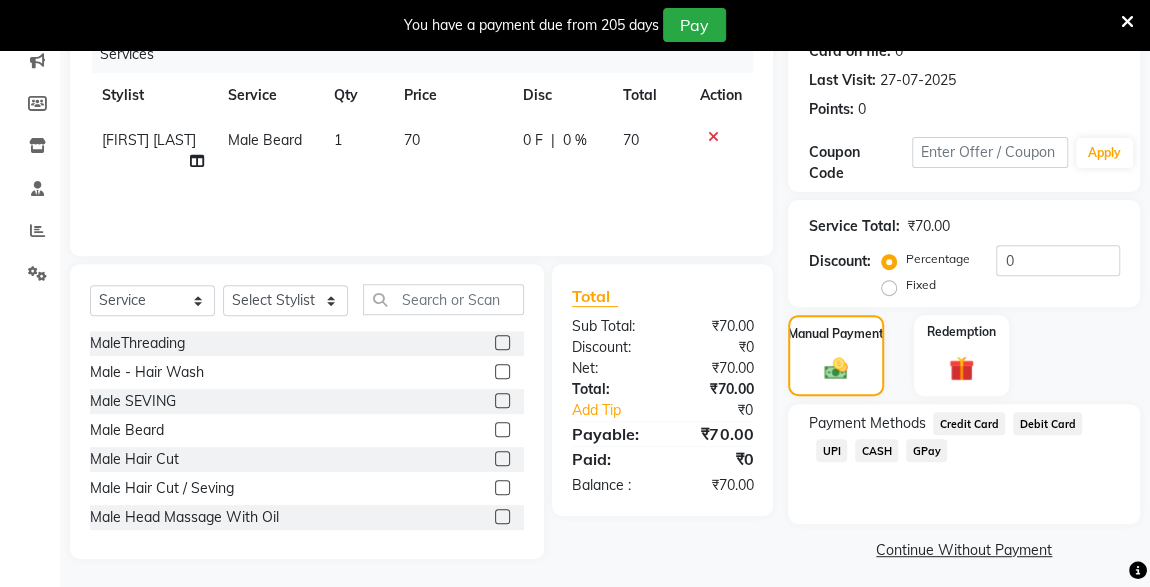 click on "CASH" 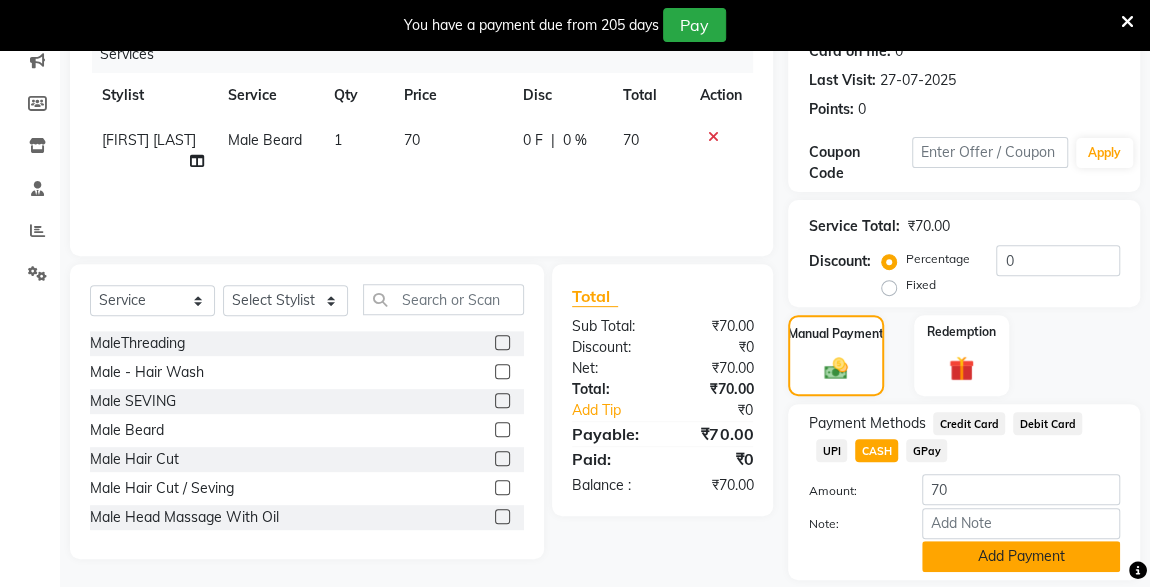 click on "Add Payment" 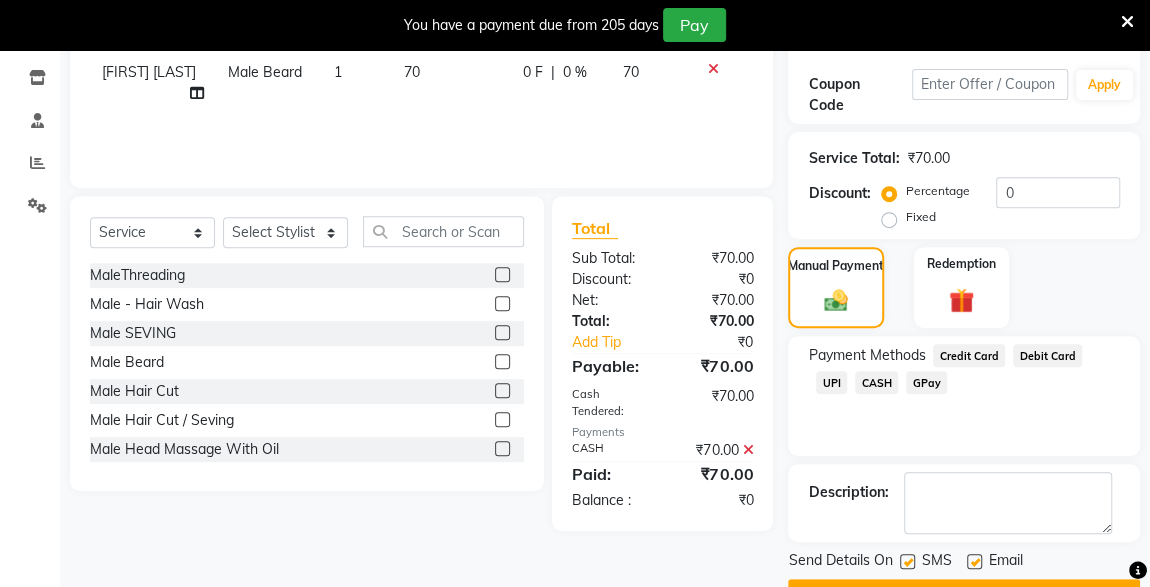 scroll, scrollTop: 379, scrollLeft: 0, axis: vertical 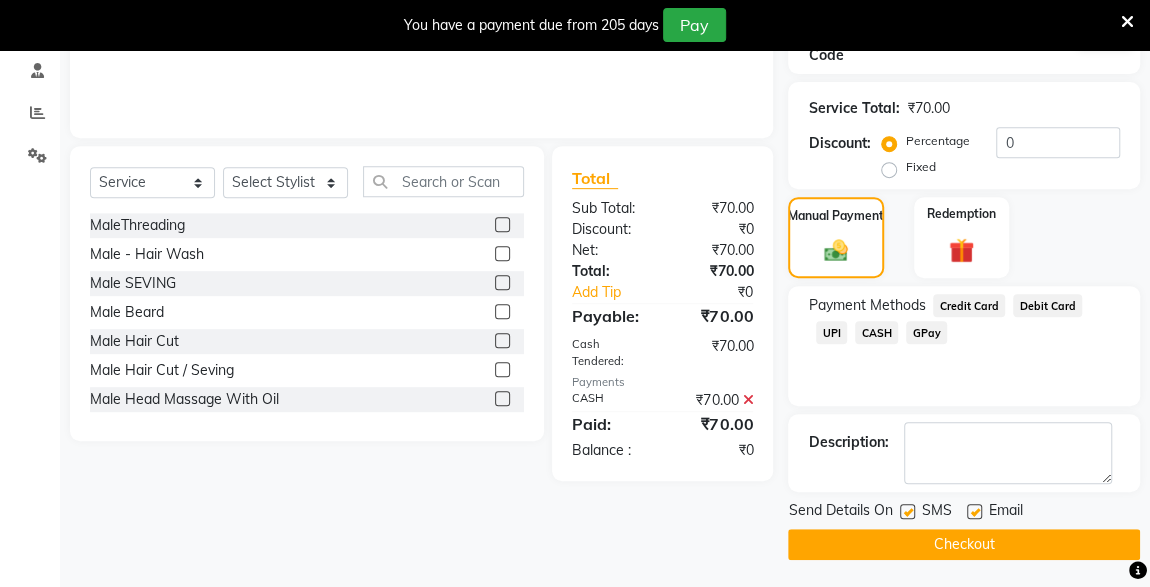 click 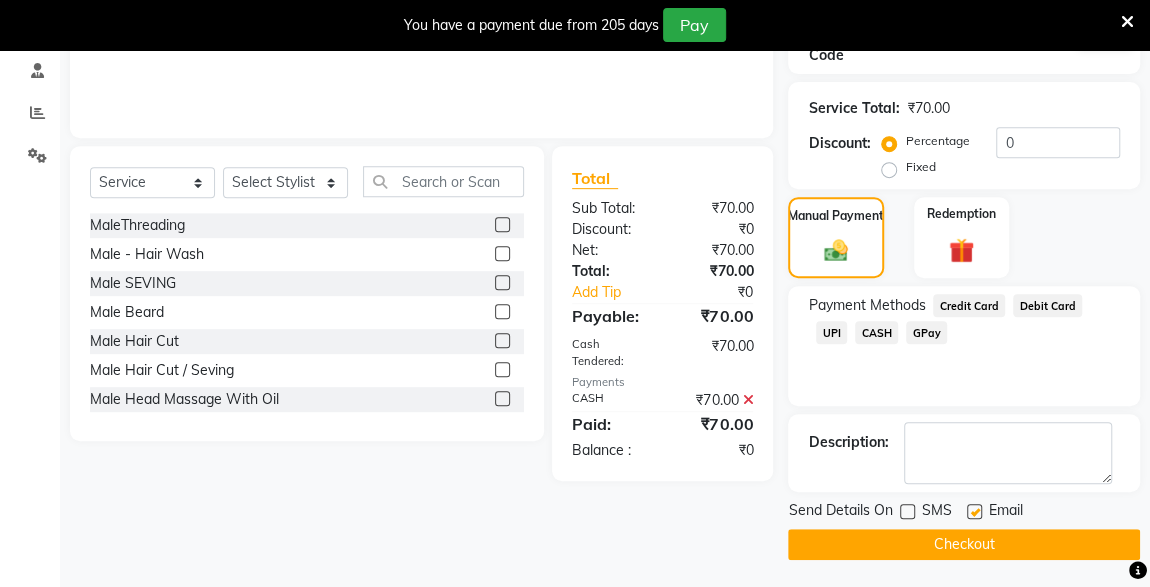 click on "Checkout" 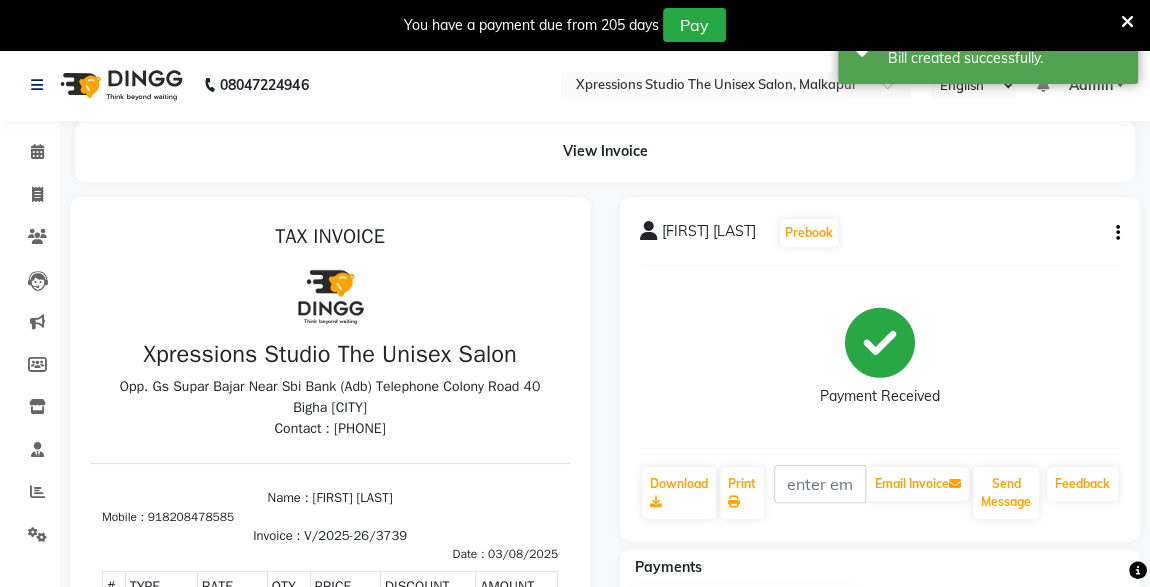 scroll, scrollTop: 0, scrollLeft: 0, axis: both 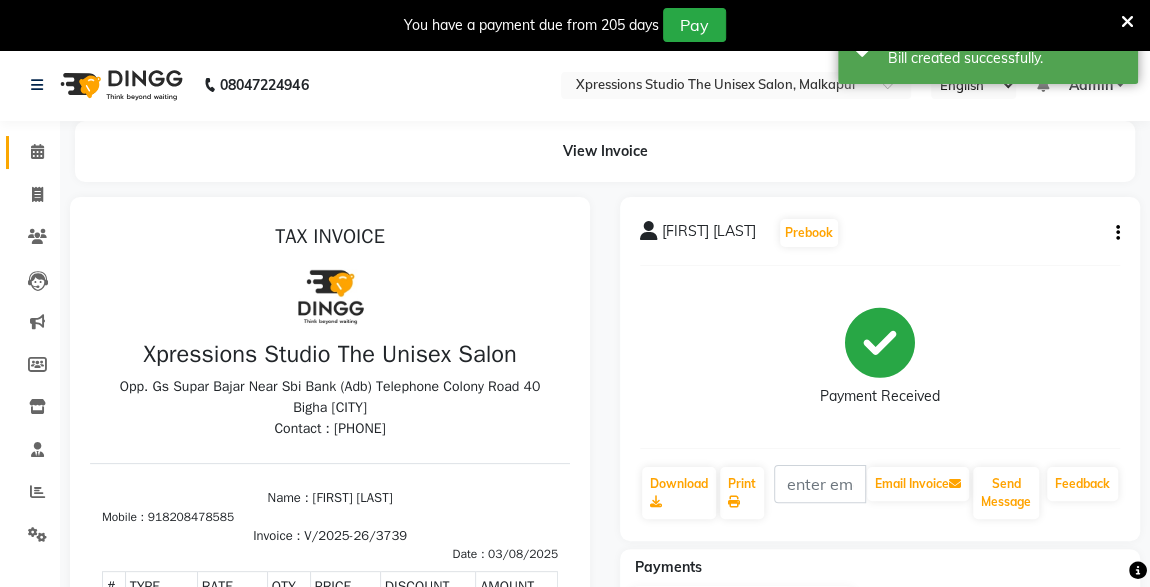 click 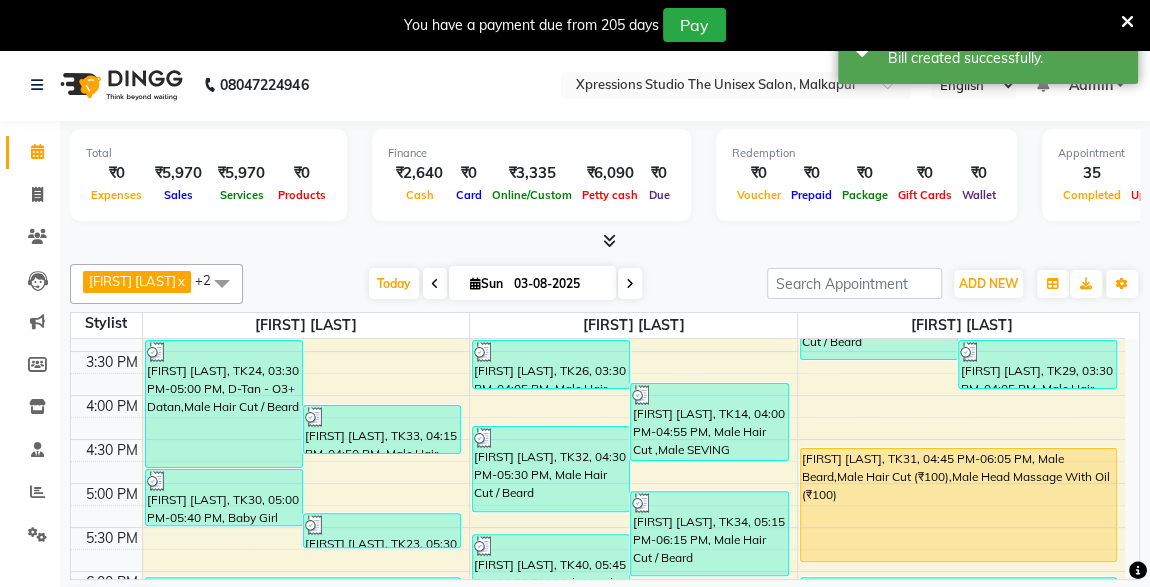 scroll, scrollTop: 681, scrollLeft: 0, axis: vertical 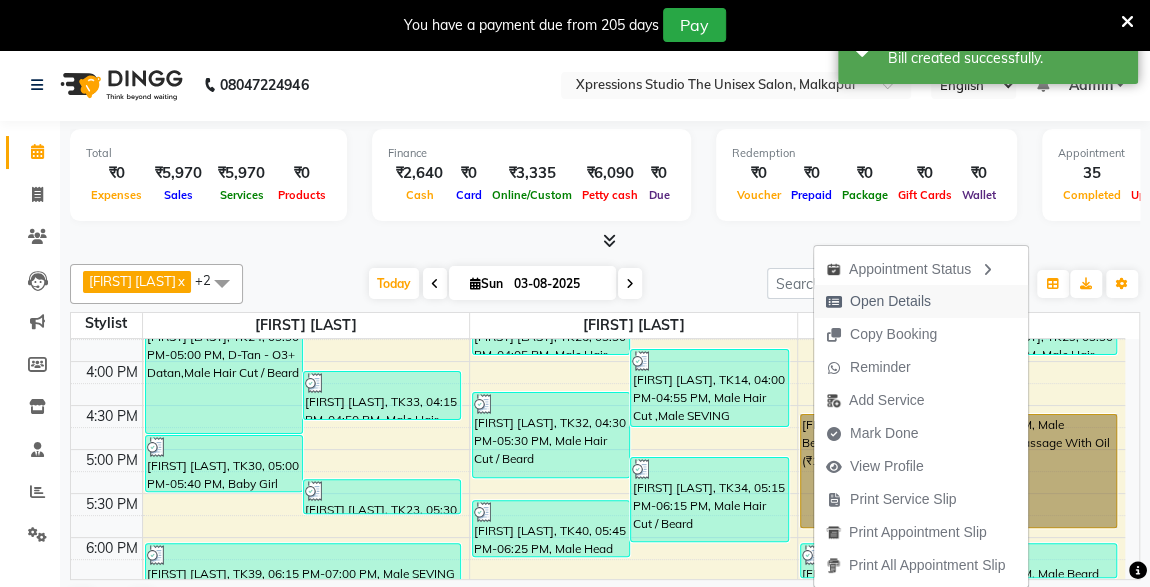 click on "Open Details" at bounding box center [890, 301] 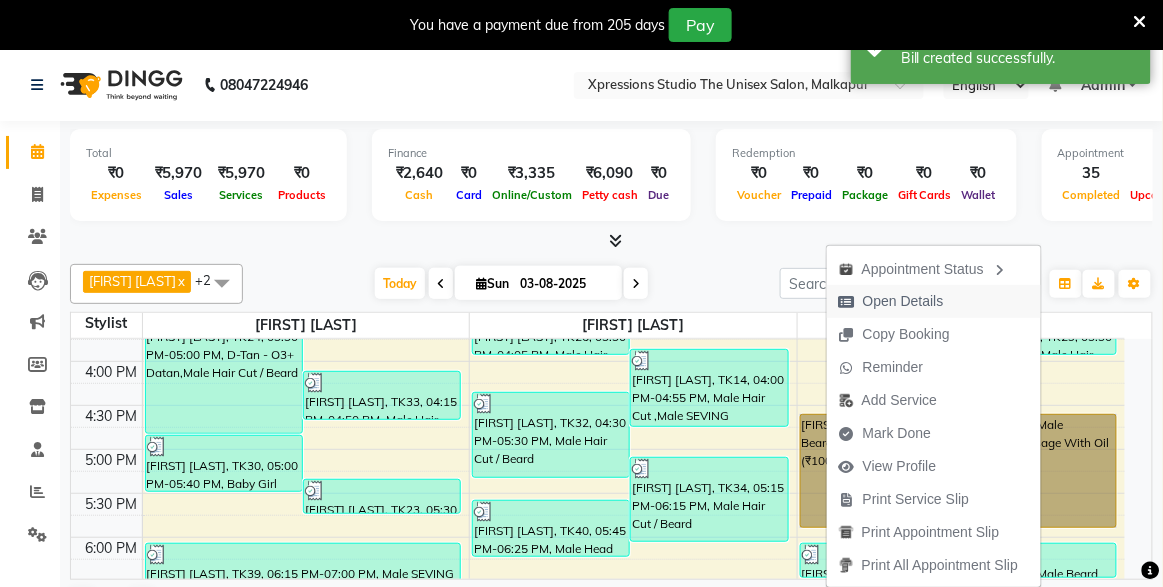 select on "1" 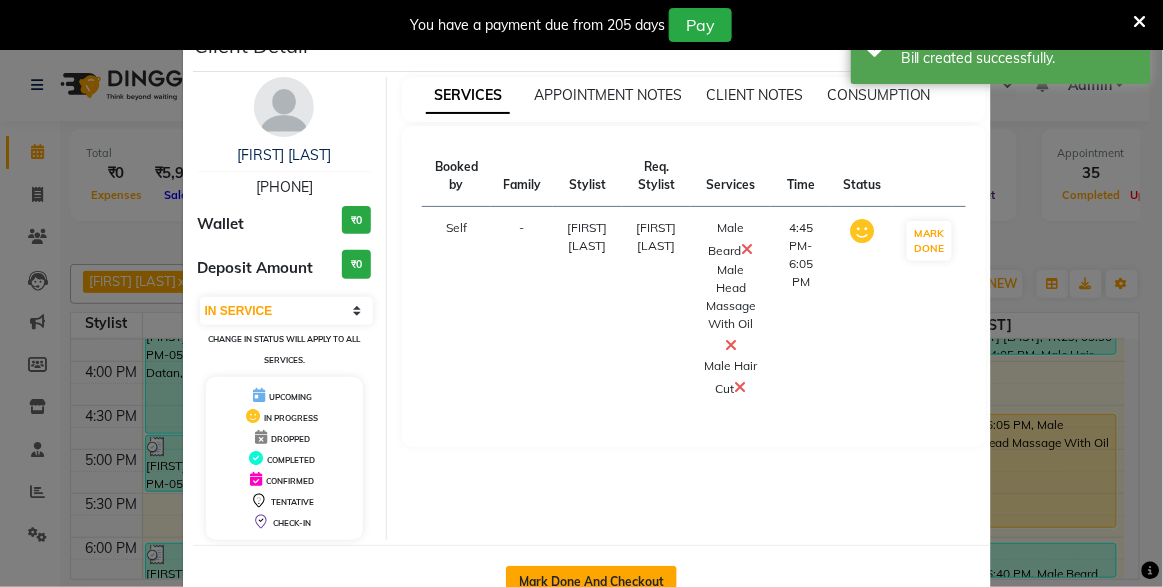 click on "Mark Done And Checkout" 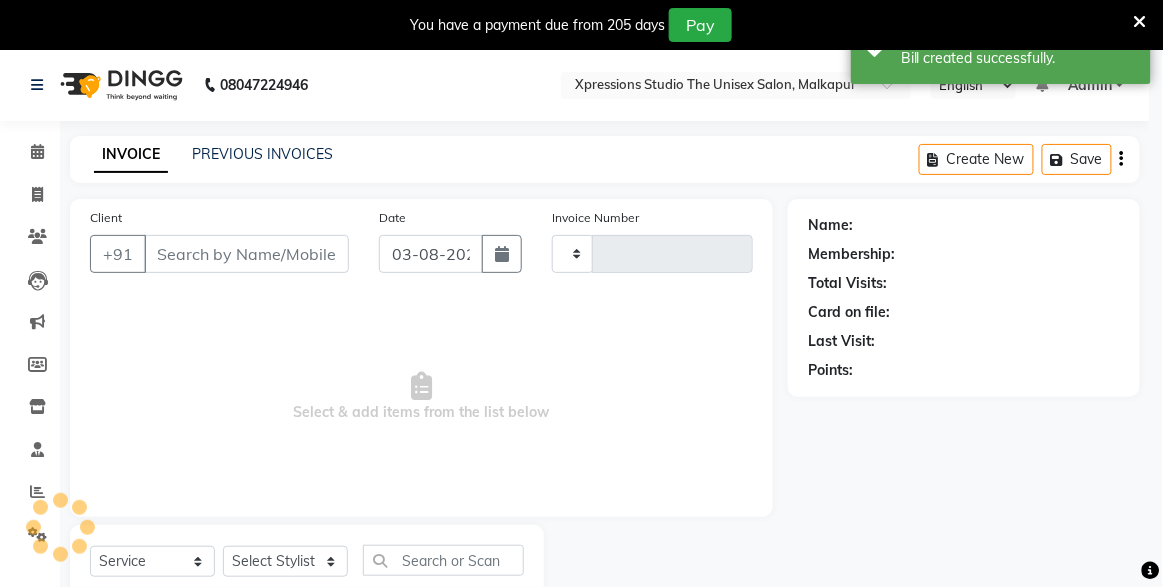 type on "3740" 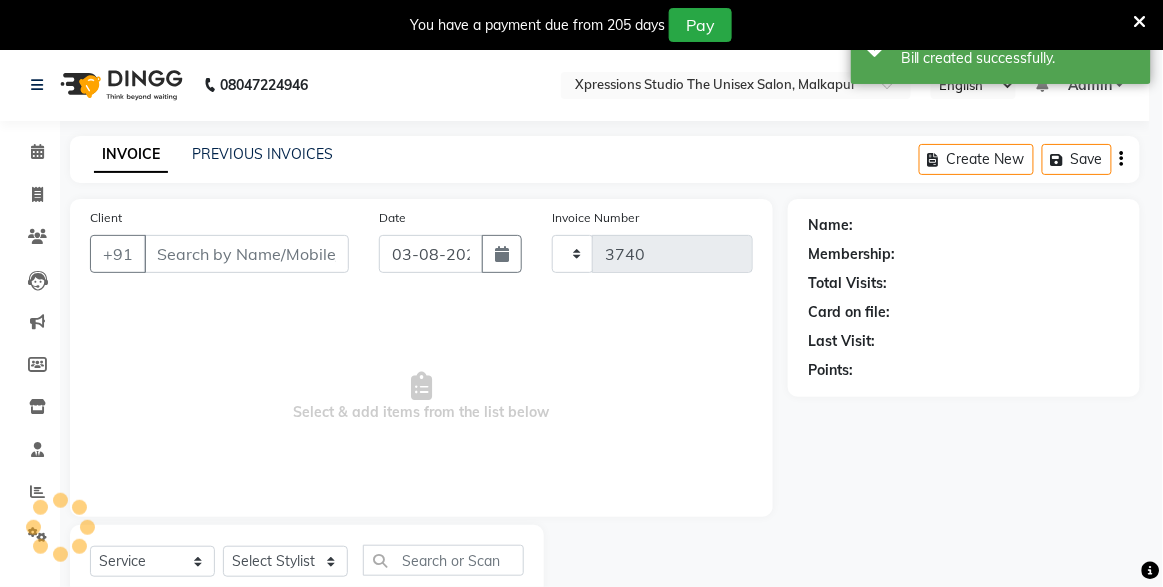 select on "7003" 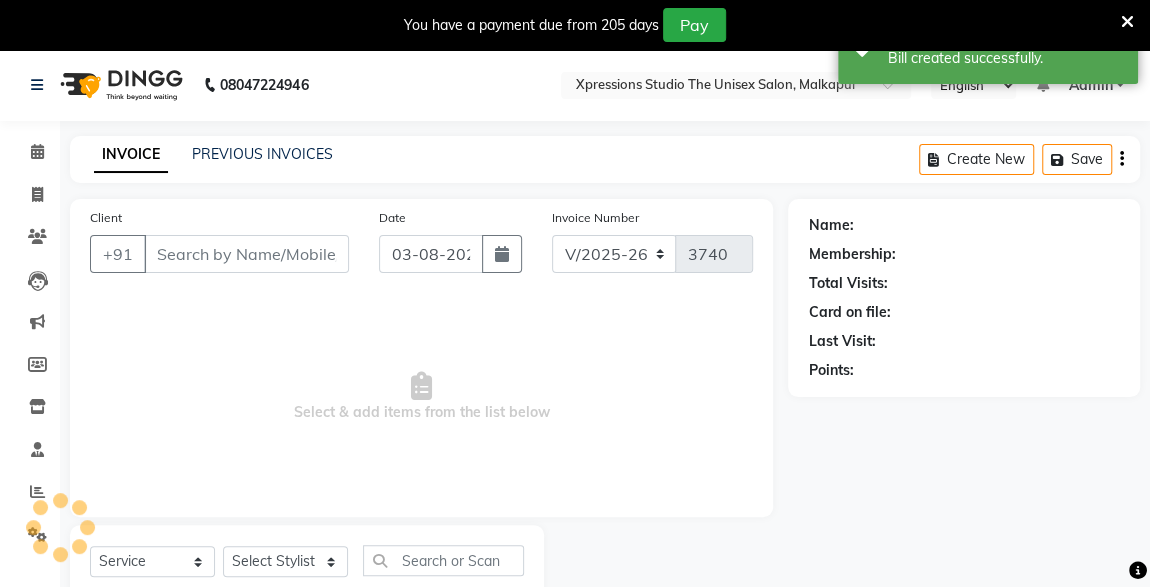 type on "[PHONE]" 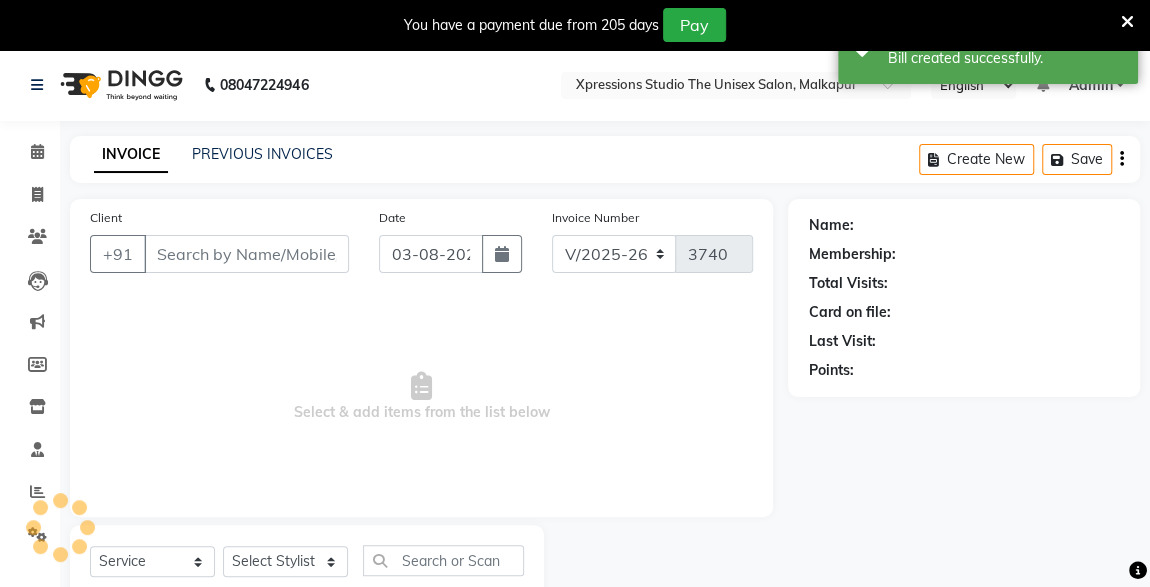select on "57589" 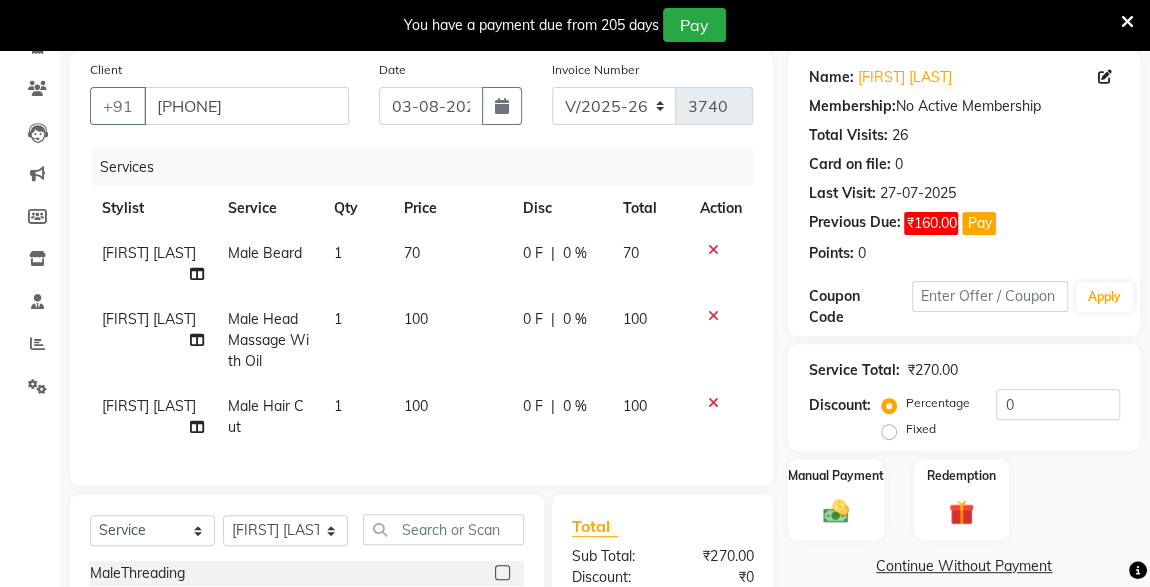scroll, scrollTop: 147, scrollLeft: 0, axis: vertical 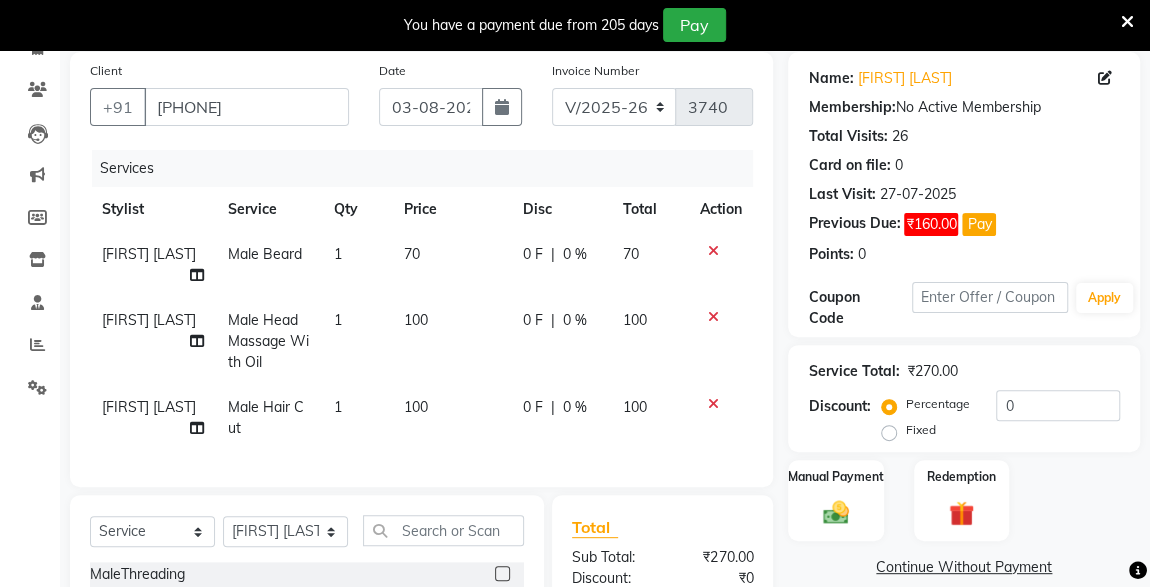 click on "70" 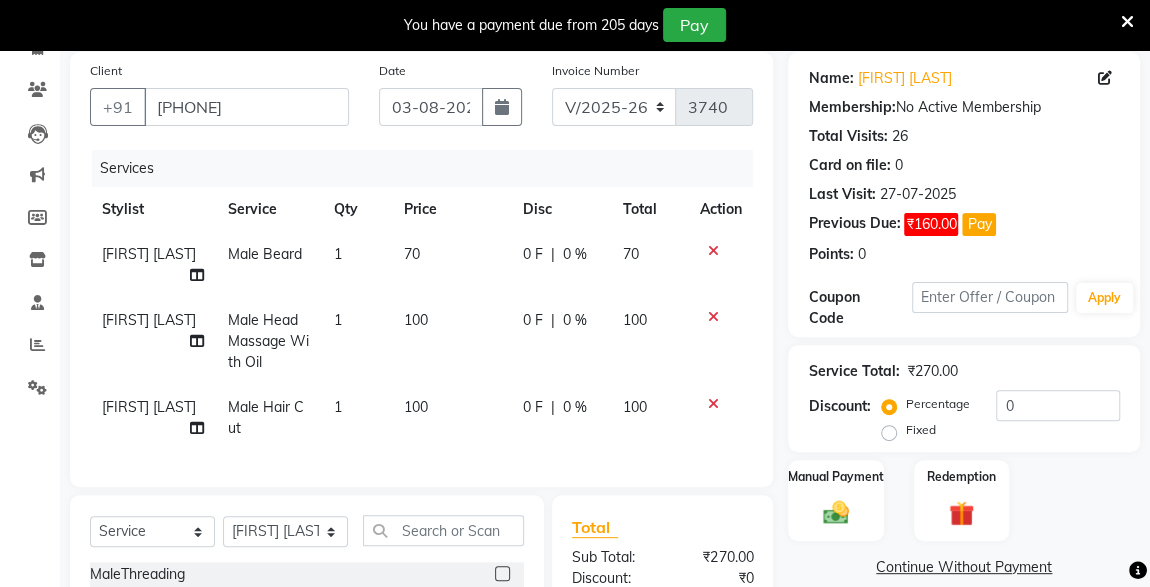 select on "57589" 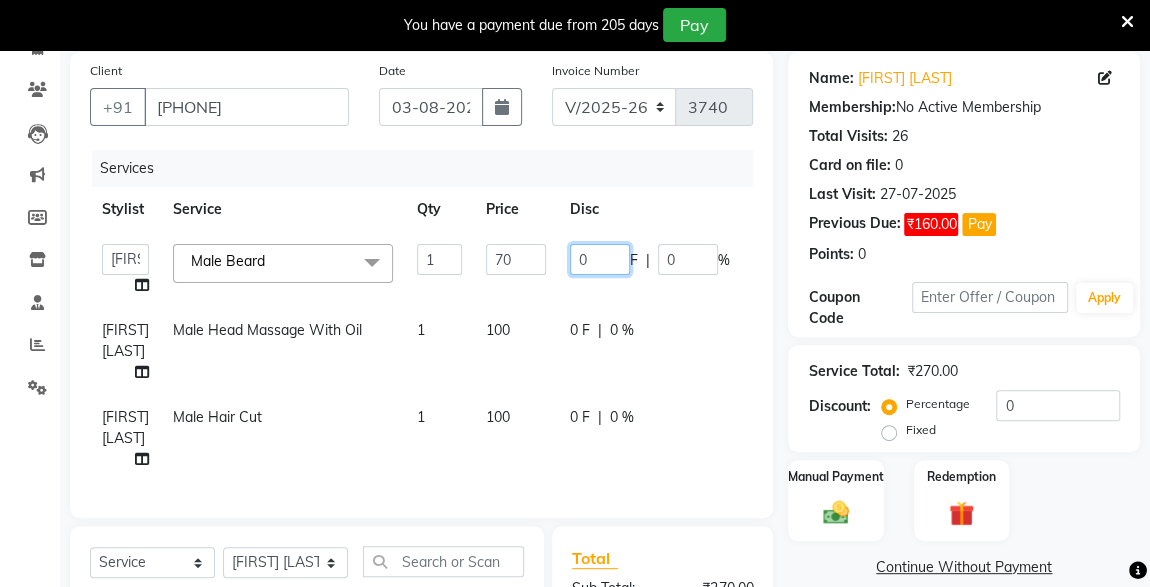 click on "0" 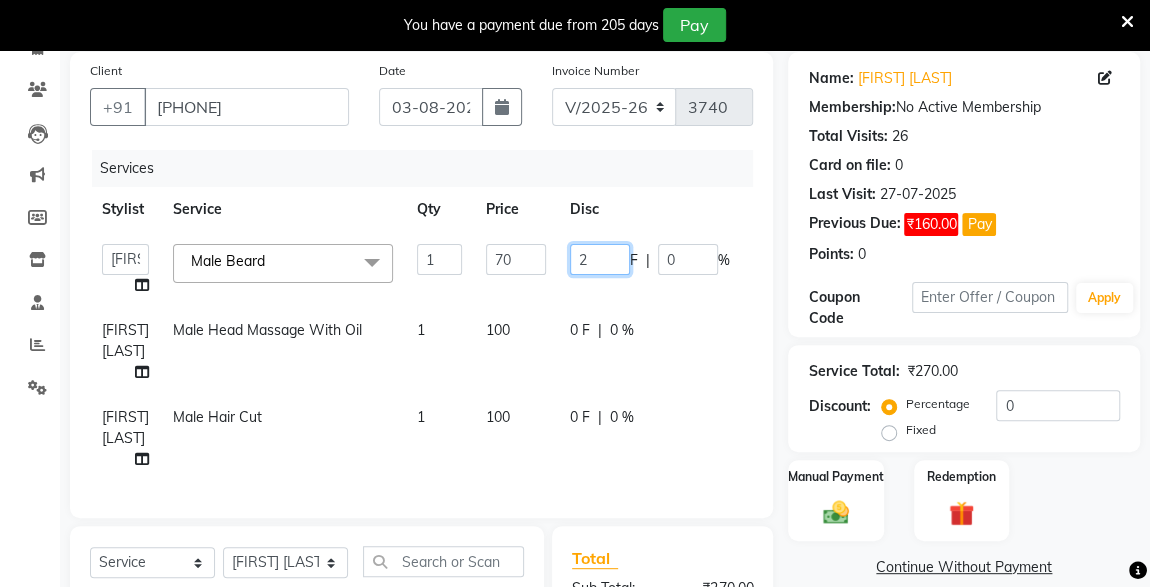 type on "20" 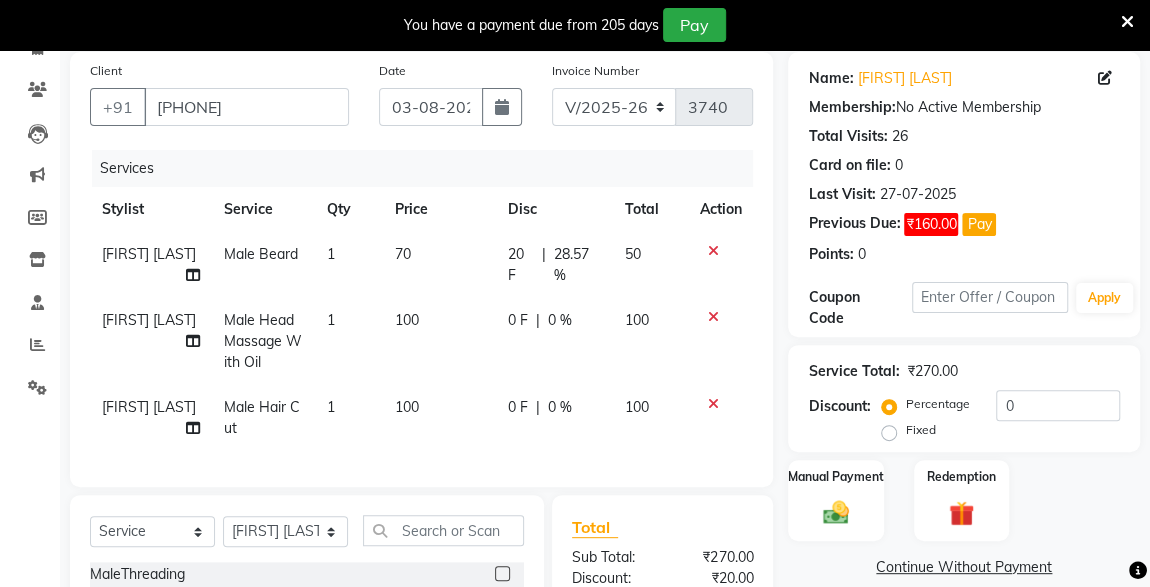 click on "[FIRST] [LAST] Male Head Massage With Oil 1 100 0 F | 0 % 100" 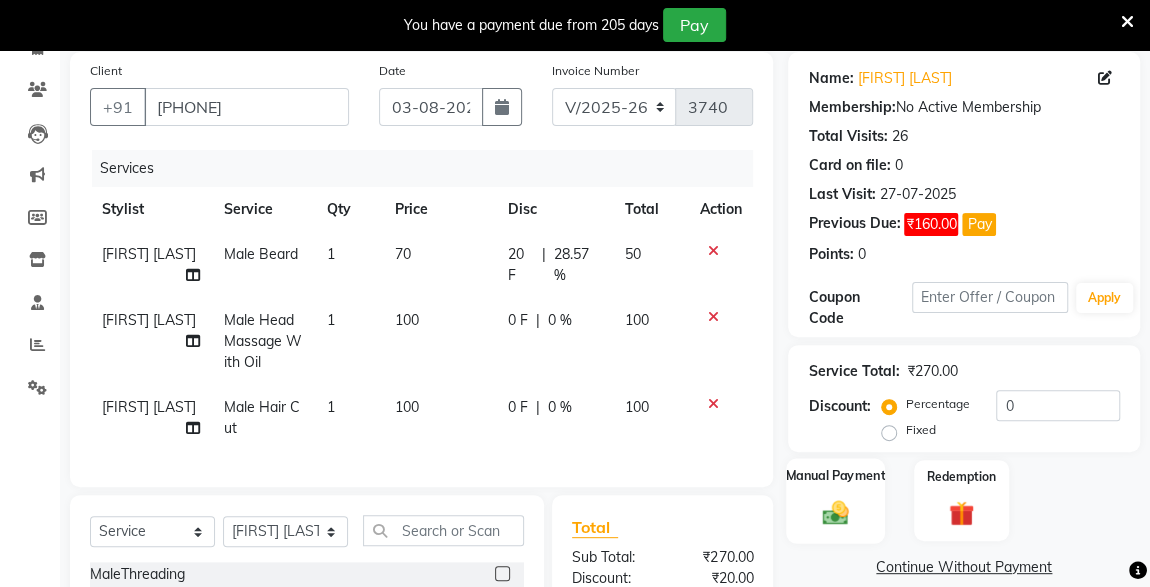 click 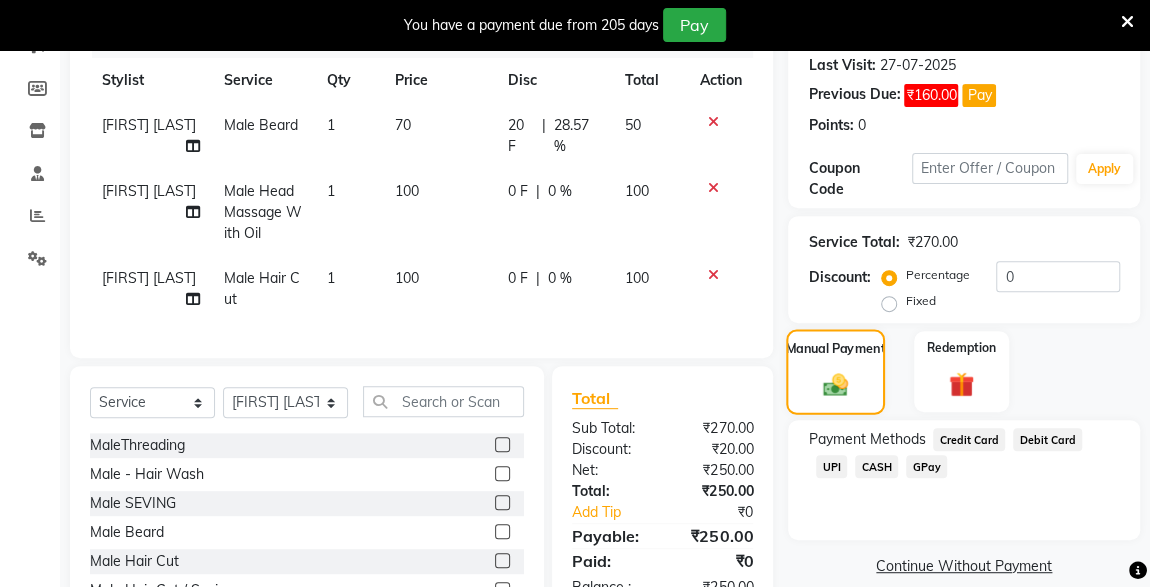 scroll, scrollTop: 392, scrollLeft: 0, axis: vertical 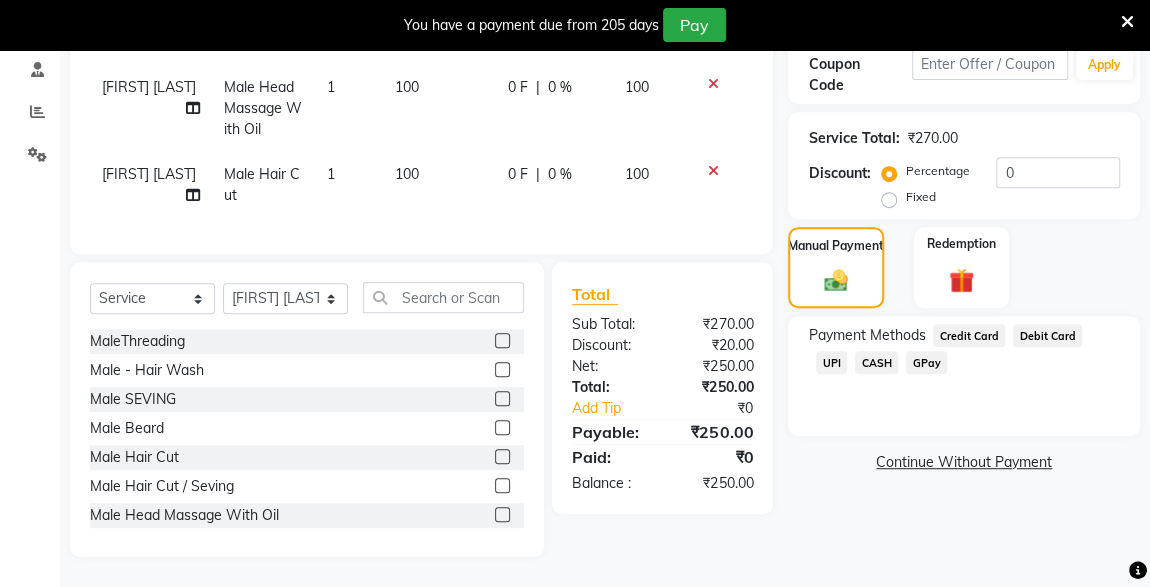 click on "CASH" 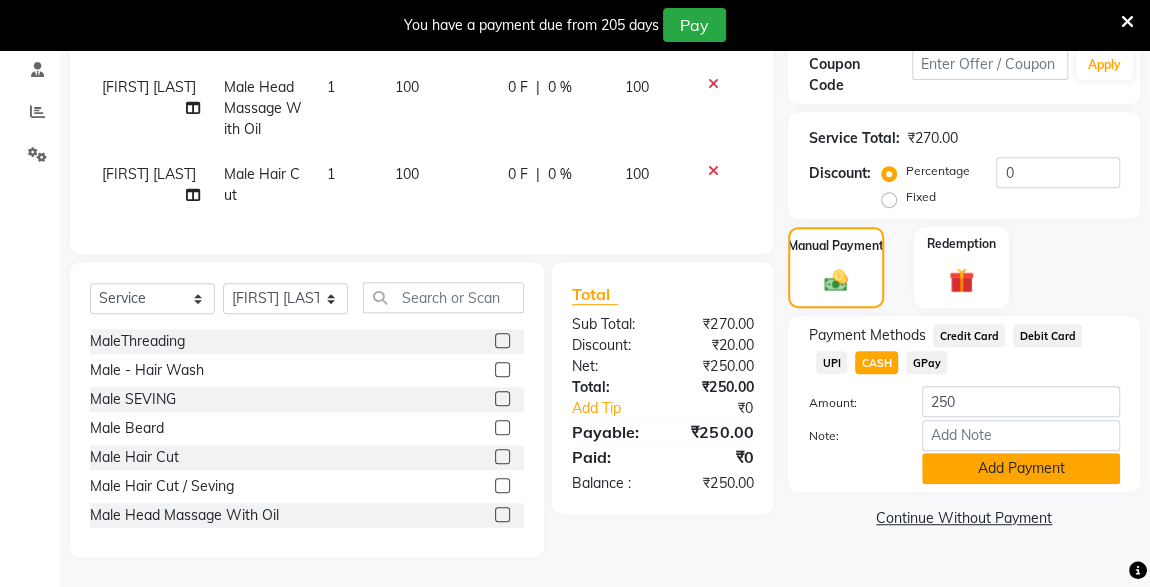 click on "Add Payment" 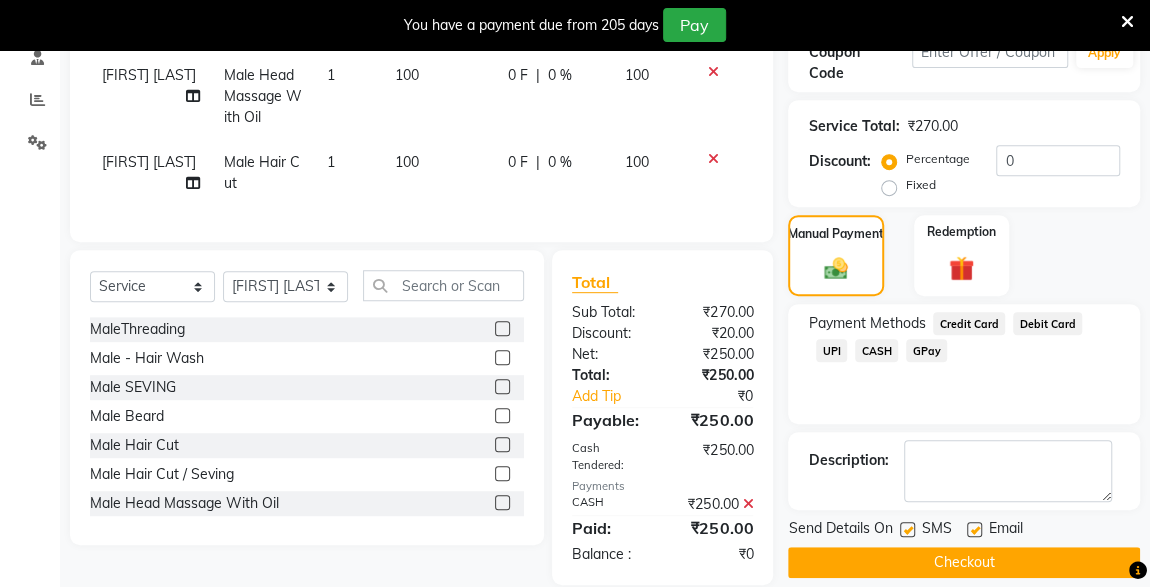 scroll, scrollTop: 432, scrollLeft: 0, axis: vertical 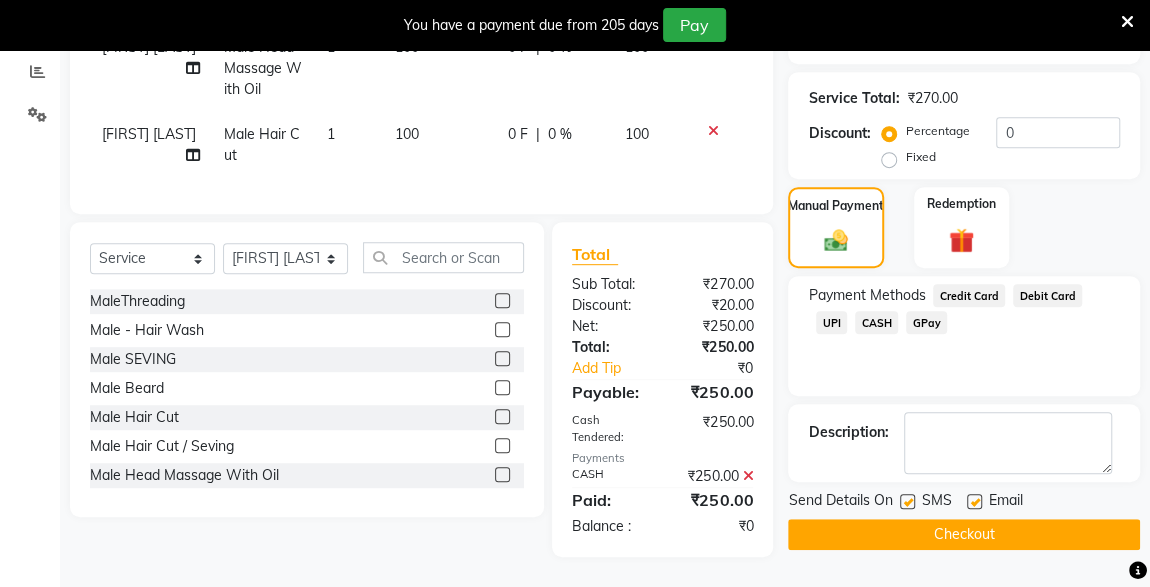 click 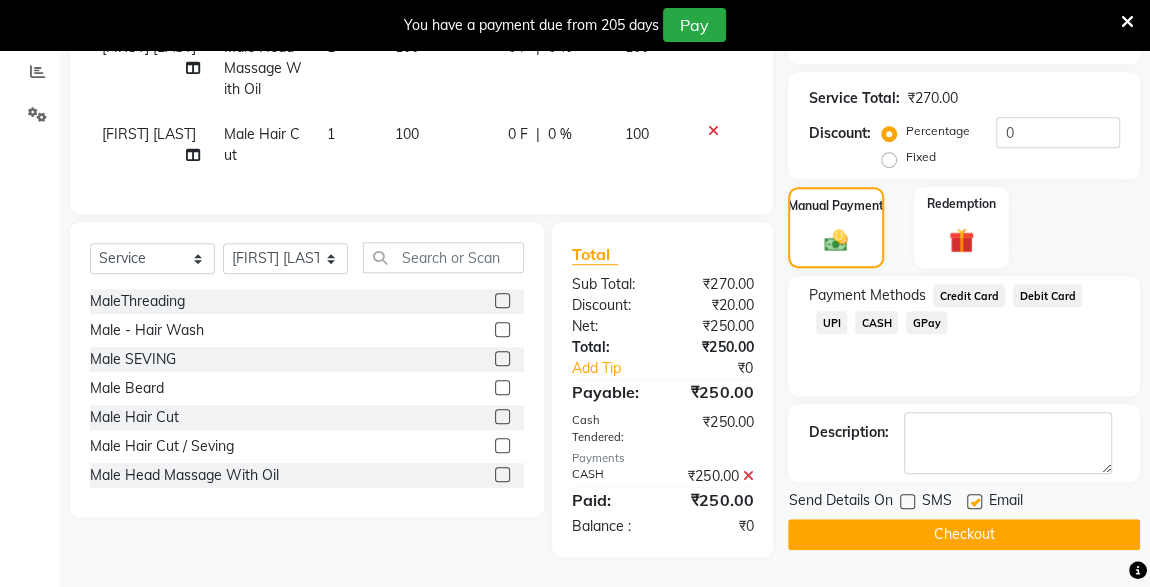 click on "Checkout" 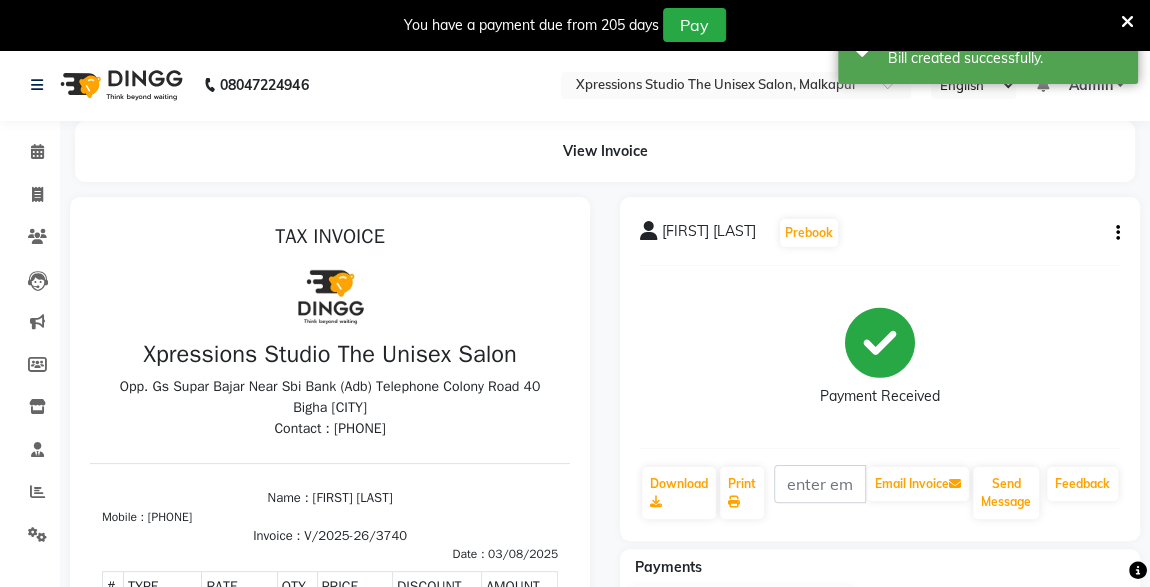scroll, scrollTop: 0, scrollLeft: 0, axis: both 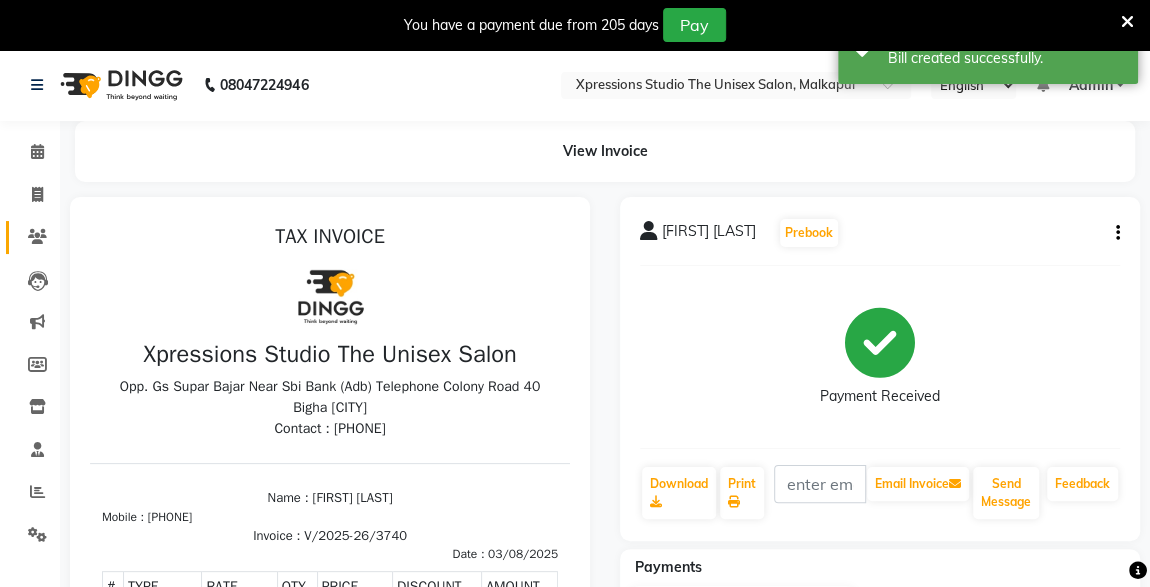 click 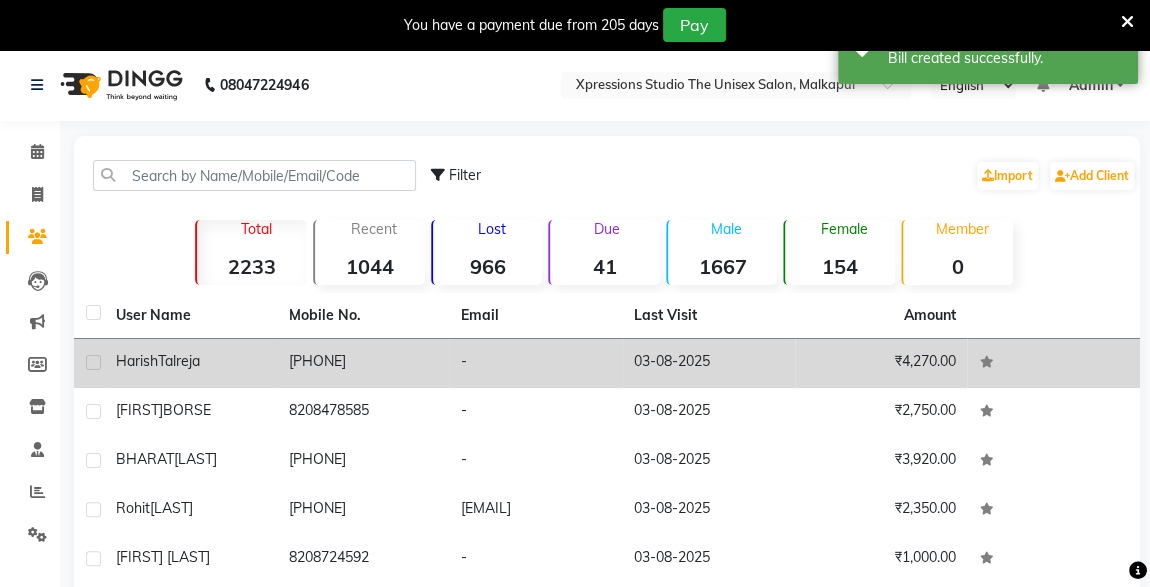 click on "[PHONE]" 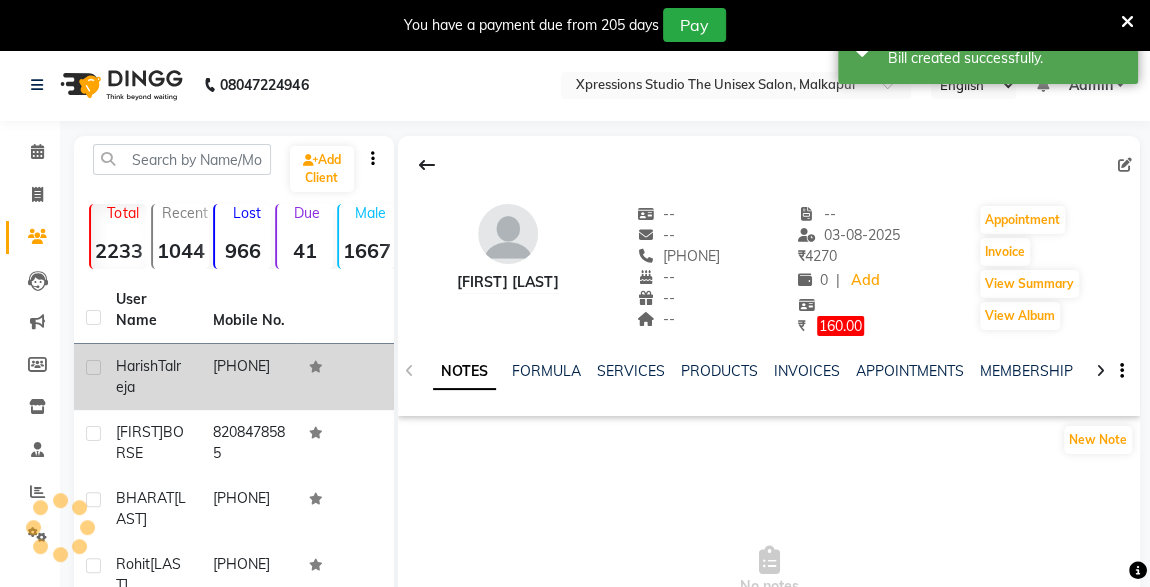 click on "INVOICES" 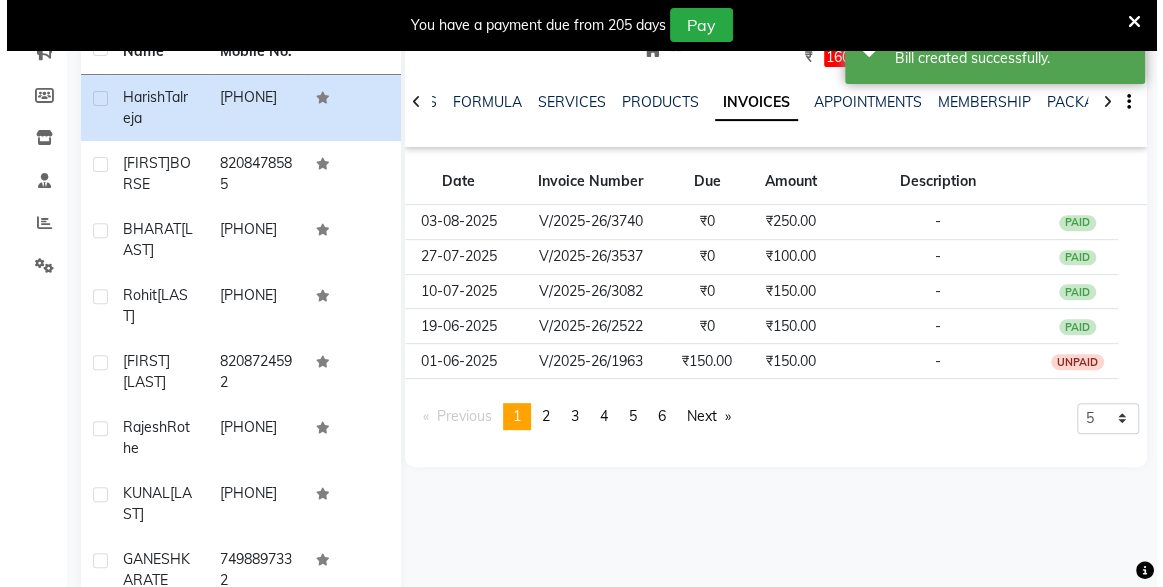 scroll, scrollTop: 270, scrollLeft: 0, axis: vertical 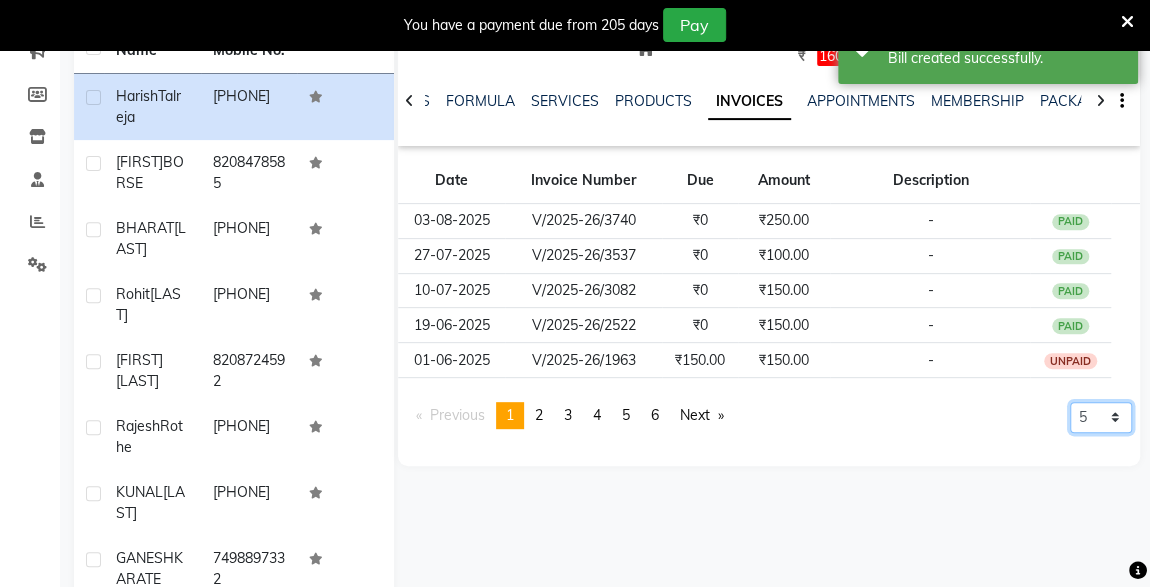 click on "5 10 50 100 500" 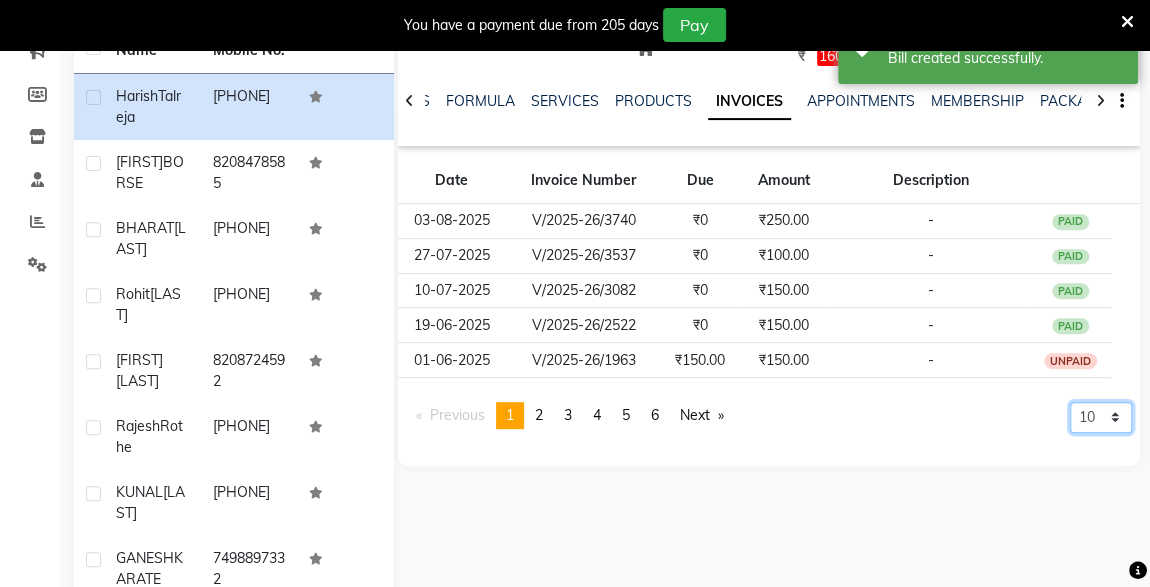click on "5 10 50 100 500" 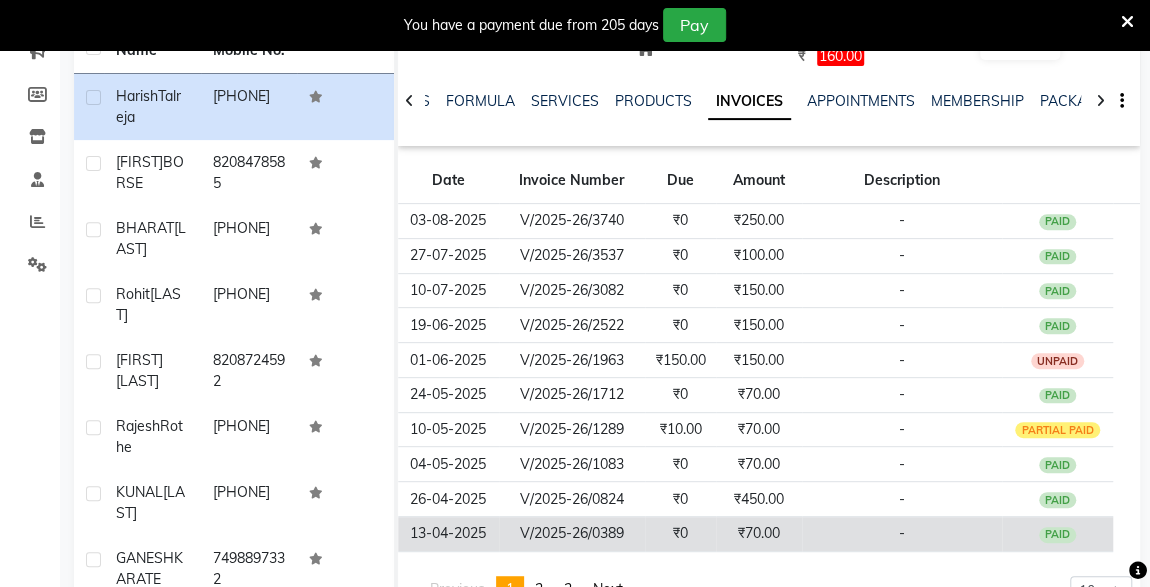 click on "-" 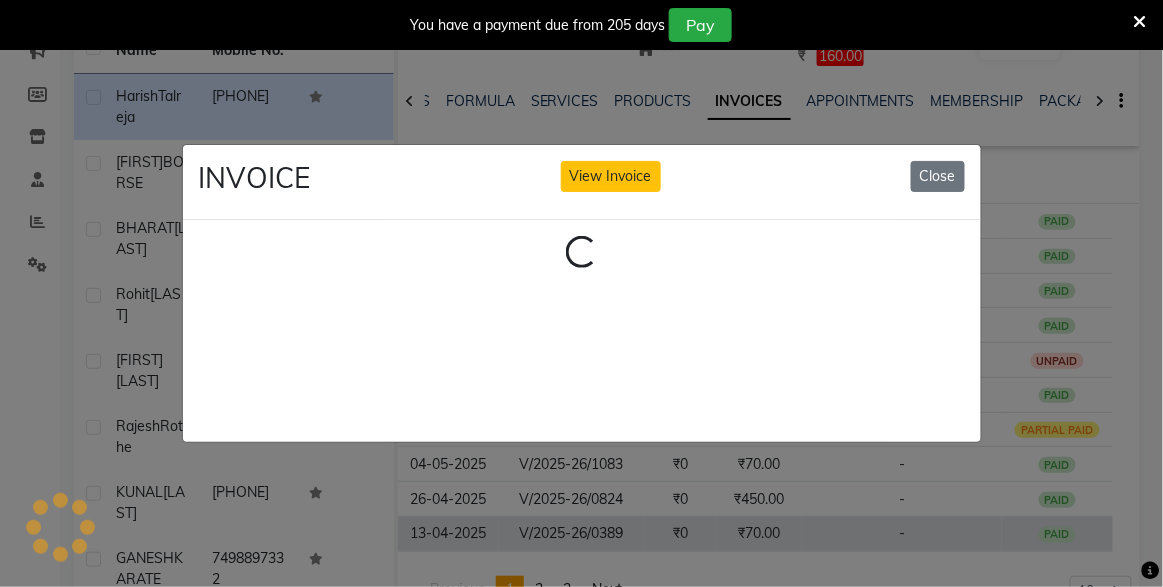type 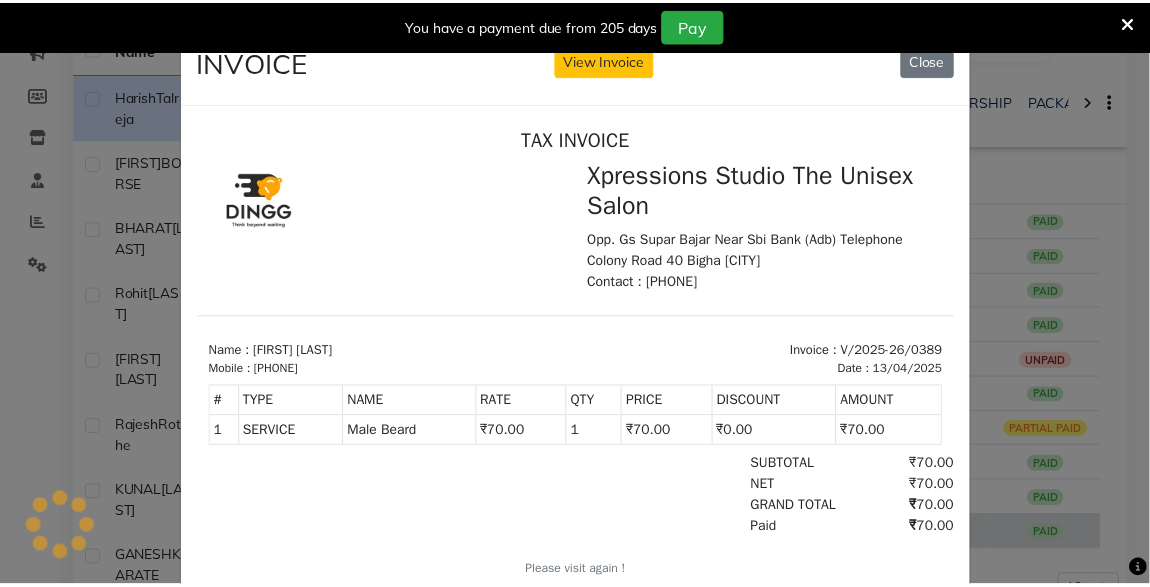 scroll, scrollTop: 0, scrollLeft: 0, axis: both 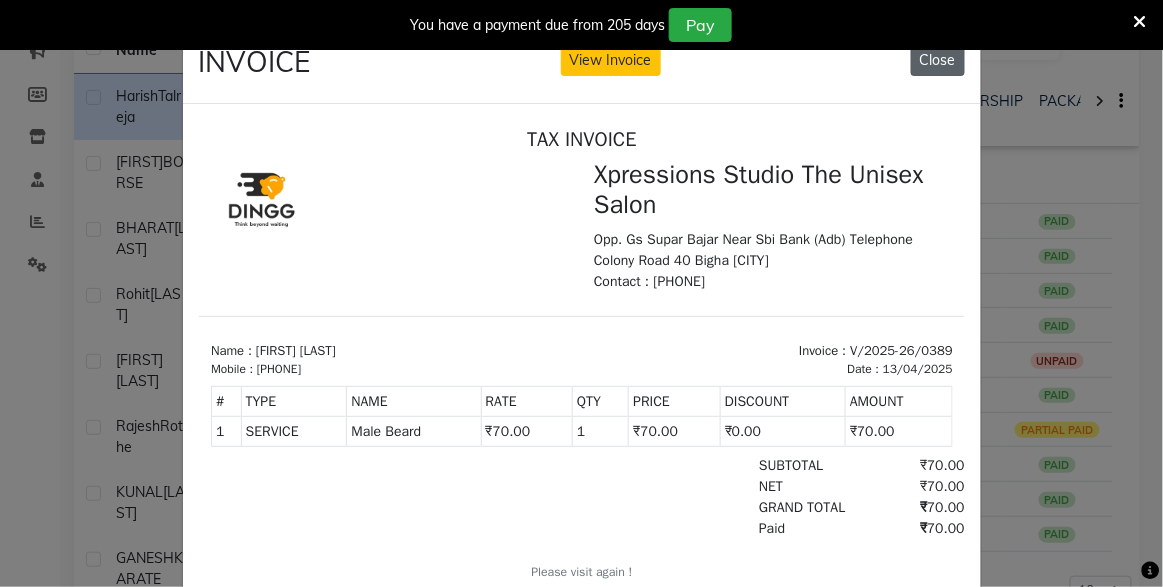 click on "Close" 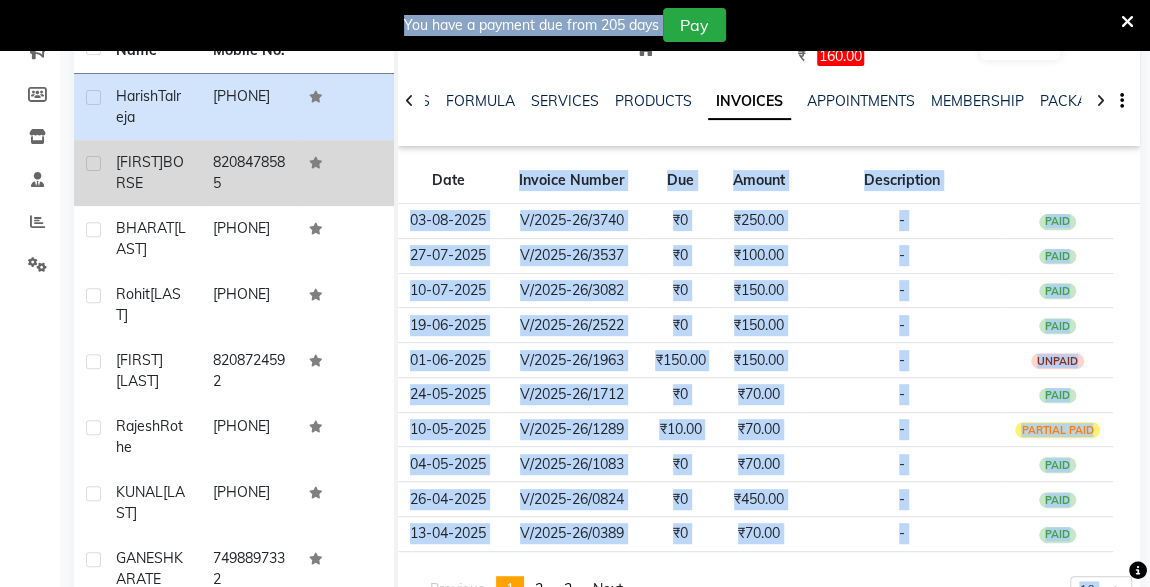 drag, startPoint x: 1130, startPoint y: 12, endPoint x: 318, endPoint y: 194, distance: 832.1466 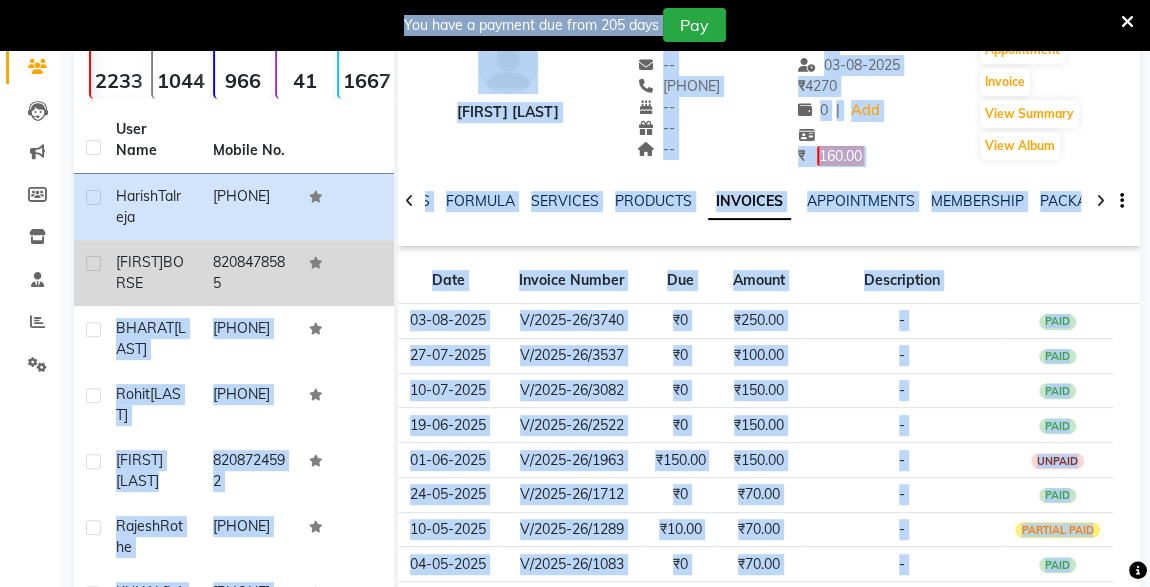 scroll, scrollTop: 0, scrollLeft: 0, axis: both 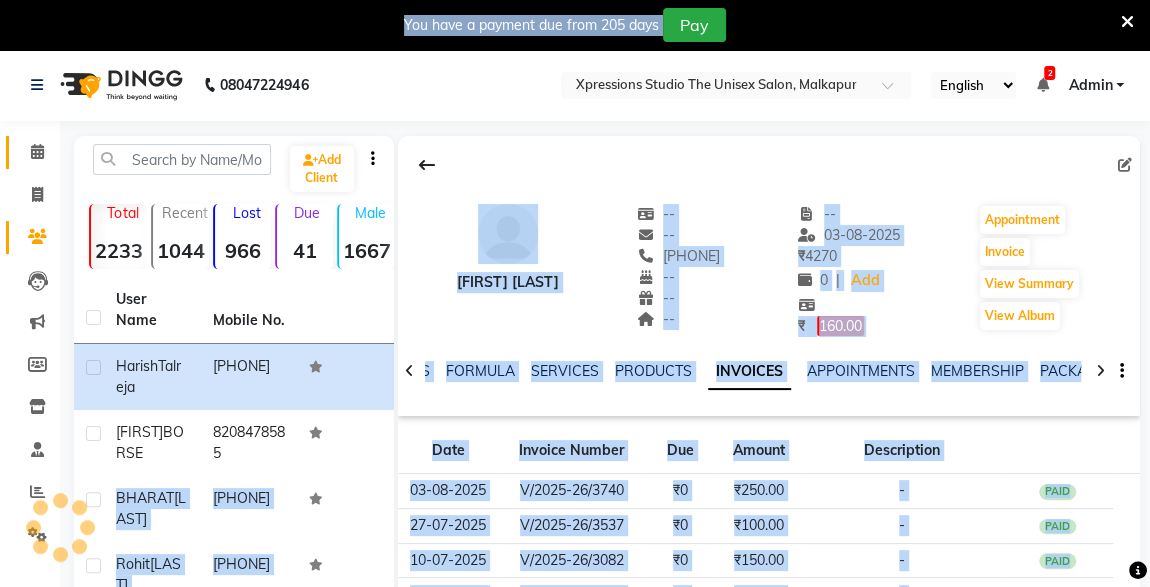 click on "Calendar" 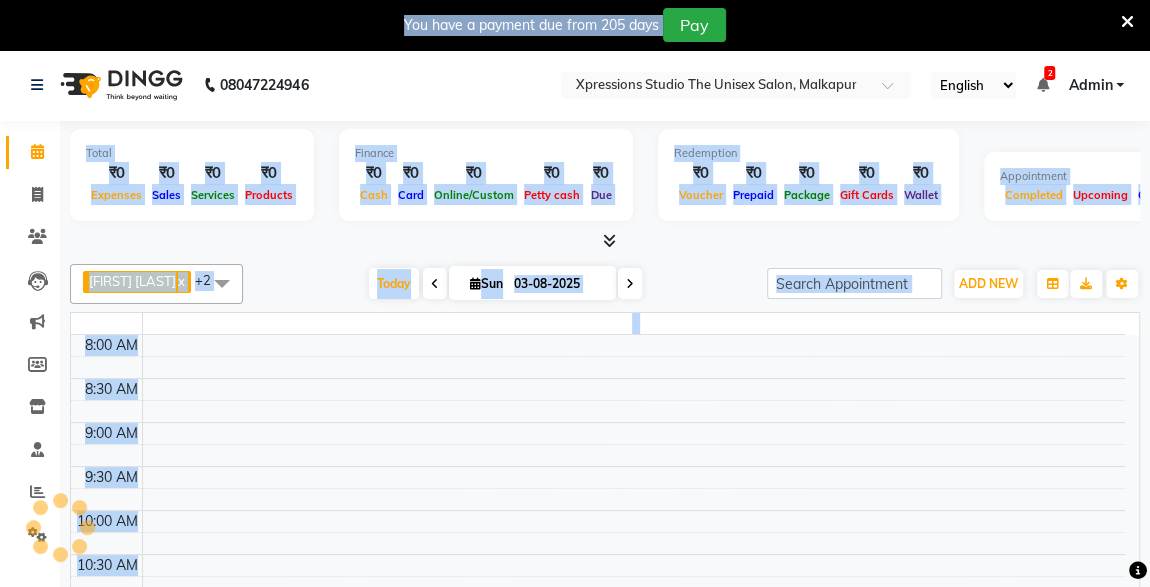 scroll, scrollTop: 0, scrollLeft: 0, axis: both 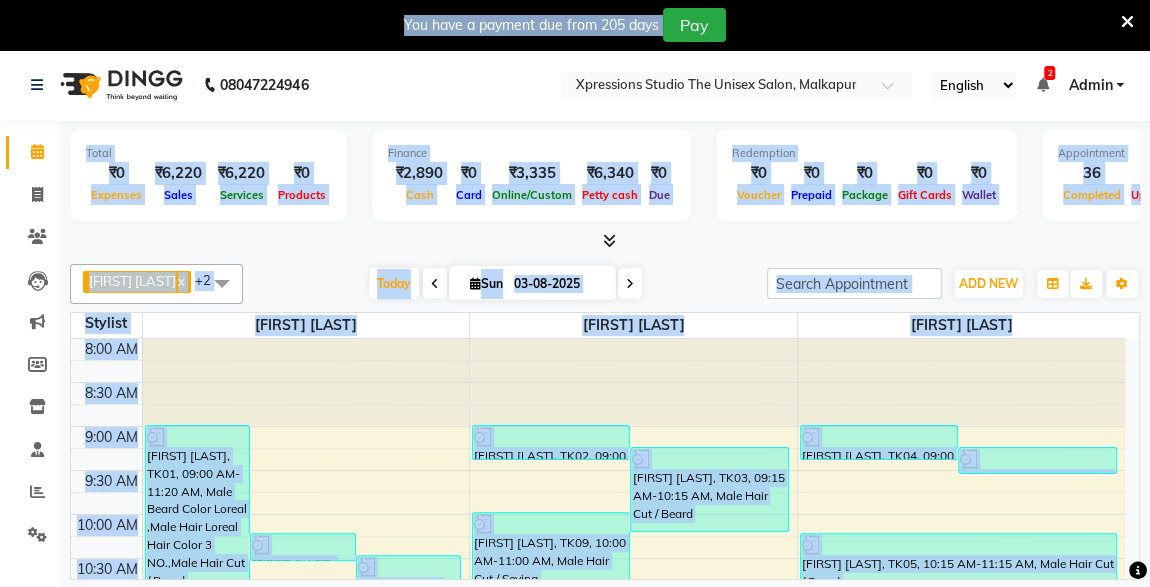 click on "Today  Sun 03-08-2025" at bounding box center [505, 284] 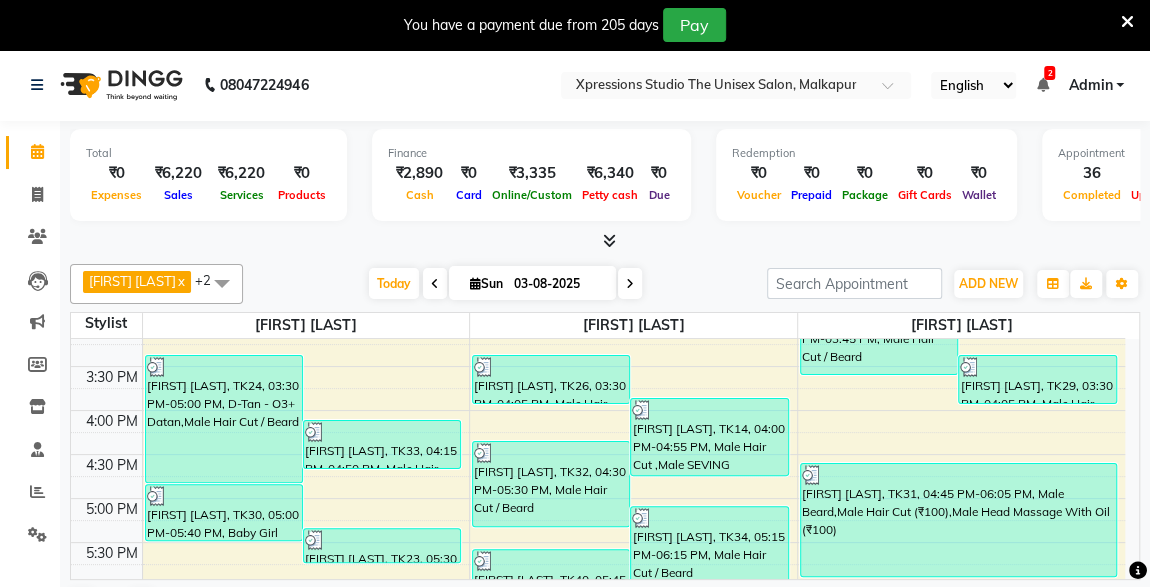 scroll, scrollTop: 843, scrollLeft: 0, axis: vertical 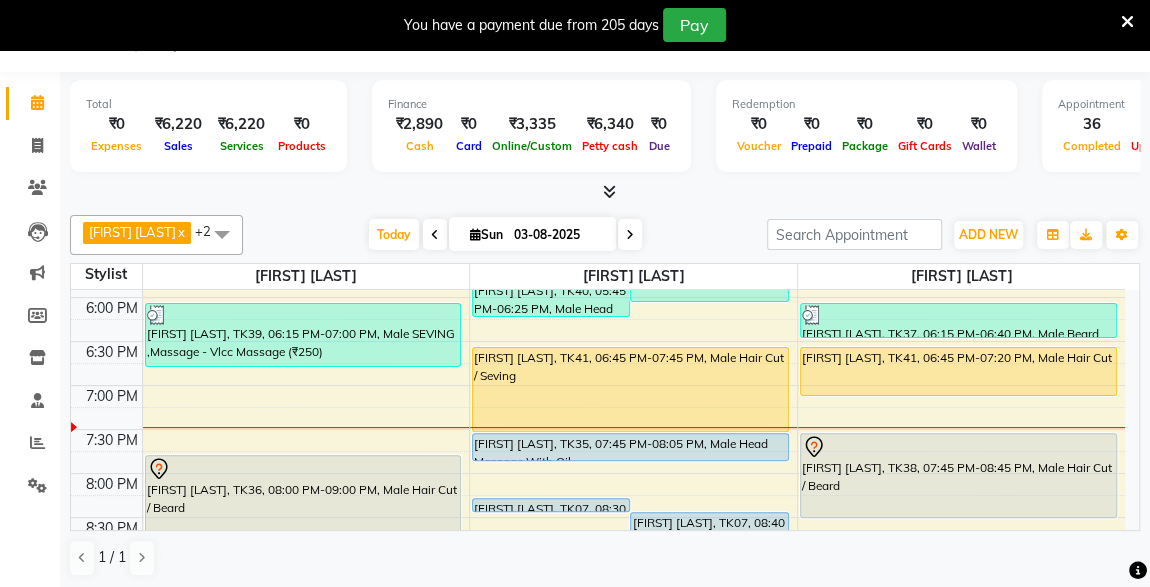 click on "[FIRST] [LAST], TK35, 07:45 PM-08:05 PM, Male Head Massage With Oil" at bounding box center (630, 447) 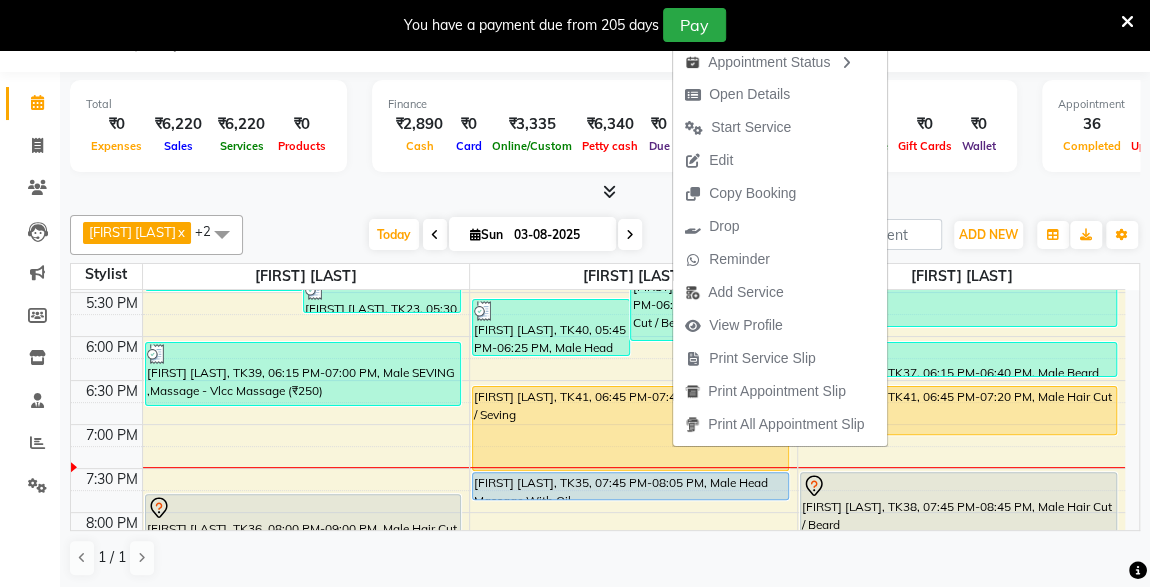 scroll, scrollTop: 799, scrollLeft: 0, axis: vertical 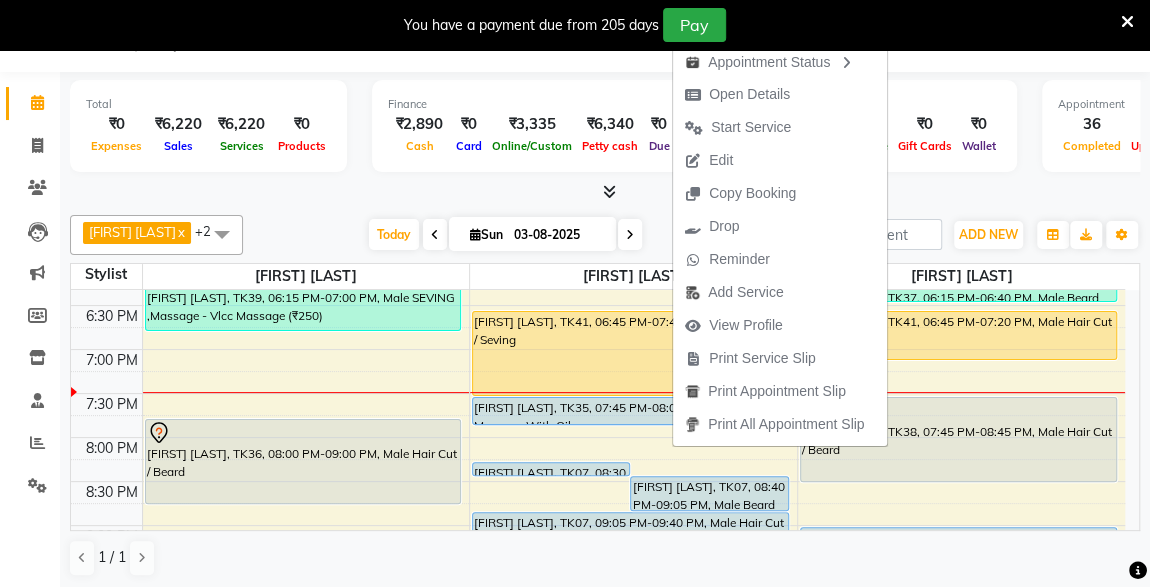 click at bounding box center (605, 192) 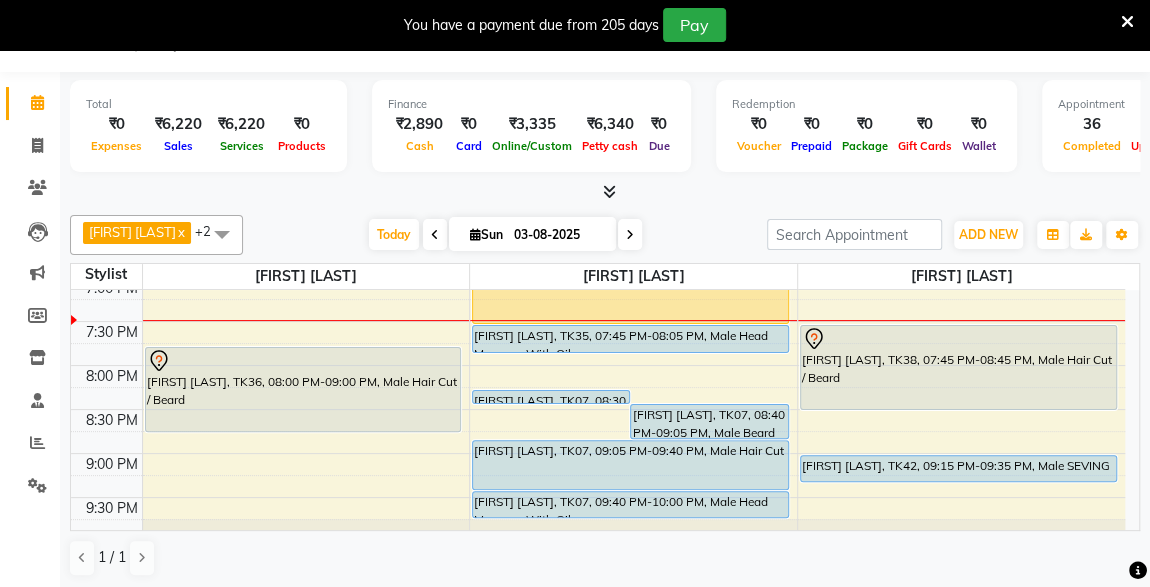 scroll, scrollTop: 981, scrollLeft: 0, axis: vertical 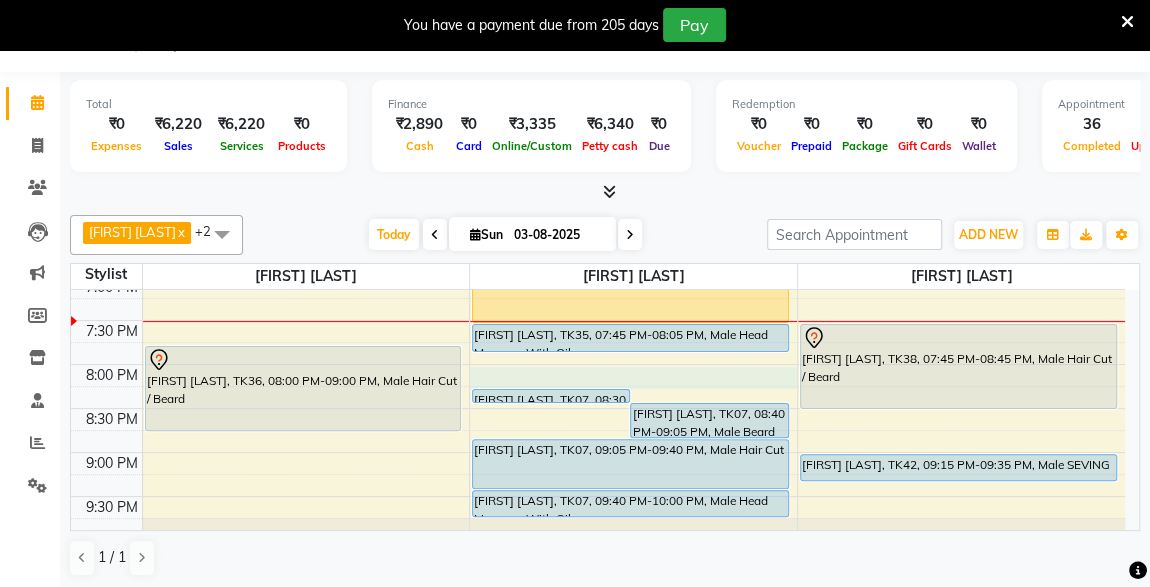 click on "8:00 AM 8:30 AM 9:00 AM 9:30 AM 10:00 AM 10:30 AM 11:00 AM 11:30 AM 12:00 PM 12:30 PM 1:00 PM 1:30 PM 2:00 PM 2:30 PM 3:00 PM 3:30 PM 4:00 PM 4:30 PM 5:00 PM 5:30 PM 6:00 PM 6:30 PM 7:00 PM 7:30 PM 8:00 PM 8:30 PM 9:00 PM 9:30 PM 10:00 PM 10:30 PM     [FIRST] [LAST], TK01, 09:00 AM-11:20 AM,  Male Beard Color Loreal ,Male Hair Loreal Hair Color 3 NO.,Male Hair Cut / Beard      [FIRST] [LAST], TK08, 10:15 AM-10:35 AM, Male SEVING      [FIRST] [LAST], TK10, 10:30 AM-11:30 AM, Male Hair Cut / Beard      [FIRST] [LAST], TK17, 11:25 AM-12:00 PM, Male Hair Cut      [FIRST] [LAST], TK24, 03:30 PM-05:00 PM, D-Tan - O3+ Datan,Male Hair Cut / Beard      [FIRST] [LAST], TK33, 04:15 PM-04:50 PM, Male Hair Cut      [FIRST] [LAST], TK30, 05:00 PM-05:40 PM, Baby Girl Hair Cut     [FIRST] [LAST], TK23, 05:30 PM-05:55 PM, Male  Beard     [FIRST] [LAST], TK16, 12:00 PM-01:00 PM, Male Hair Cut / Beard      [FIRST] [LAST], TK16, 01:00 PM-01:25 PM, Massage - Charcole Massage" at bounding box center (598, -32) 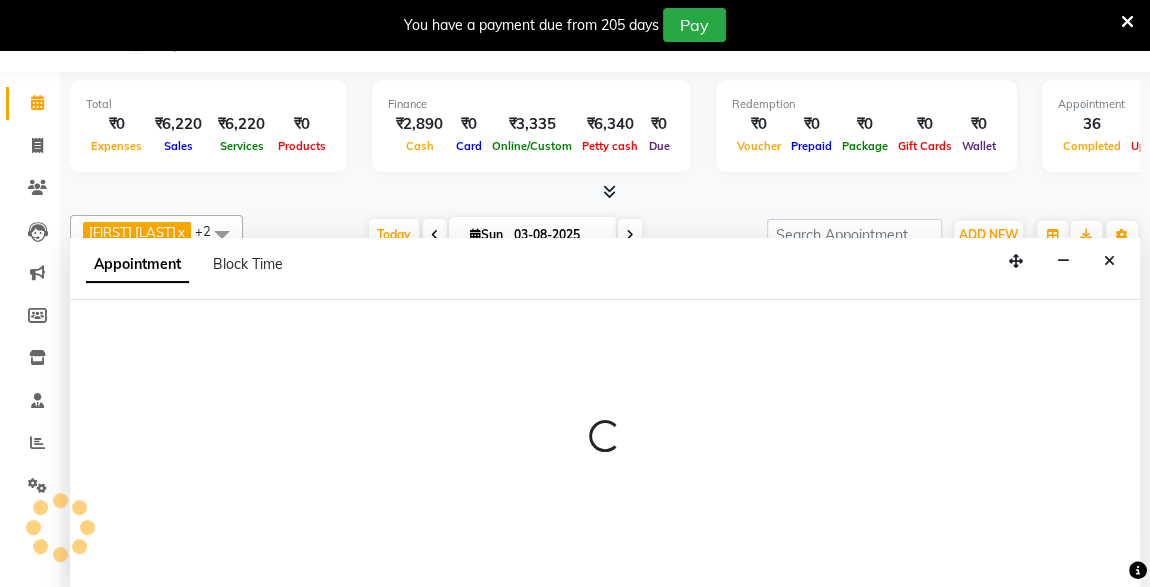 select on "57588" 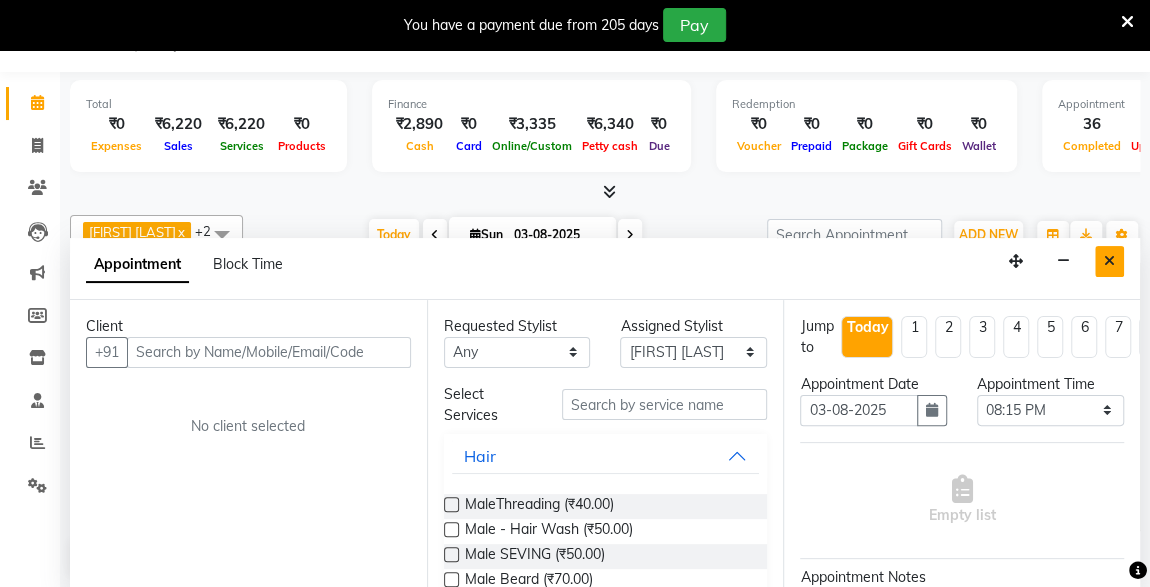 click at bounding box center [1109, 261] 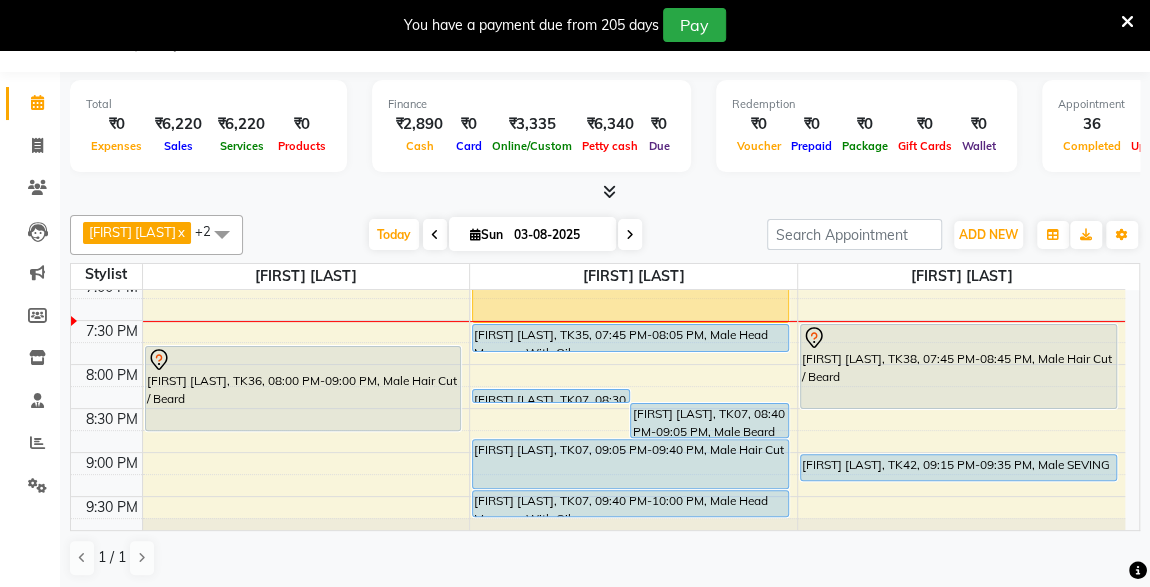 click on "8:00 AM 8:30 AM 9:00 AM 9:30 AM 10:00 AM 10:30 AM 11:00 AM 11:30 AM 12:00 PM 12:30 PM 1:00 PM 1:30 PM 2:00 PM 2:30 PM 3:00 PM 3:30 PM 4:00 PM 4:30 PM 5:00 PM 5:30 PM 6:00 PM 6:30 PM 7:00 PM 7:30 PM 8:00 PM 8:30 PM 9:00 PM 9:30 PM 10:00 PM 10:30 PM     [FIRST] [LAST], TK01, 09:00 AM-11:20 AM,  Male Beard Color Loreal ,Male Hair Loreal Hair Color 3 NO.,Male Hair Cut / Beard      [FIRST] [LAST], TK08, 10:15 AM-10:35 AM, Male SEVING      [FIRST] [LAST], TK10, 10:30 AM-11:30 AM, Male Hair Cut / Beard      [FIRST] [LAST], TK17, 11:25 AM-12:00 PM, Male Hair Cut      [FIRST] [LAST], TK24, 03:30 PM-05:00 PM, D-Tan - O3+ Datan,Male Hair Cut / Beard      [FIRST] [LAST], TK33, 04:15 PM-04:50 PM, Male Hair Cut      [FIRST] [LAST], TK30, 05:00 PM-05:40 PM, Baby Girl Hair Cut     [FIRST] [LAST], TK23, 05:30 PM-05:55 PM, Male  Beard     [FIRST] [LAST], TK16, 12:00 PM-01:00 PM, Male Hair Cut / Beard      [FIRST] [LAST], TK16, 01:00 PM-01:25 PM, Massage - Charcole Massage" at bounding box center [598, -32] 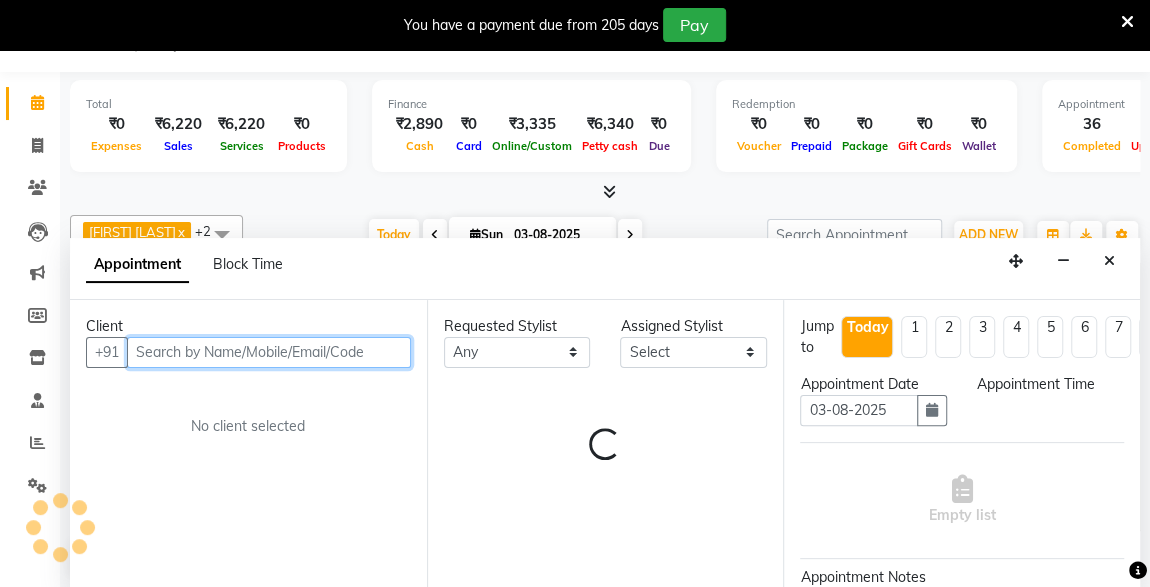 select on "1260" 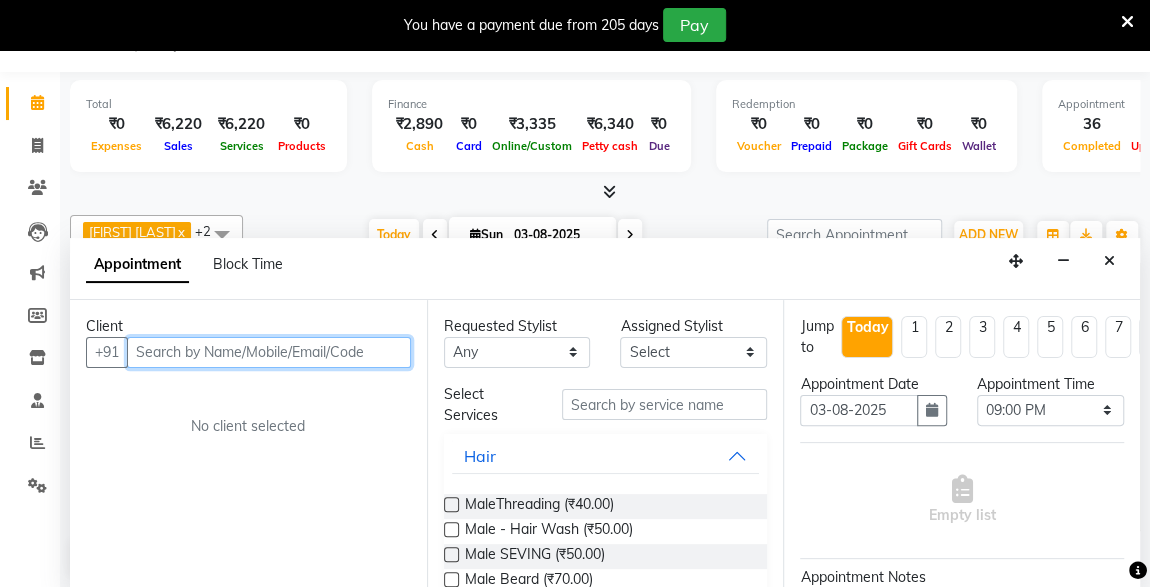 click at bounding box center [269, 352] 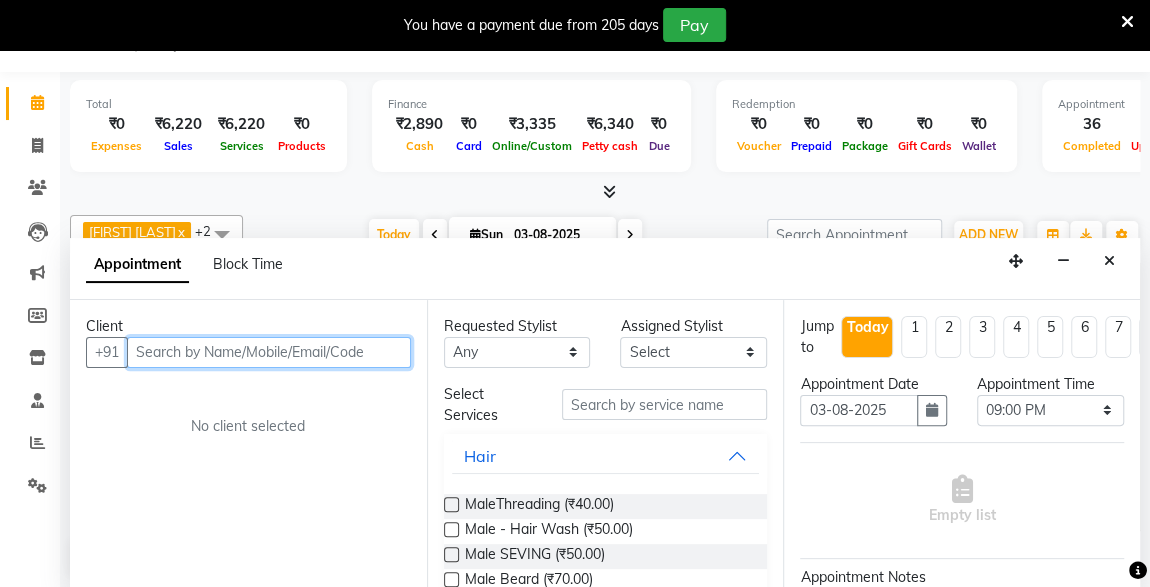 click at bounding box center (269, 352) 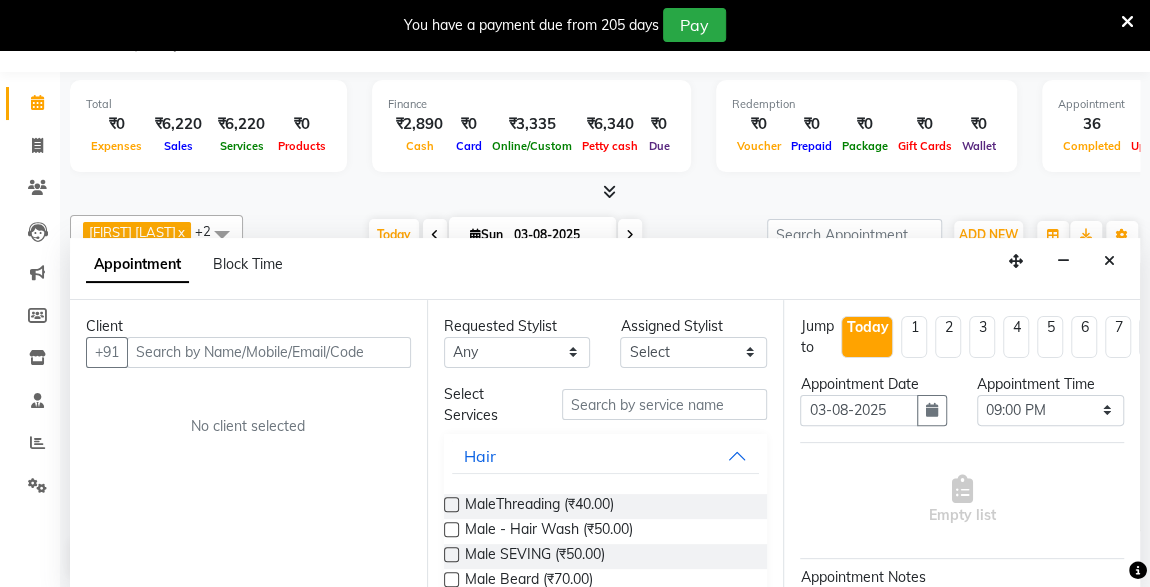 drag, startPoint x: 273, startPoint y: 329, endPoint x: 258, endPoint y: 354, distance: 29.15476 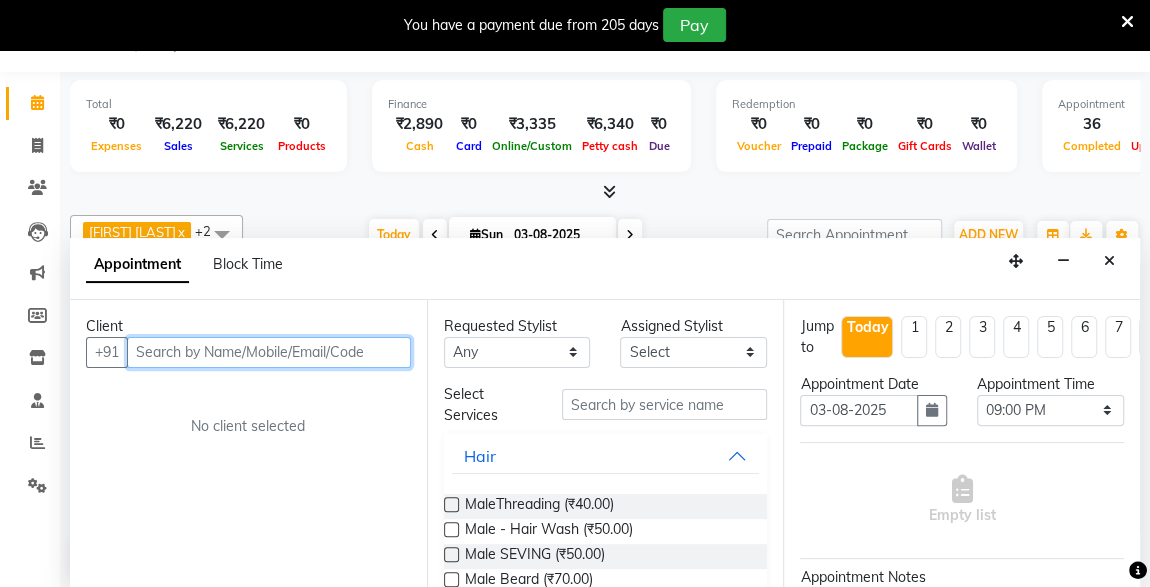 click at bounding box center [269, 352] 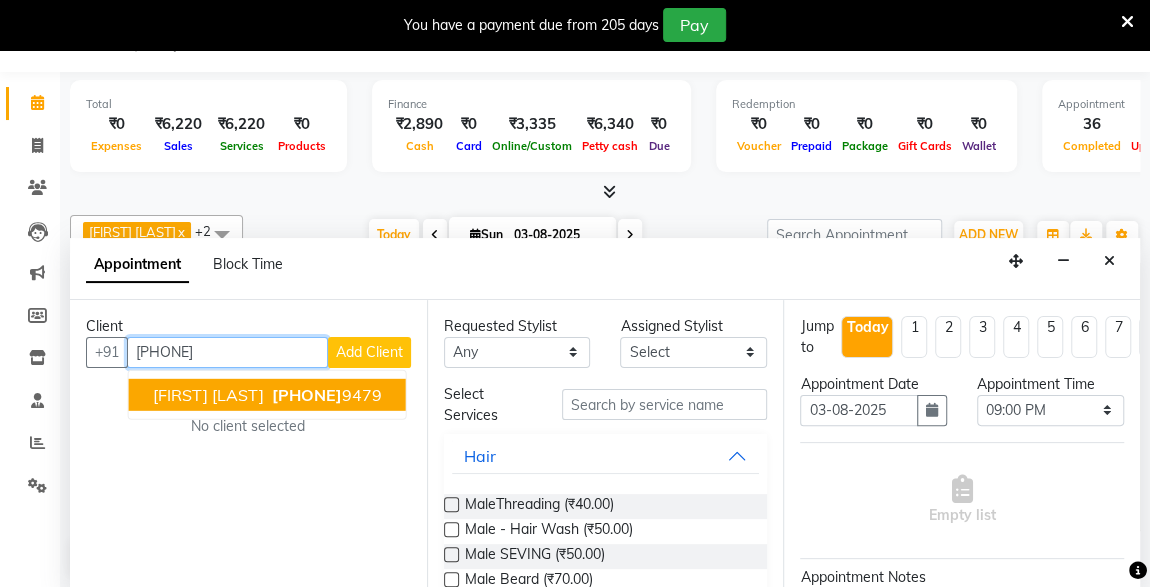 click on "[PHONE]" at bounding box center [307, 394] 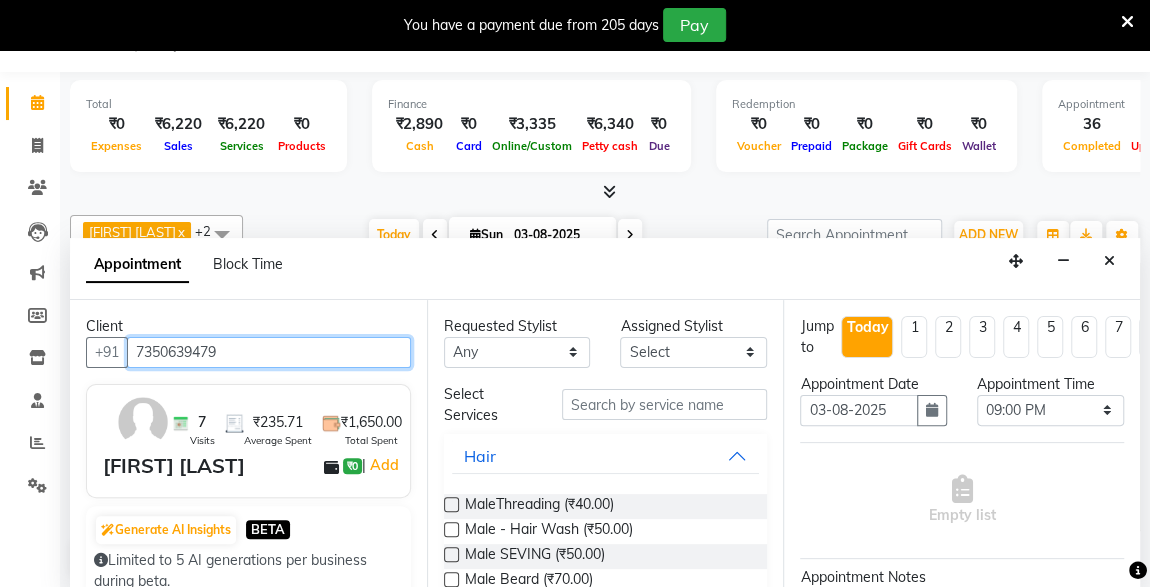 type on "7350639479" 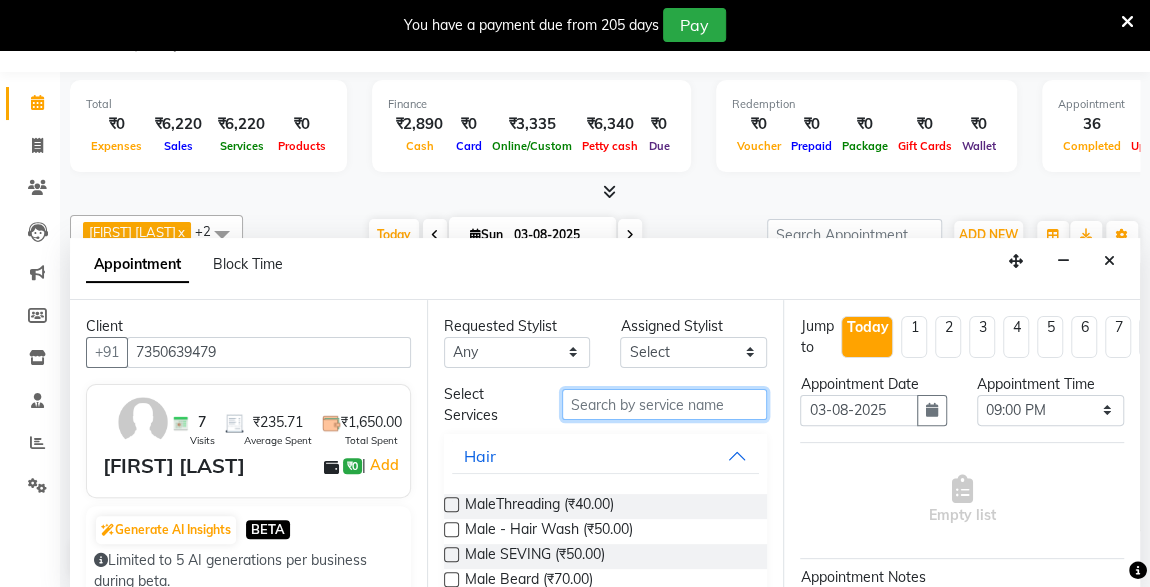 click at bounding box center [665, 404] 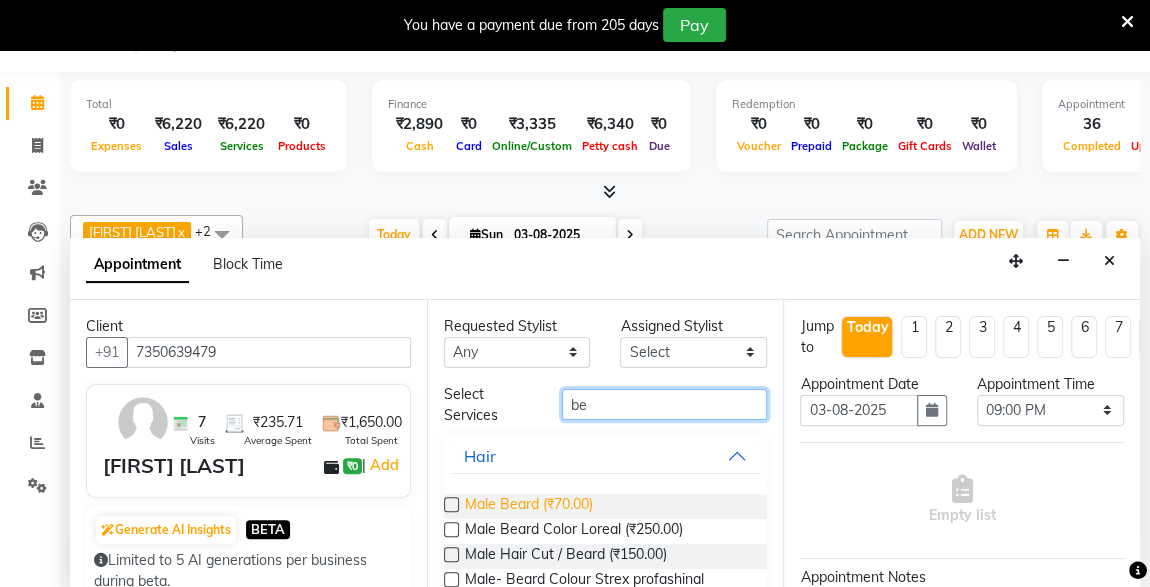 type on "be" 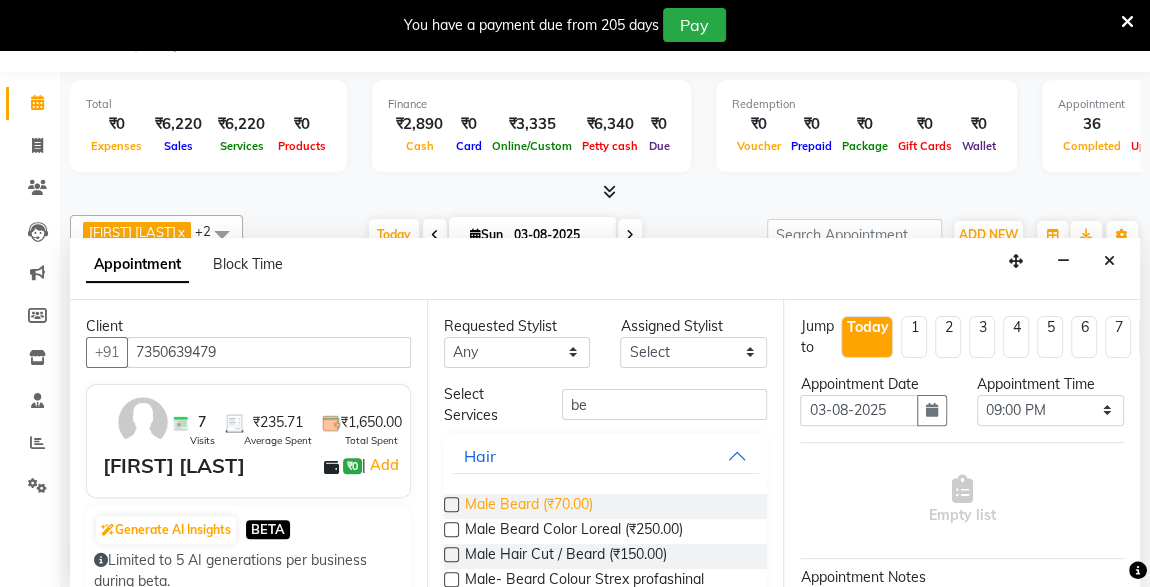 click on "Male  Beard (₹70.00)" at bounding box center (529, 506) 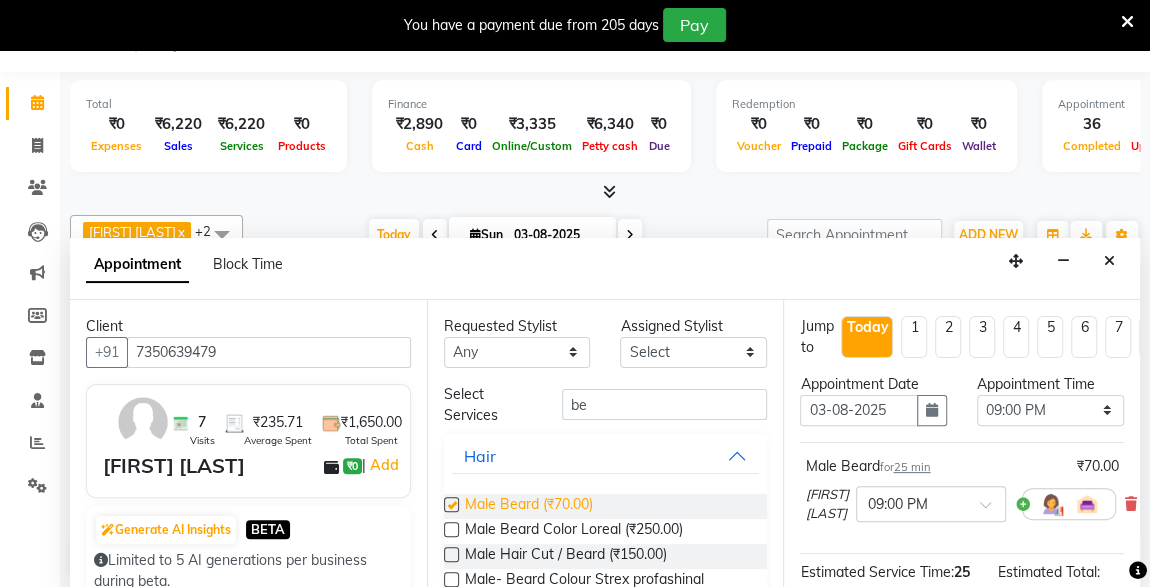checkbox on "false" 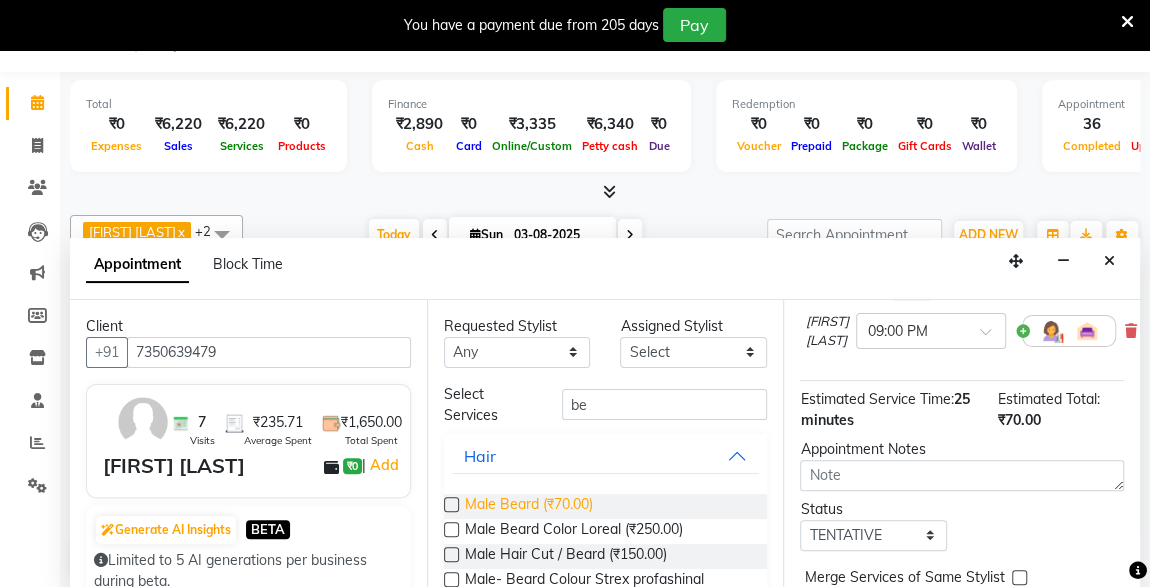 scroll, scrollTop: 289, scrollLeft: 0, axis: vertical 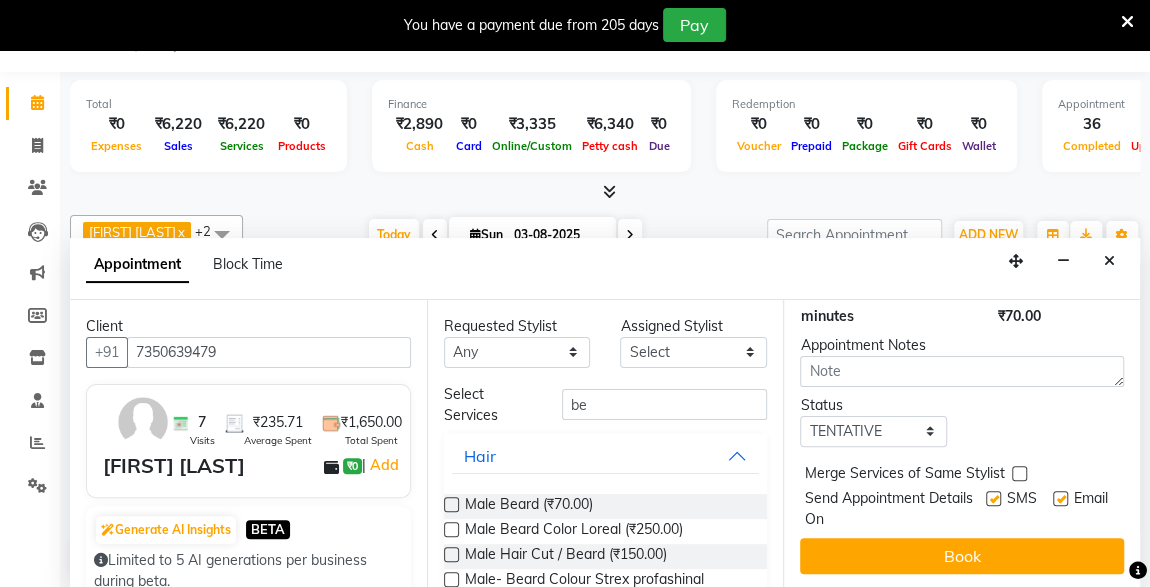click at bounding box center (993, 498) 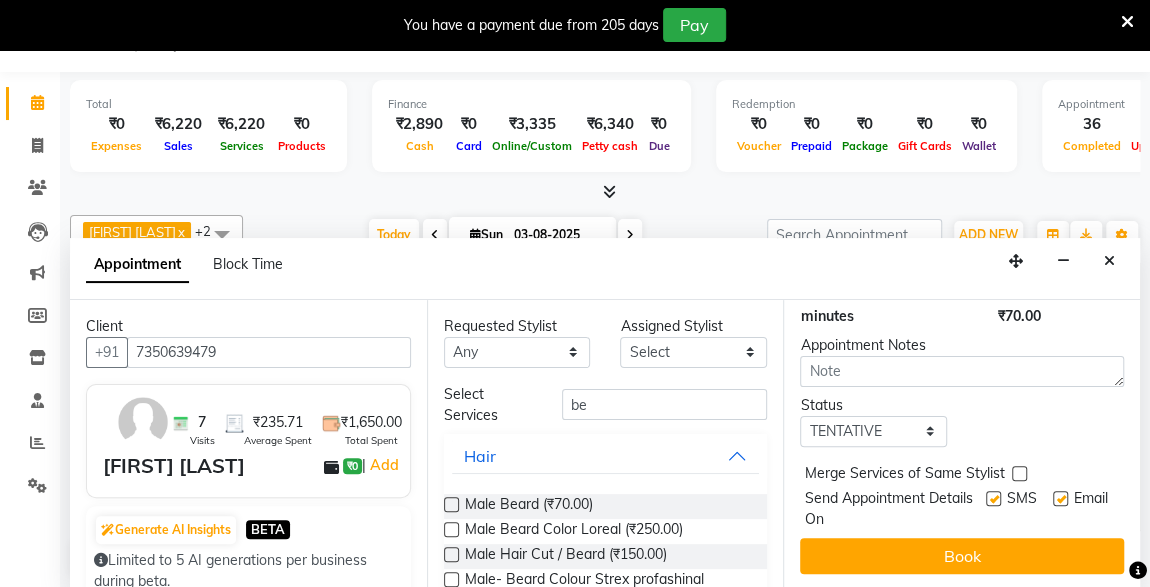 click at bounding box center [992, 500] 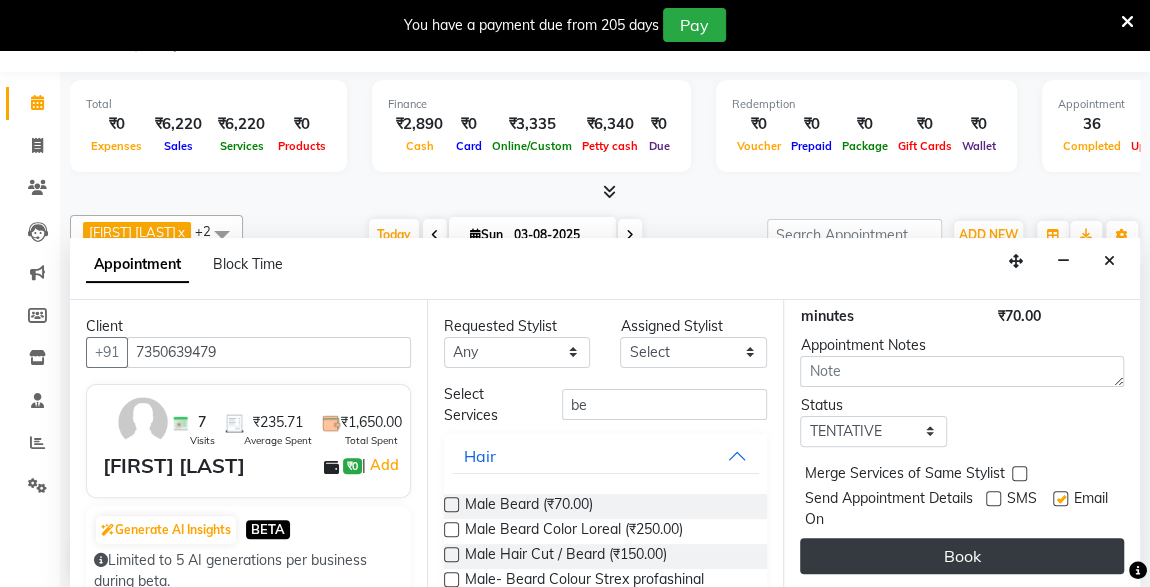 click on "Book" at bounding box center (962, 556) 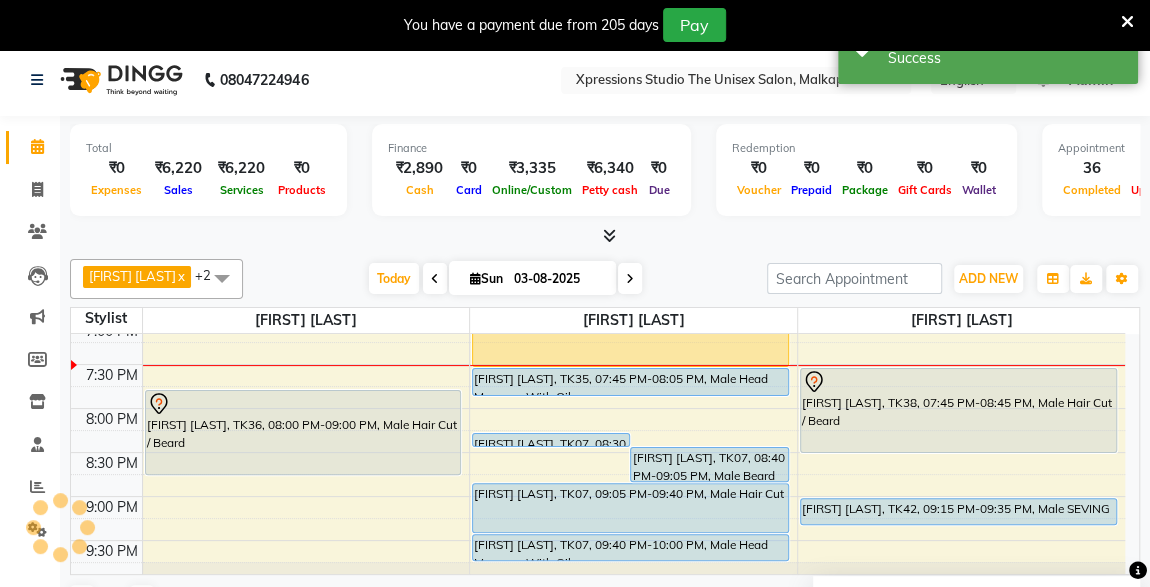 scroll, scrollTop: 0, scrollLeft: 0, axis: both 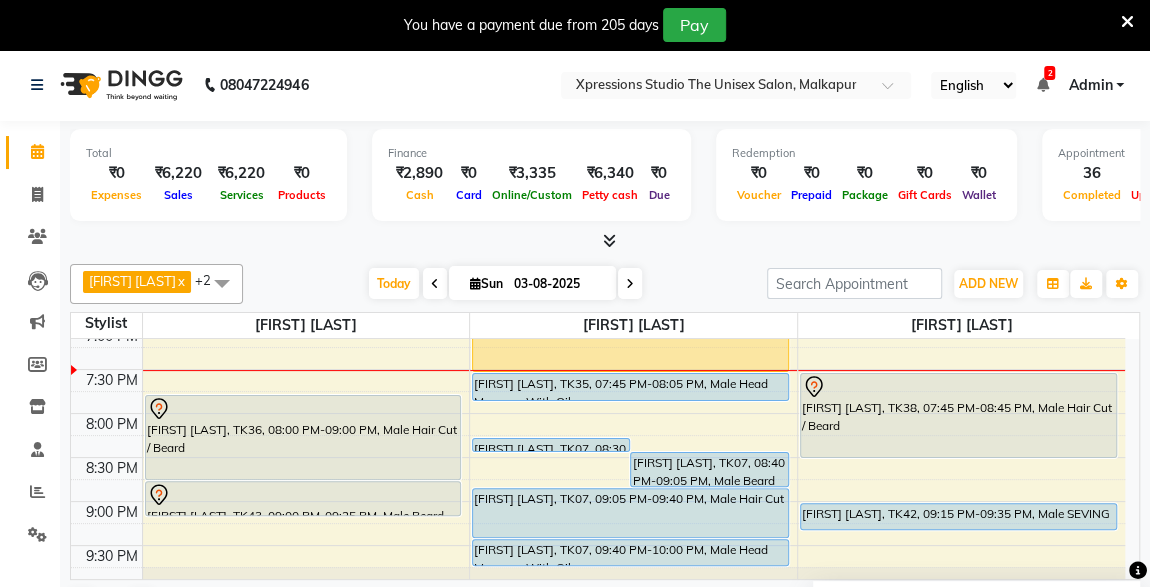click on "[FIRST] [LAST], TK35, 07:45 PM-08:05 PM, Male Head Massage With Oil" at bounding box center [630, 387] 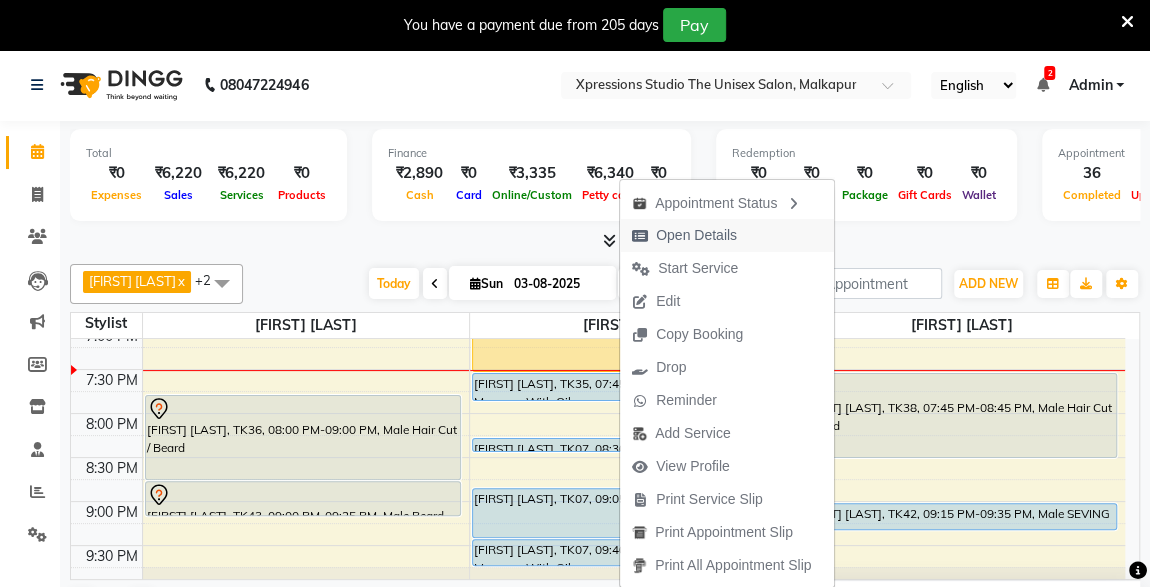 click on "Open Details" at bounding box center [696, 235] 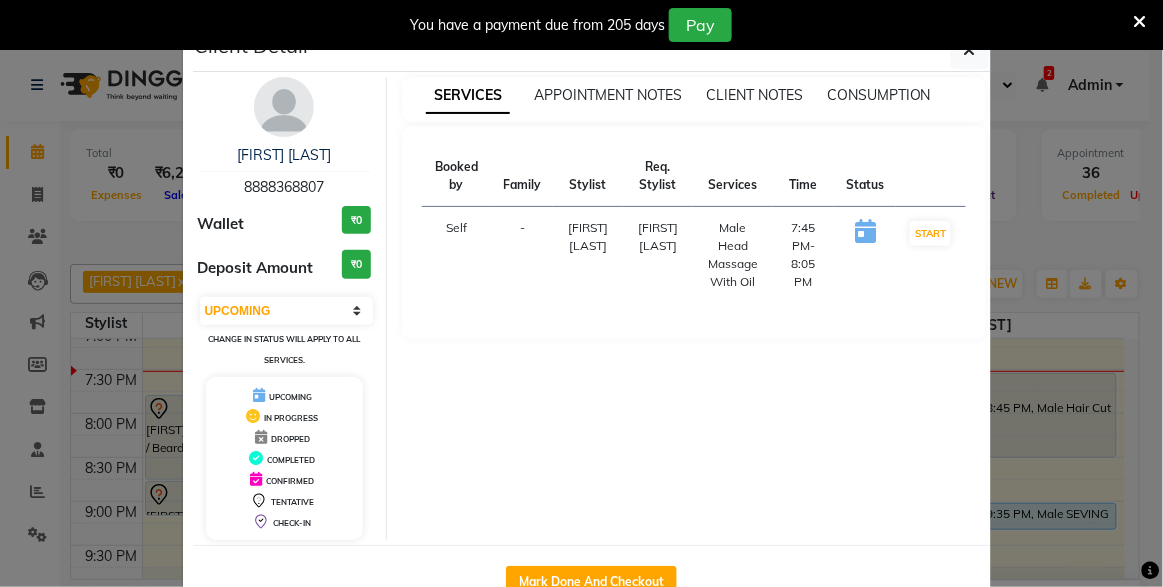 click at bounding box center [1140, 22] 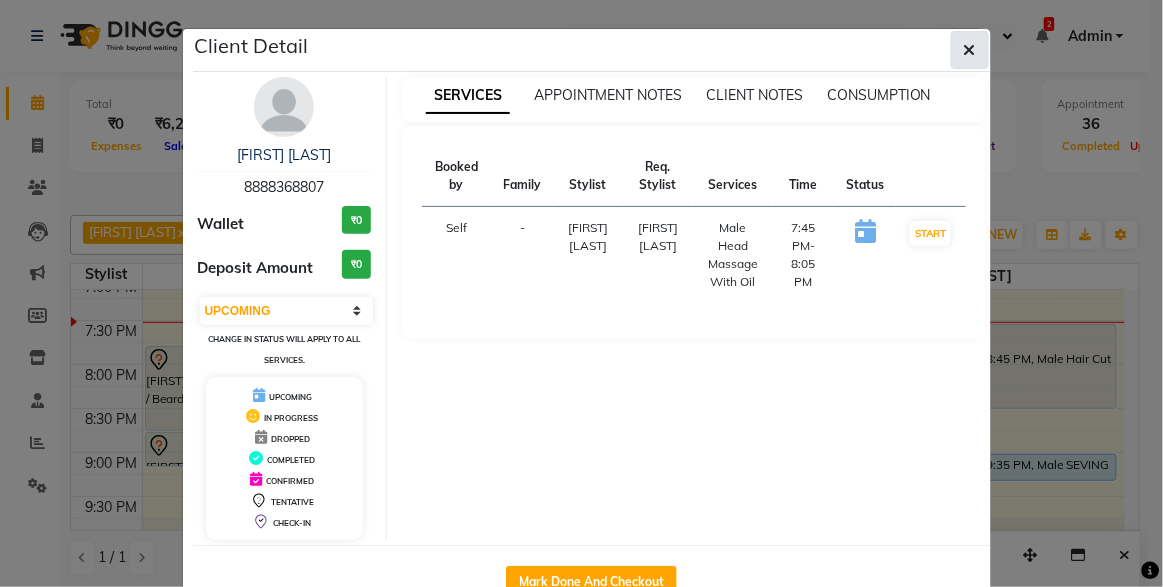 click 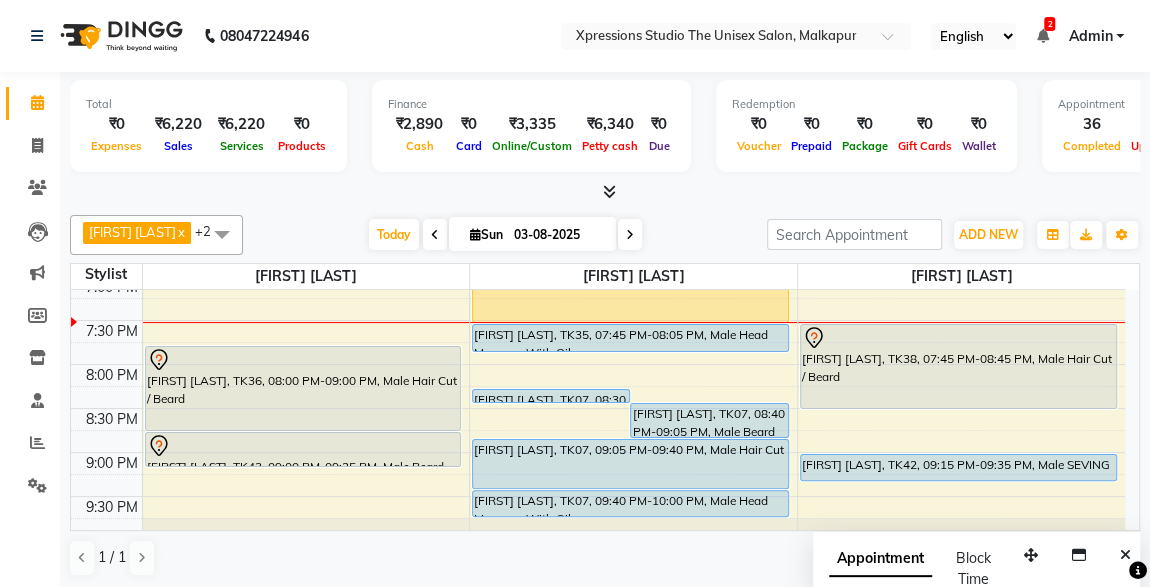 scroll, scrollTop: 1017, scrollLeft: 0, axis: vertical 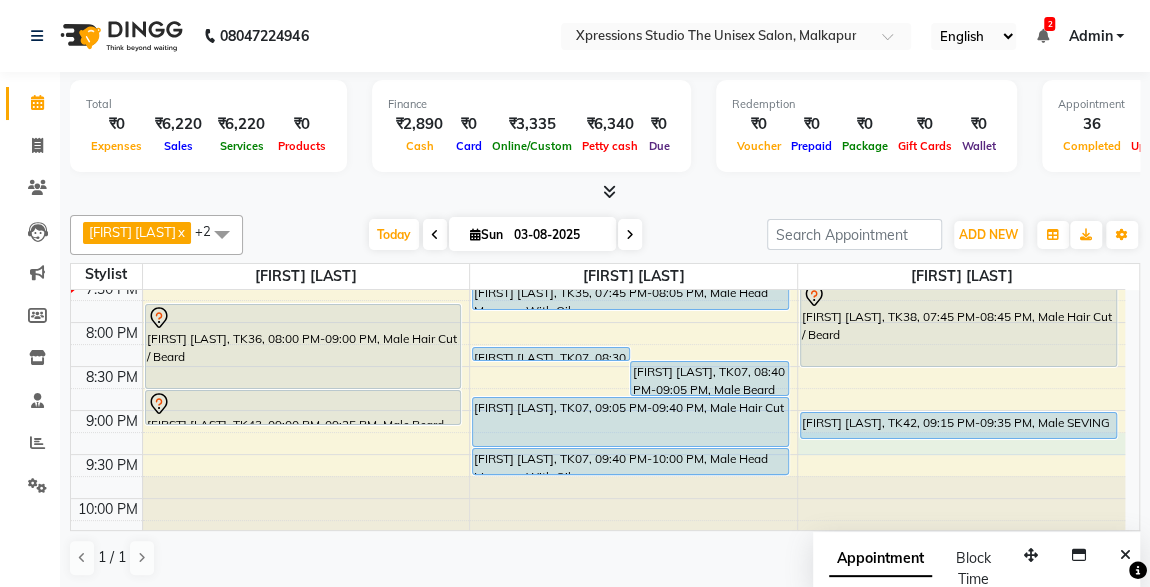 click on "8:00 AM 8:30 AM 9:00 AM 9:30 AM 10:00 AM 10:30 AM 11:00 AM 11:30 AM 12:00 PM 12:30 PM 1:00 PM 1:30 PM 2:00 PM 2:30 PM 3:00 PM 3:30 PM 4:00 PM 4:30 PM 5:00 PM 5:30 PM 6:00 PM 6:30 PM 7:00 PM 7:30 PM 8:00 PM 8:30 PM 9:00 PM 9:30 PM 10:00 PM 10:30 PM     [FIRST] [LAST], TK01, 09:00 AM-11:20 AM,  Male Beard Color Loreal ,Male Hair Loreal Hair Color 3 NO.,Male Hair Cut / Beard      [FIRST] [LAST], TK08, 10:15 AM-10:35 AM, Male SEVING      [FIRST] [LAST], TK10, 10:30 AM-11:30 AM, Male Hair Cut / Beard      [FIRST] [LAST], TK17, 11:25 AM-12:00 PM, Male Hair Cut      [FIRST] [LAST], TK24, 03:30 PM-05:00 PM, D-Tan - O3+ Datan,Male Hair Cut / Beard      [FIRST] [LAST], TK33, 04:15 PM-04:50 PM, Male Hair Cut      [FIRST] [LAST], TK30, 05:00 PM-05:40 PM, Baby Girl Hair Cut     [FIRST] [LAST], TK23, 05:30 PM-05:55 PM, Male  Beard     [FIRST] [LAST], TK16, 12:00 PM-01:00 PM, Male Hair Cut / Beard      [FIRST] [LAST], TK16, 01:00 PM-01:25 PM, Massage - Charcole Massage" at bounding box center [598, -74] 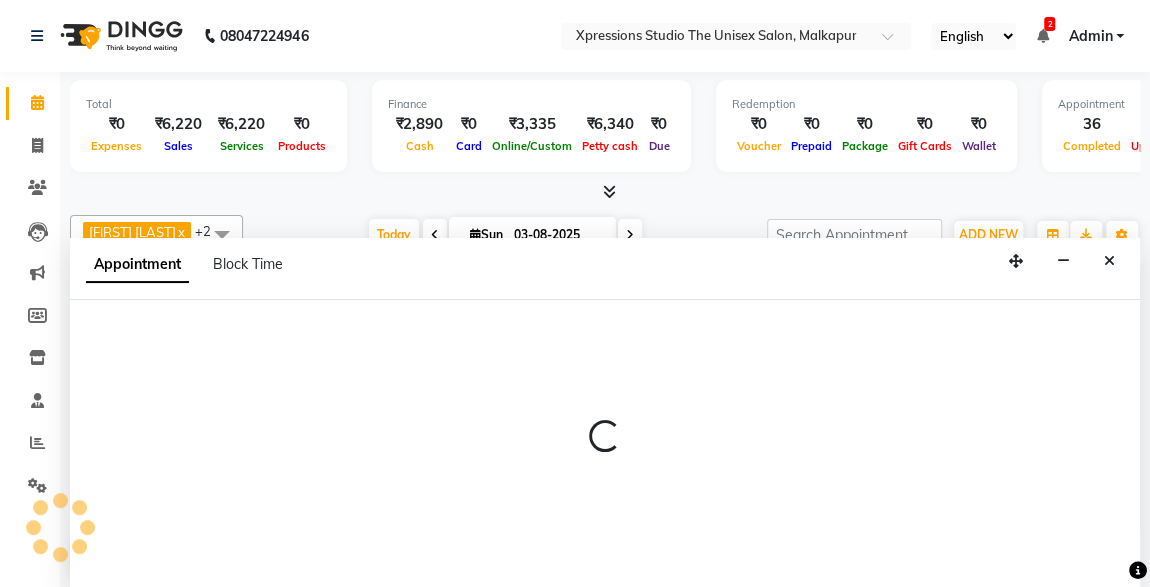 select on "57589" 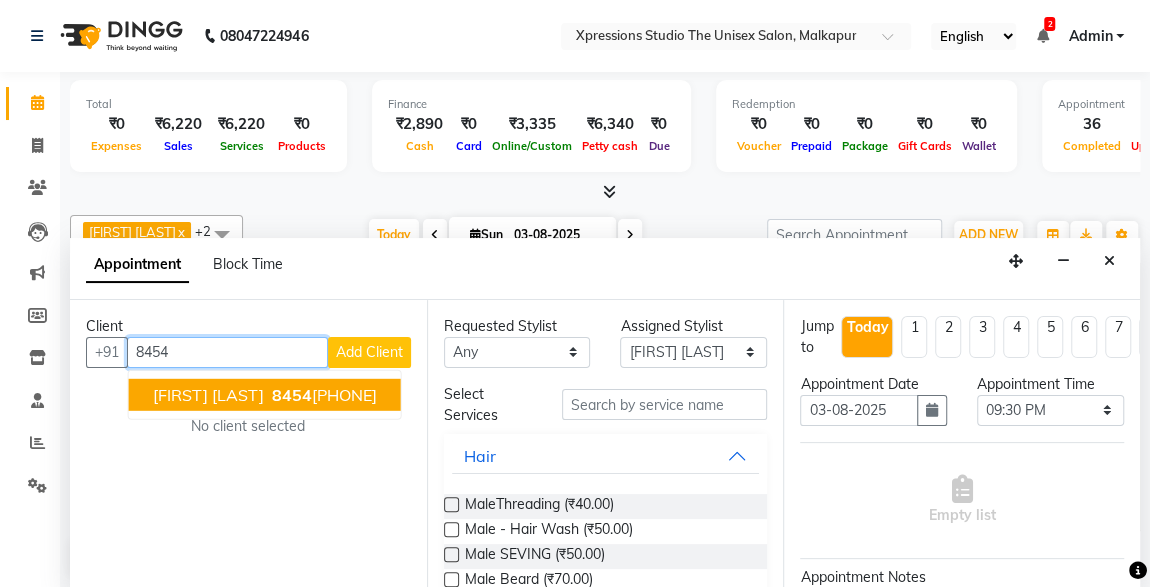 click on "[FIRST] [LAST]" at bounding box center (208, 394) 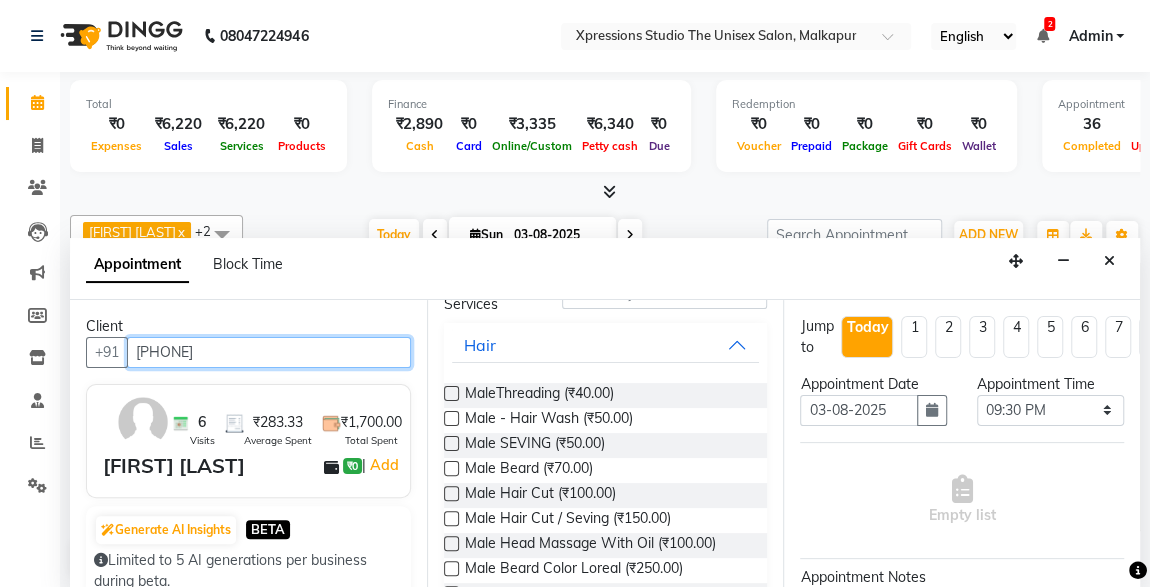 scroll, scrollTop: 112, scrollLeft: 0, axis: vertical 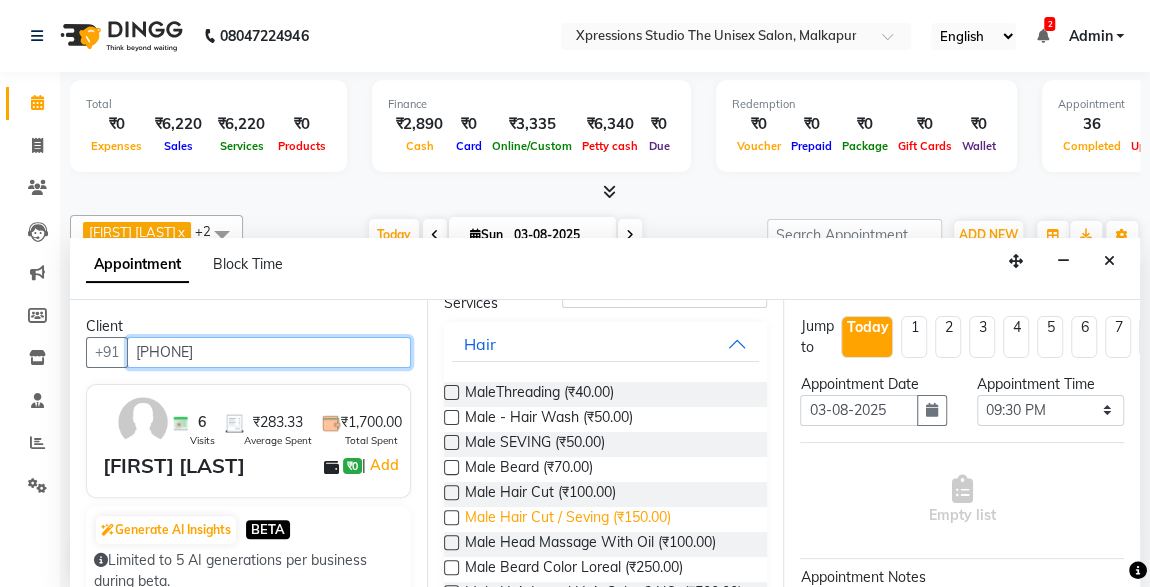 type on "[PHONE]" 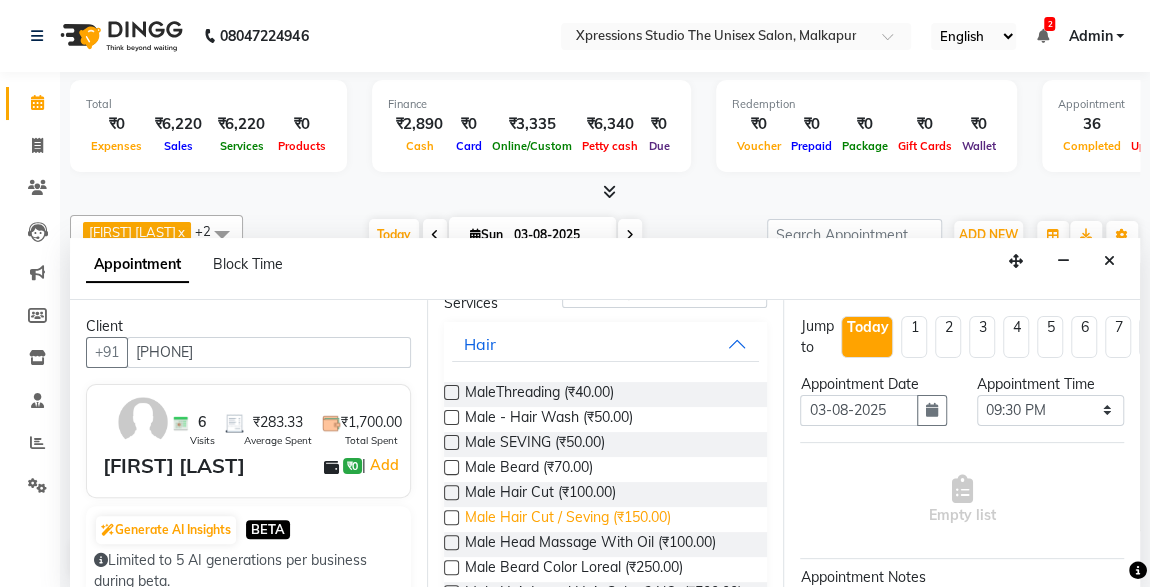 click on "Male Hair Cut / Seving (₹150.00)" at bounding box center [568, 519] 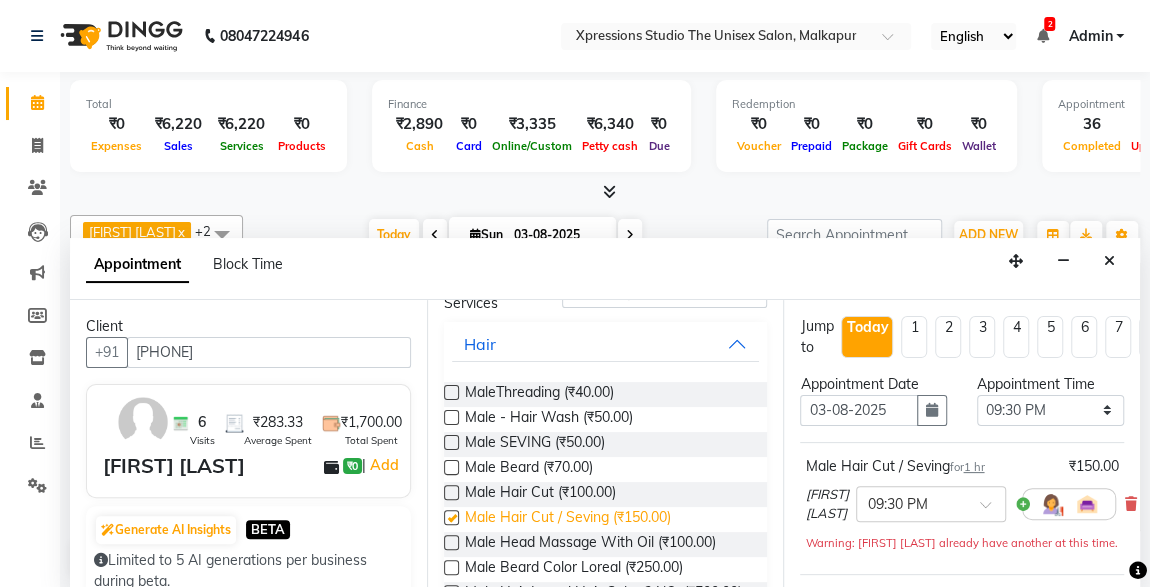 checkbox on "false" 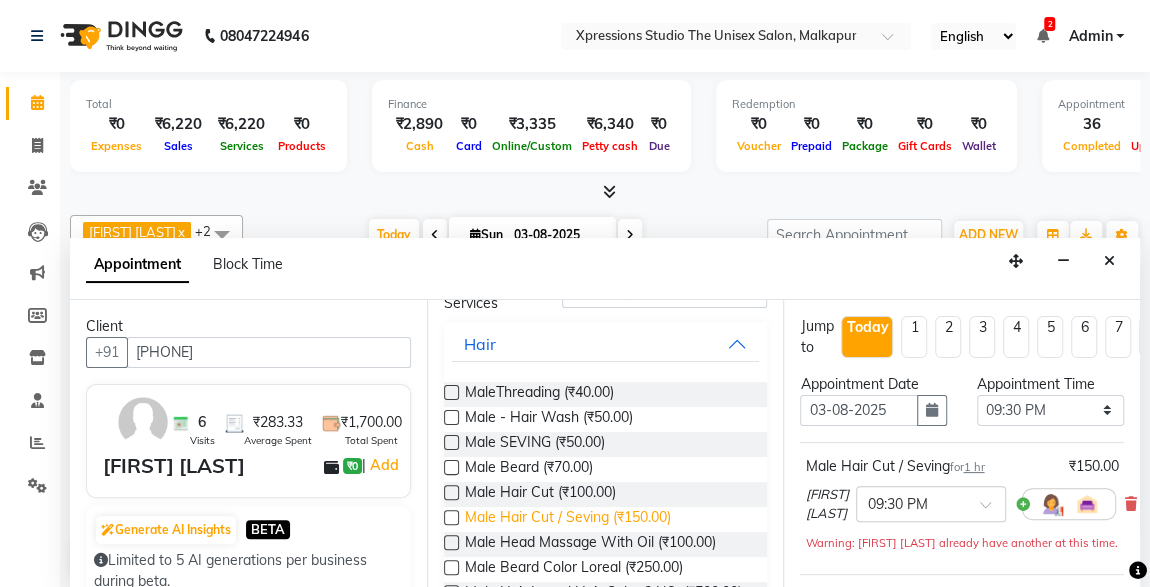 scroll, scrollTop: 330, scrollLeft: 0, axis: vertical 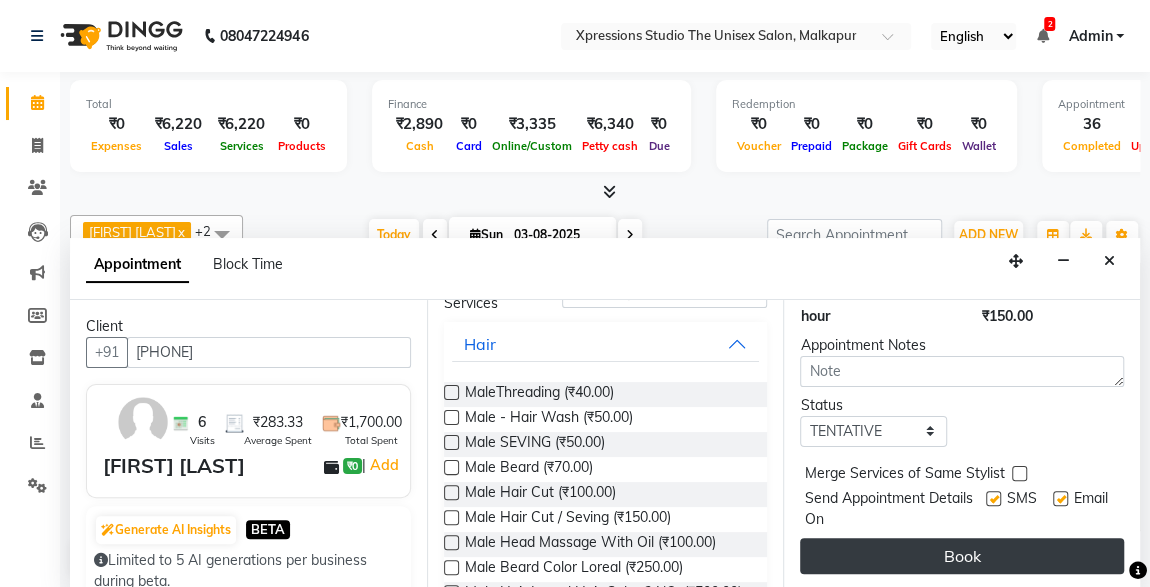 click on "Book" at bounding box center [962, 556] 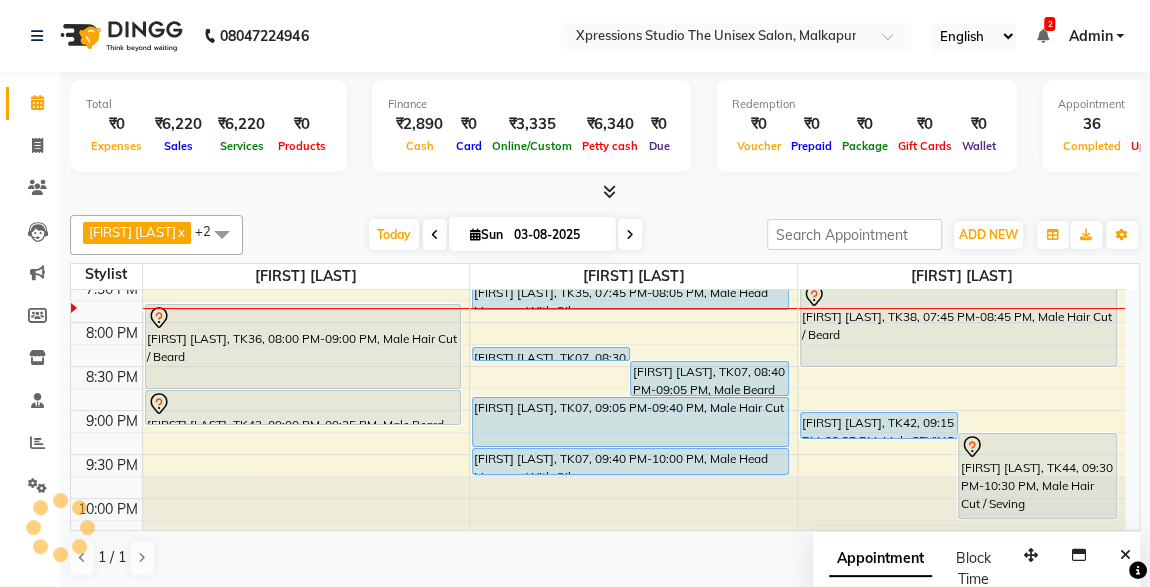 scroll, scrollTop: 0, scrollLeft: 0, axis: both 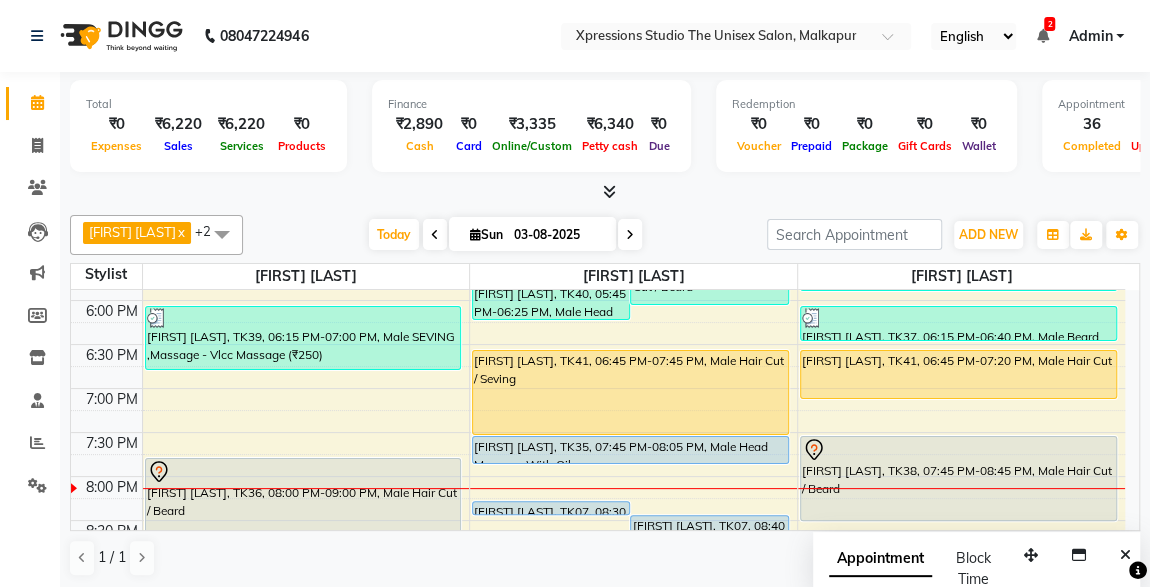 click on "[FIRST] [LAST], TK35, 07:45 PM-08:05 PM, Male Head Massage With Oil" at bounding box center (630, 450) 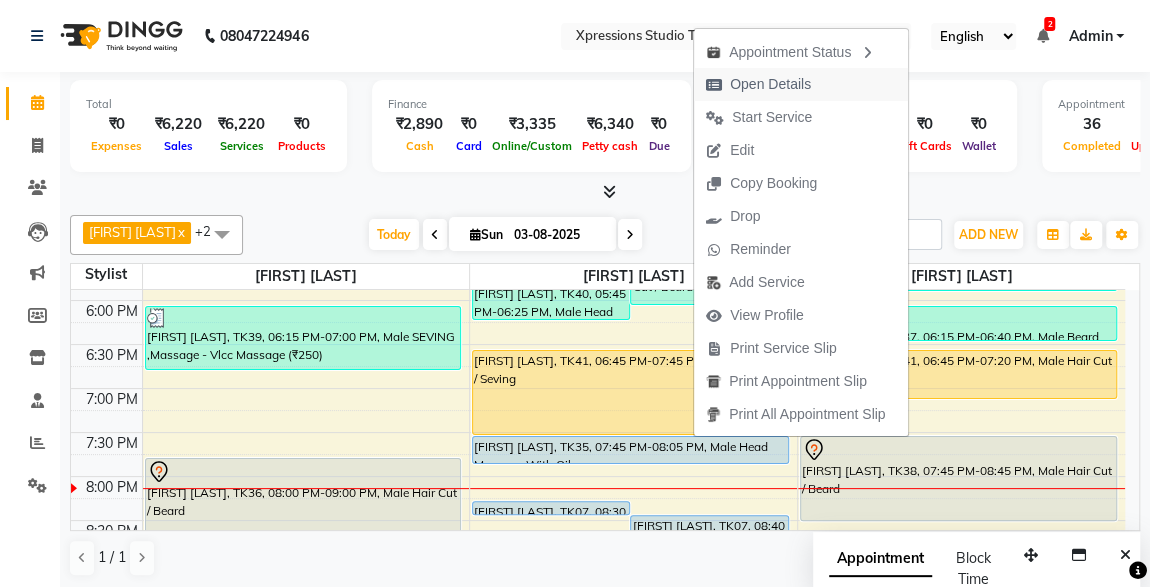 click on "Open Details" at bounding box center [770, 84] 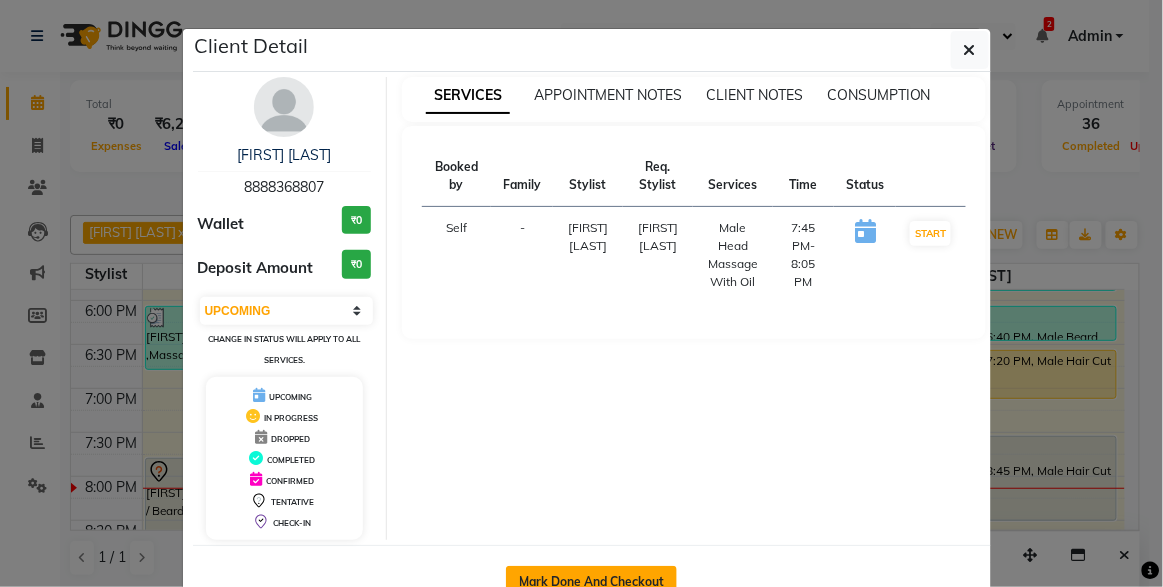 click on "Mark Done And Checkout" 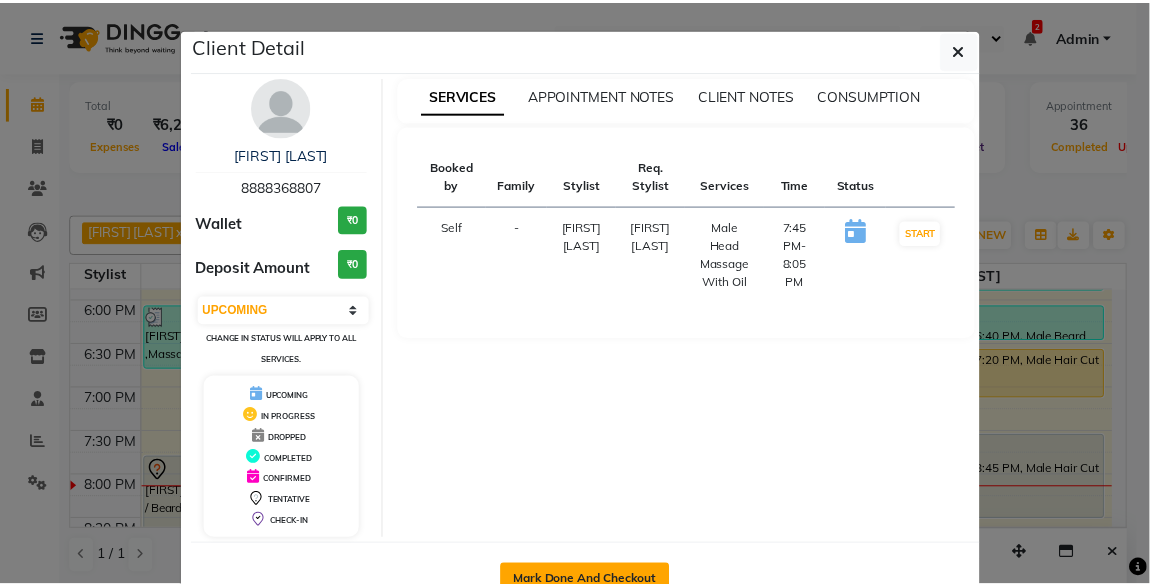 scroll, scrollTop: 0, scrollLeft: 0, axis: both 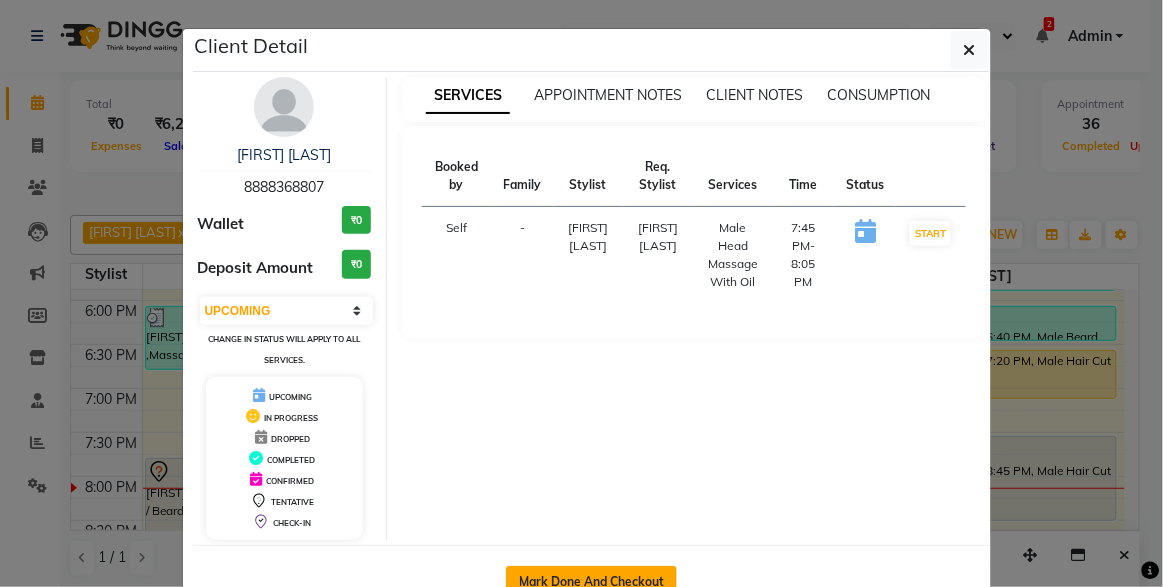 select on "service" 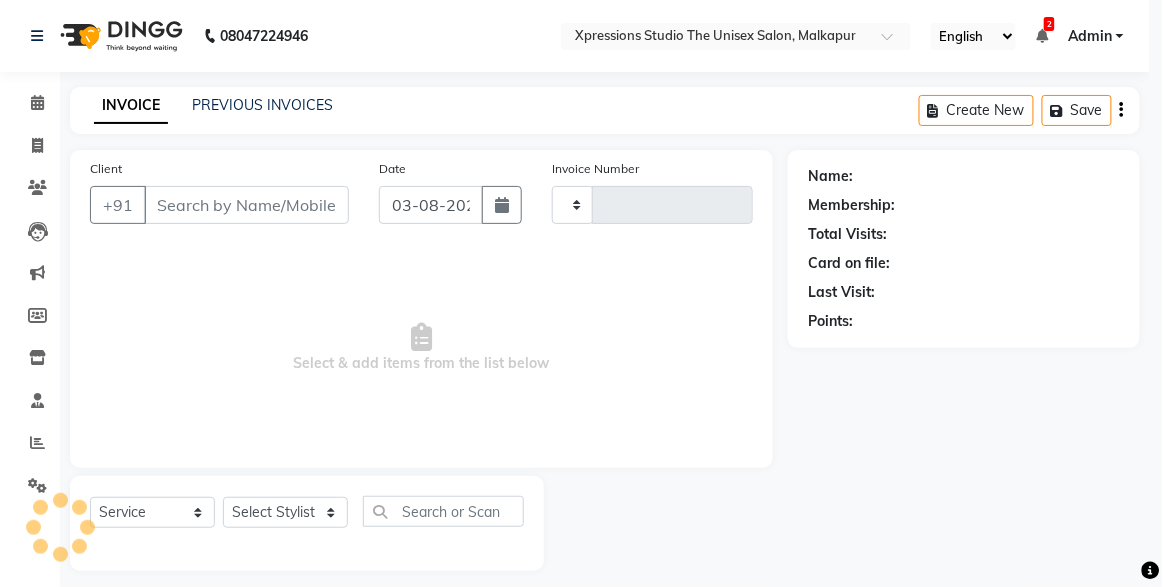 type on "3741" 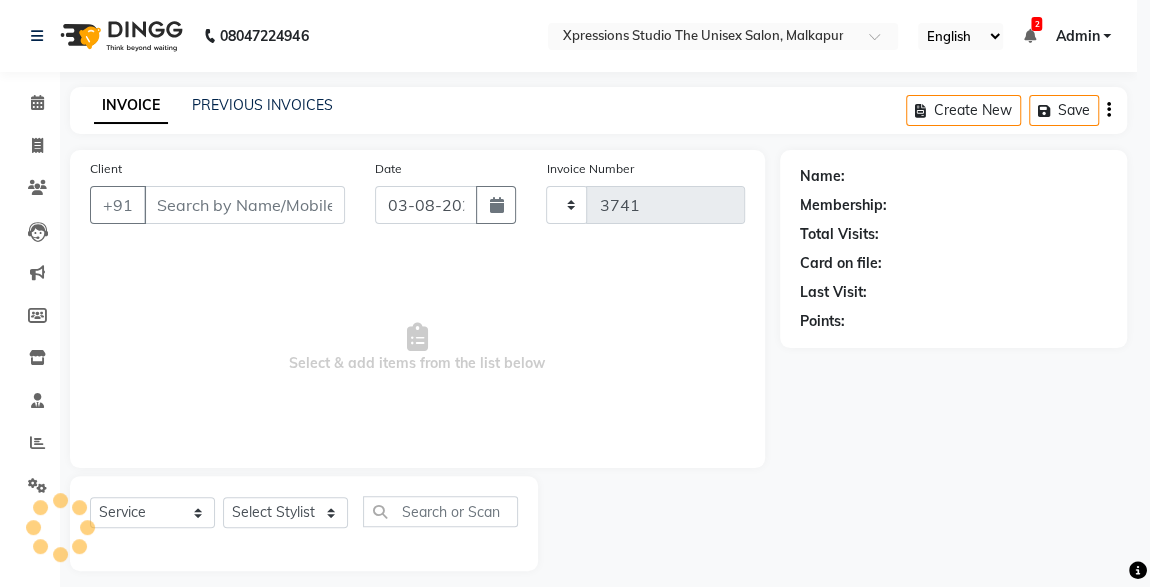 select on "7003" 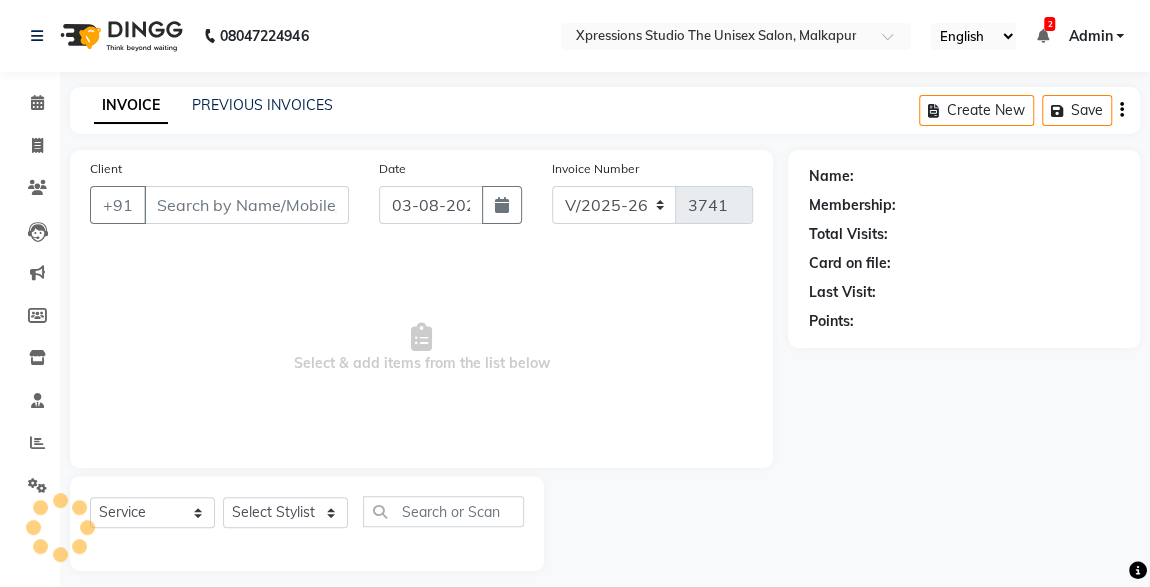 type on "8888368807" 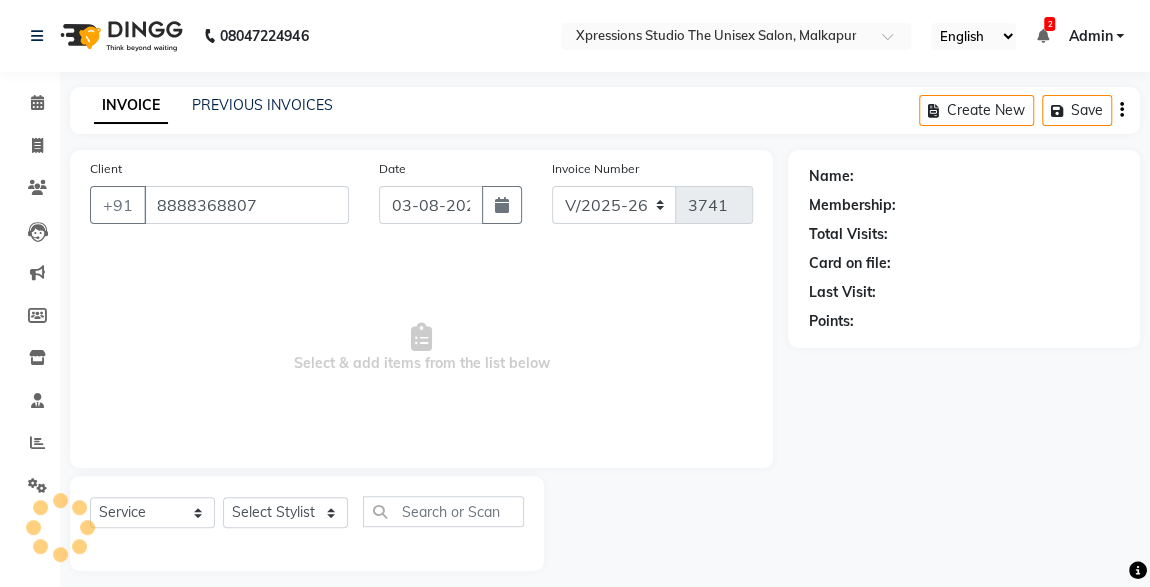 select on "57588" 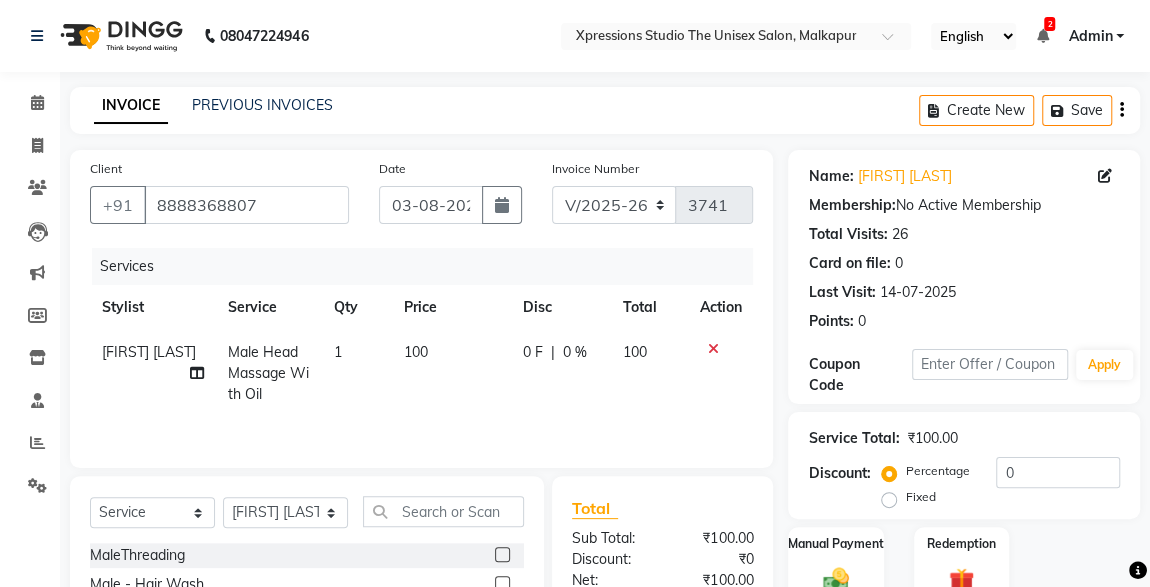 scroll, scrollTop: 212, scrollLeft: 0, axis: vertical 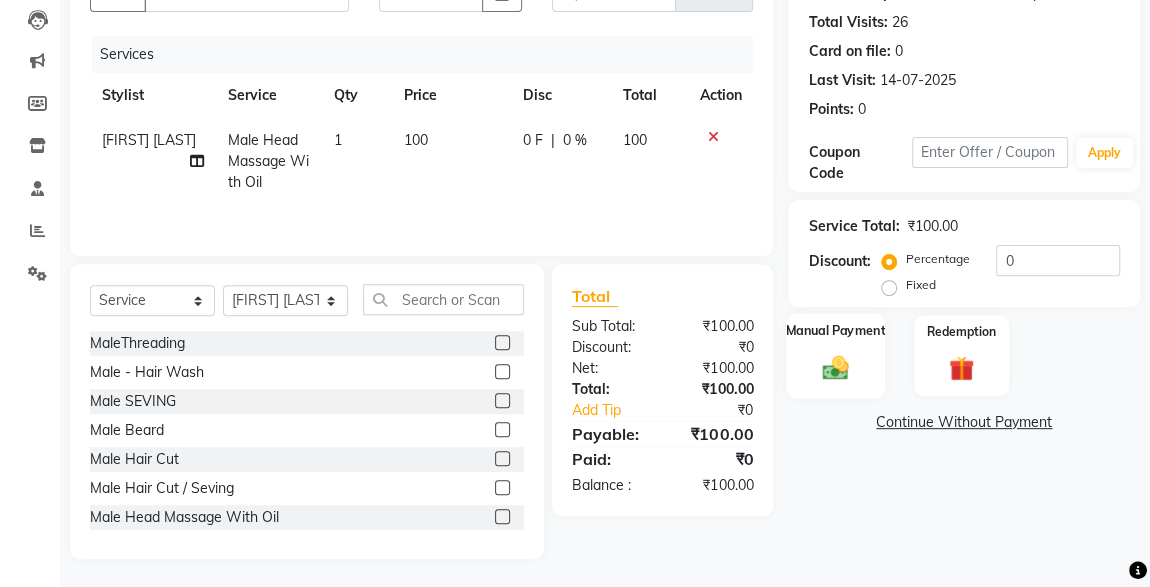 click 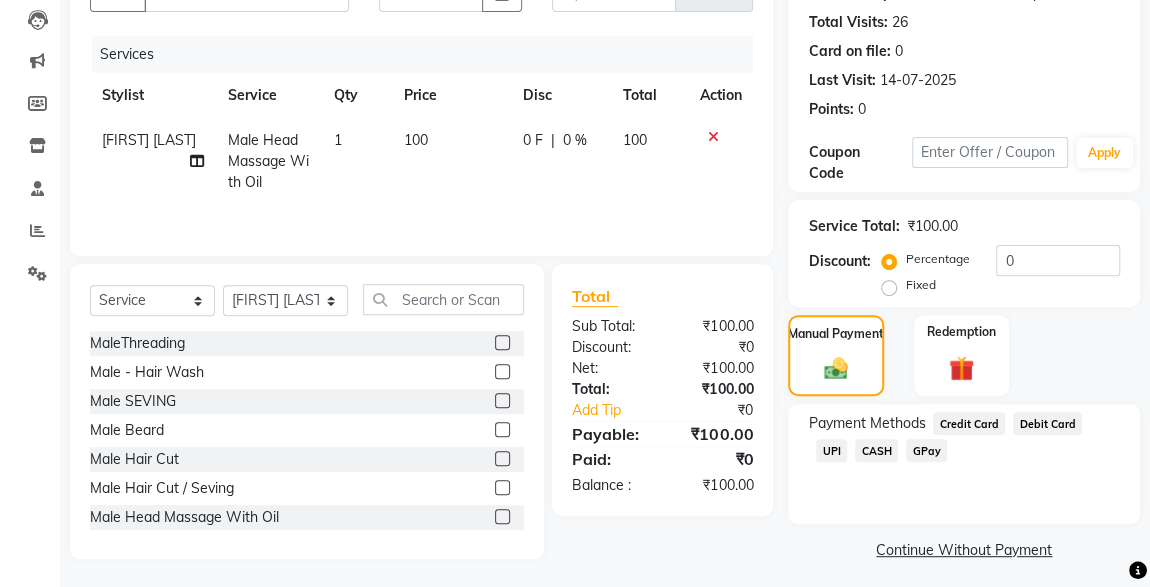 click on "Name: [FIRST] [LAST]  Membership:  No Active Membership  Total Visits:  26 Card on file:  0 Last Visit:   14-07-2025 Points:   0  Coupon Code Apply Service Total:  ₹100.00  Discount:  Percentage   Fixed  0 Manual Payment Redemption Payment Methods  Credit Card   Debit Card   UPI   CASH   GPay   Continue Without Payment" 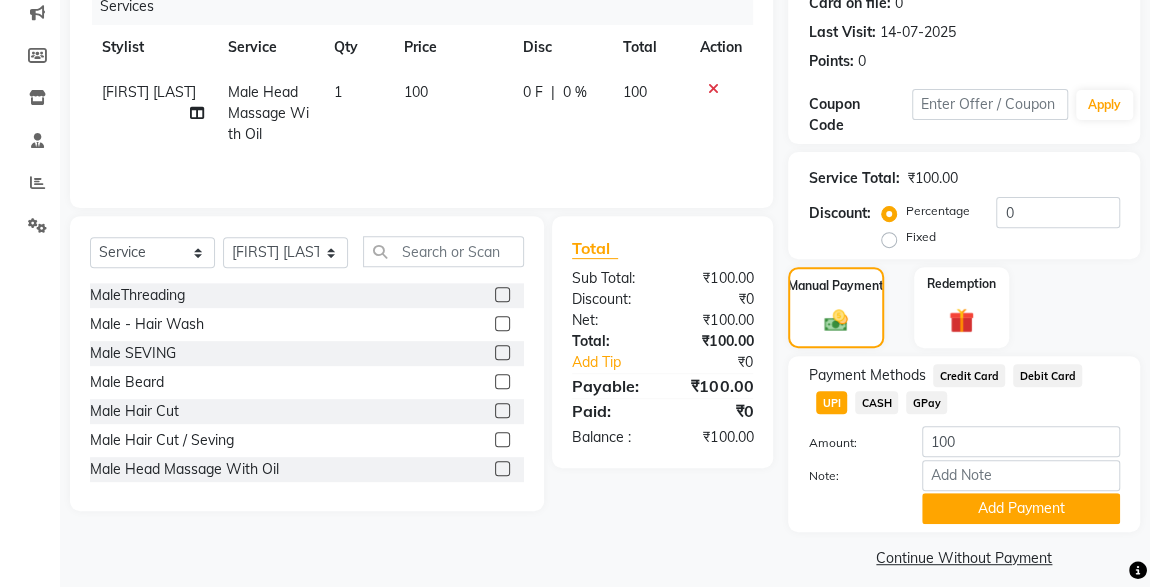 scroll, scrollTop: 273, scrollLeft: 0, axis: vertical 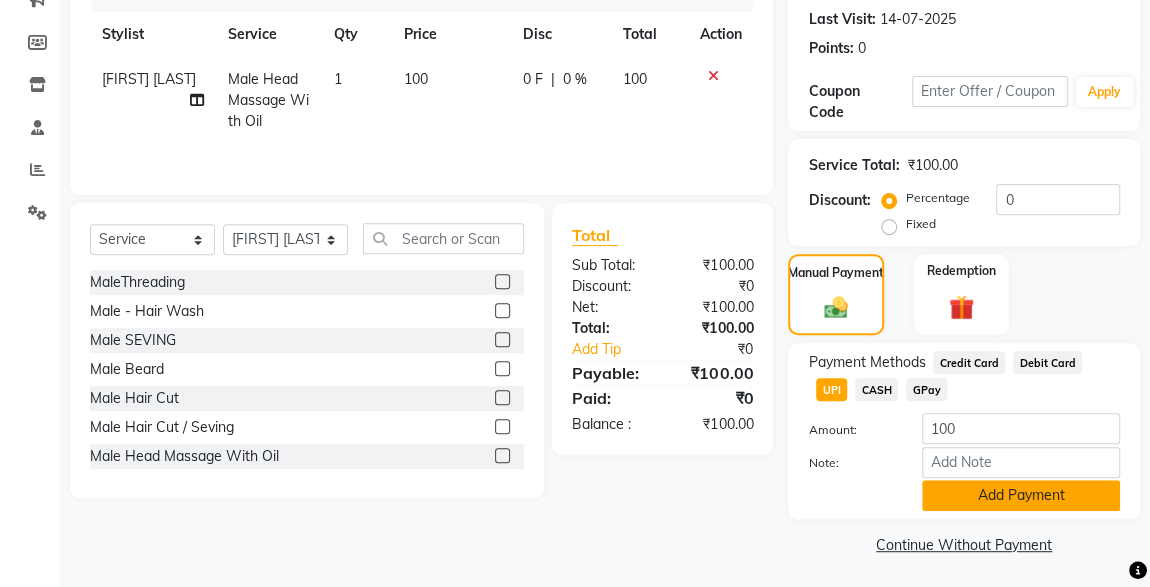 click on "Add Payment" 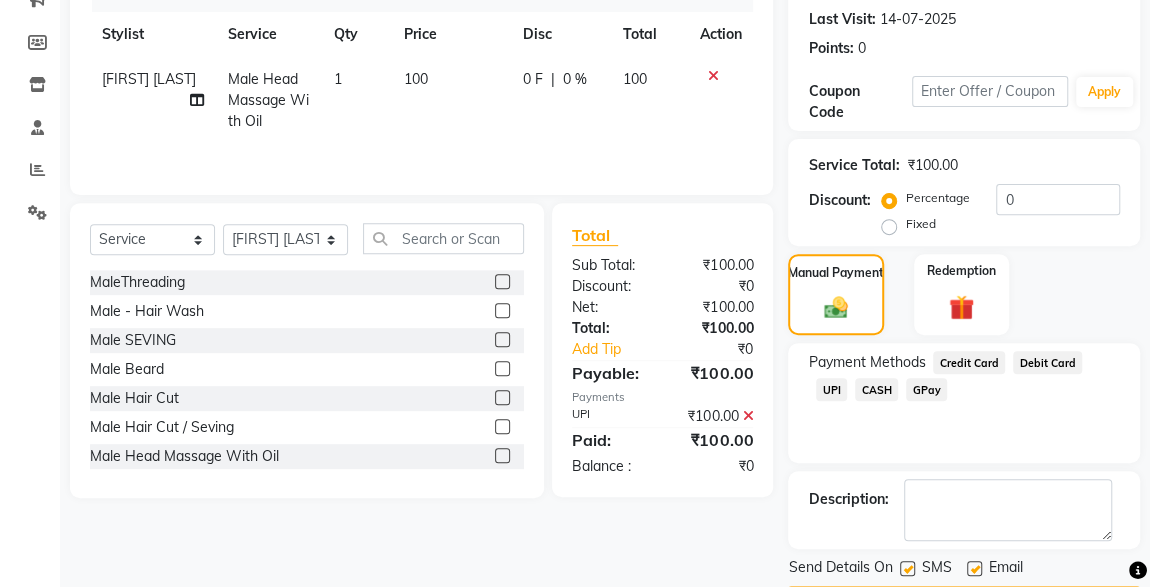 scroll, scrollTop: 330, scrollLeft: 0, axis: vertical 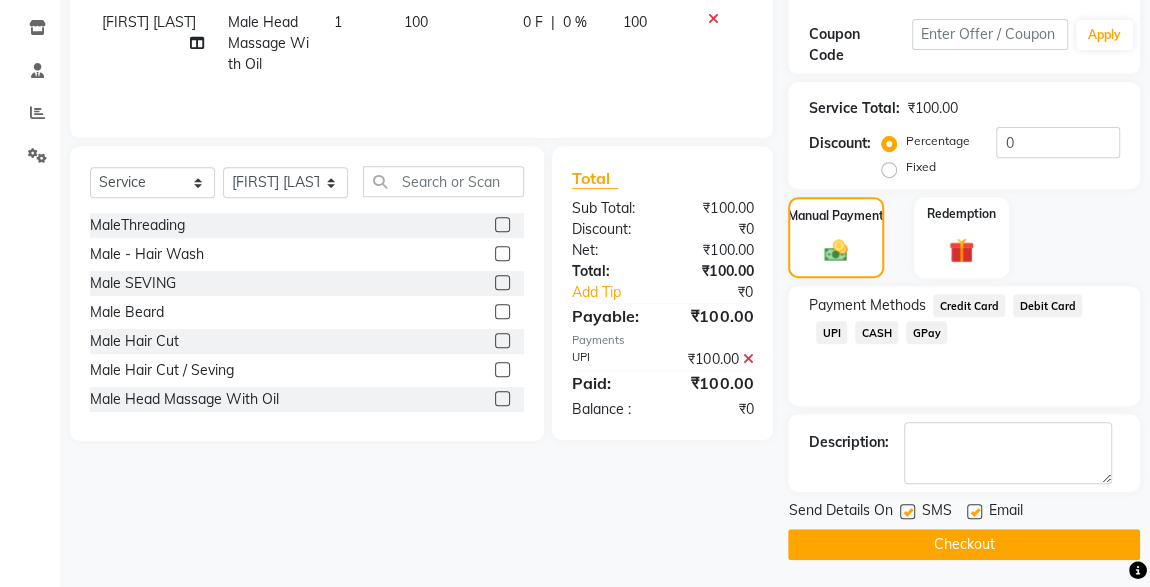 click on "Send Details On" 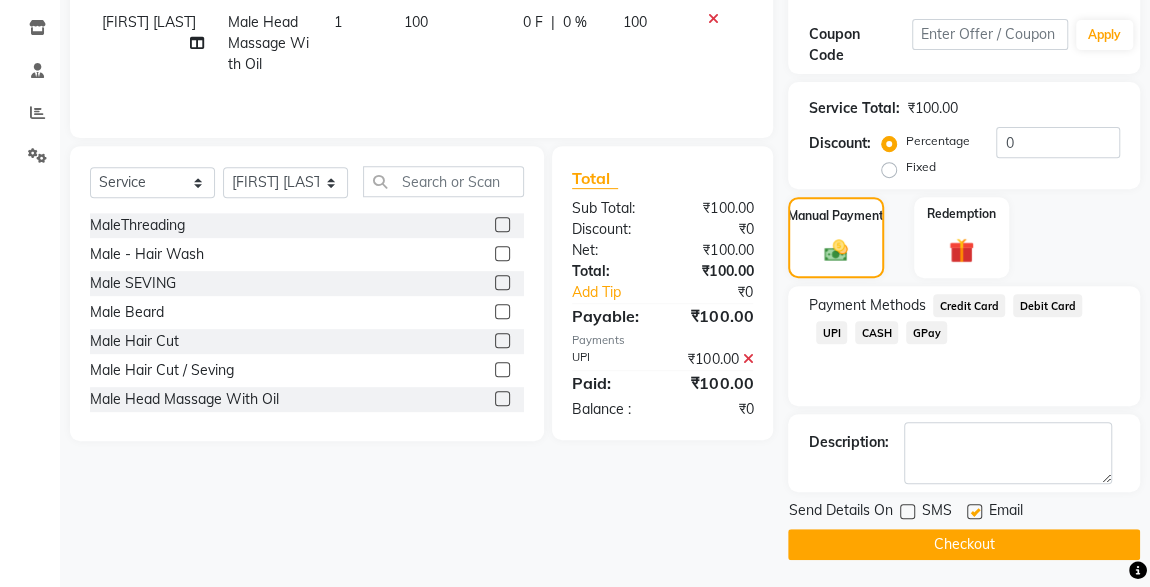 click on "Checkout" 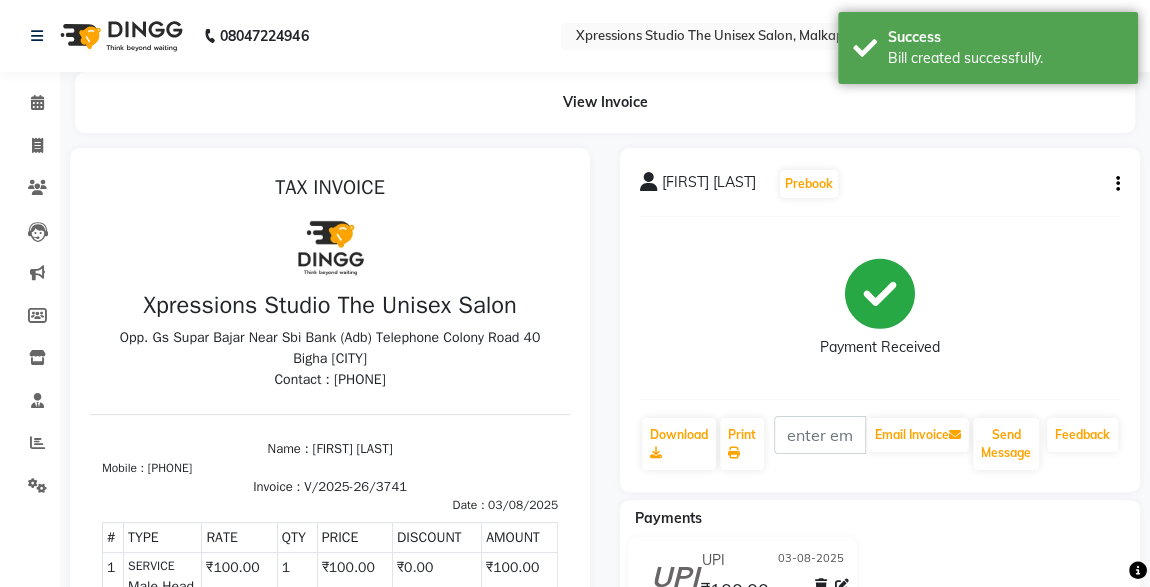 scroll, scrollTop: 0, scrollLeft: 0, axis: both 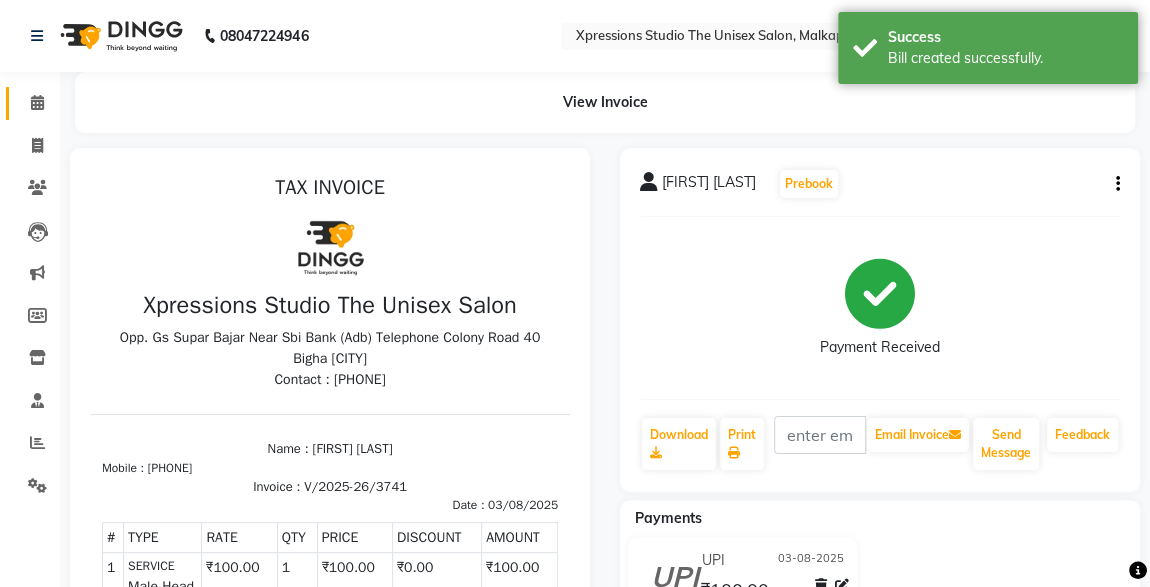 click 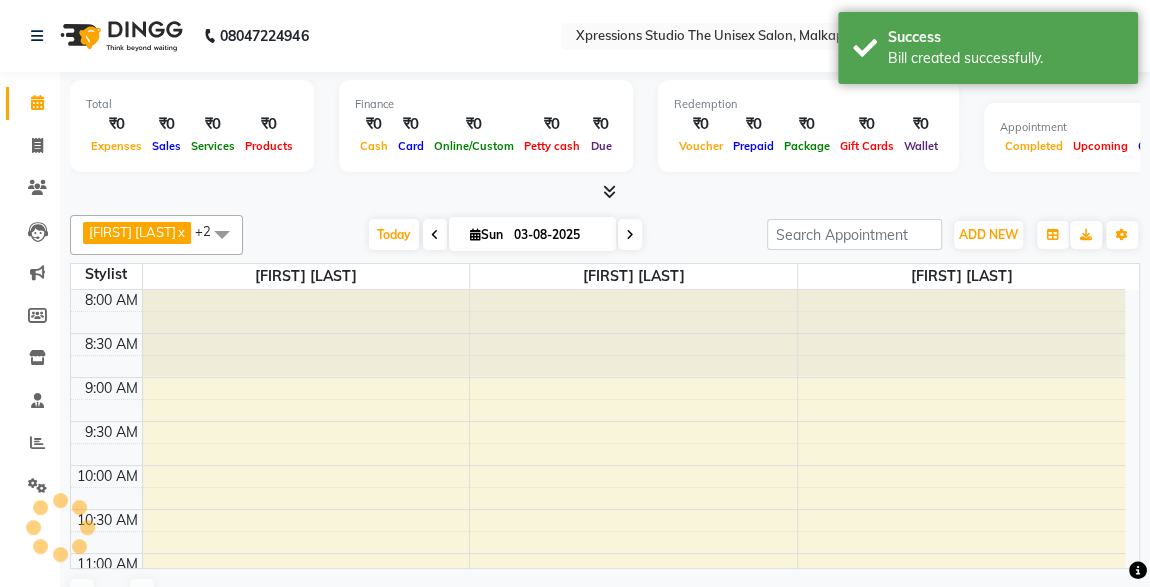 scroll, scrollTop: 0, scrollLeft: 0, axis: both 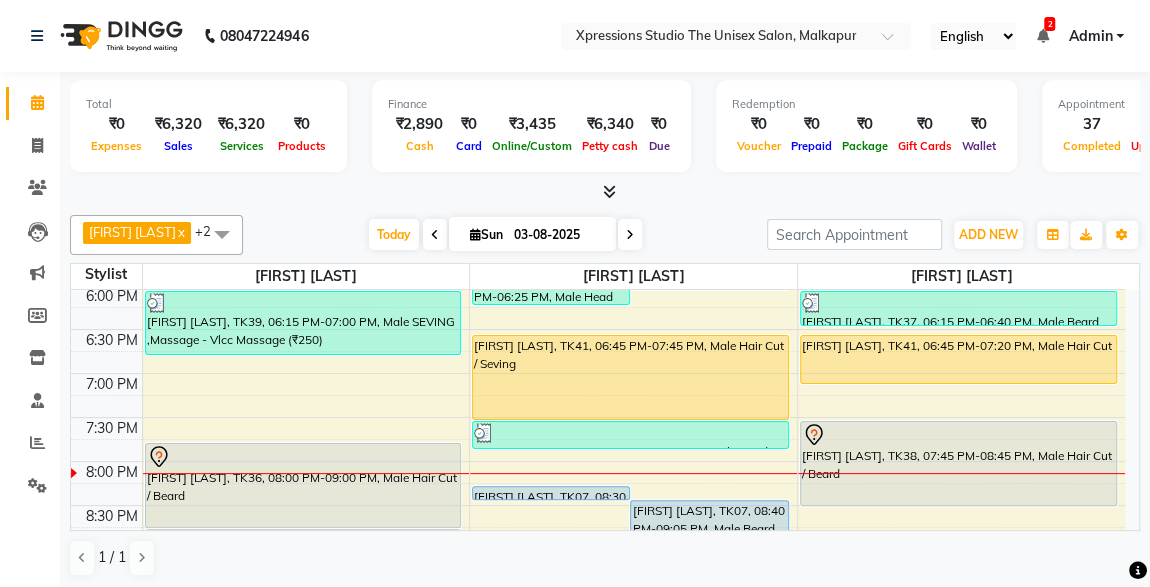 click on "[FIRST] [LAST], TK07, 08:40 PM-09:05 PM, Male  Beard" at bounding box center [709, 517] 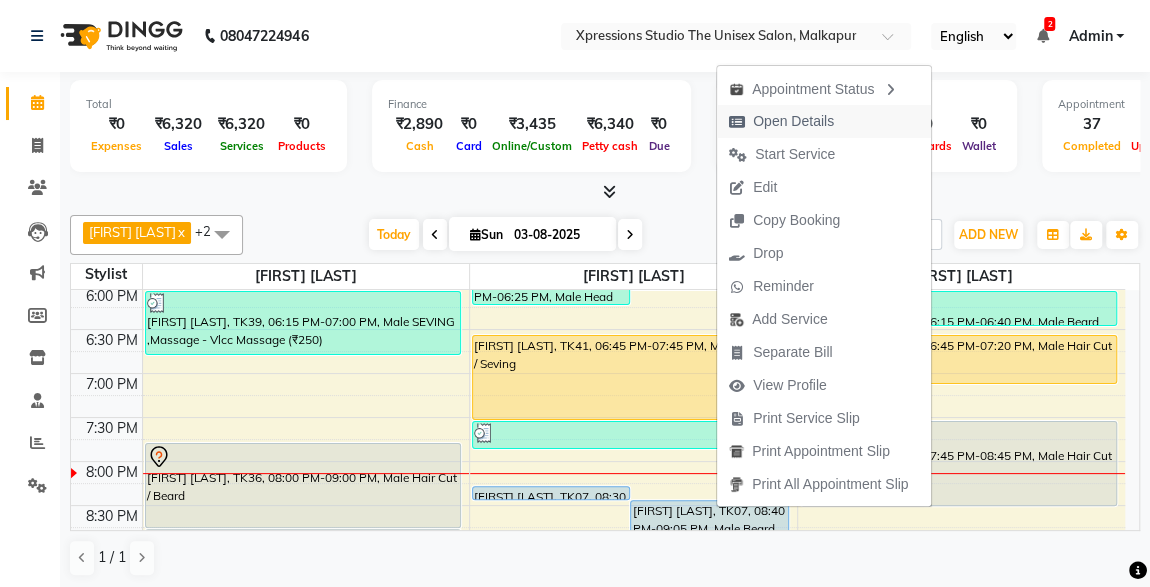 click on "Open Details" at bounding box center (793, 121) 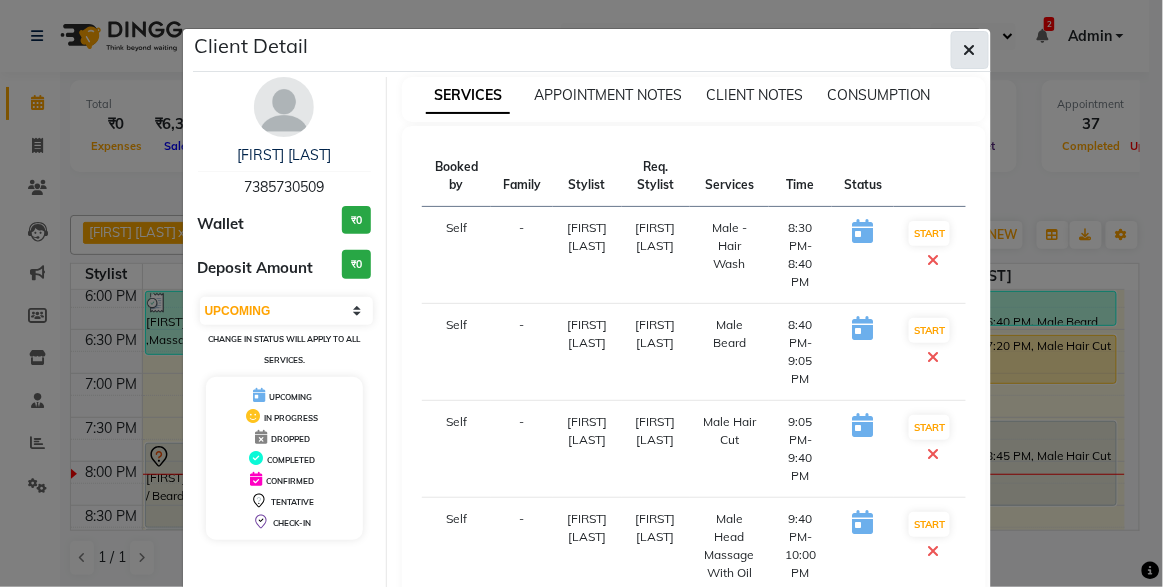 click 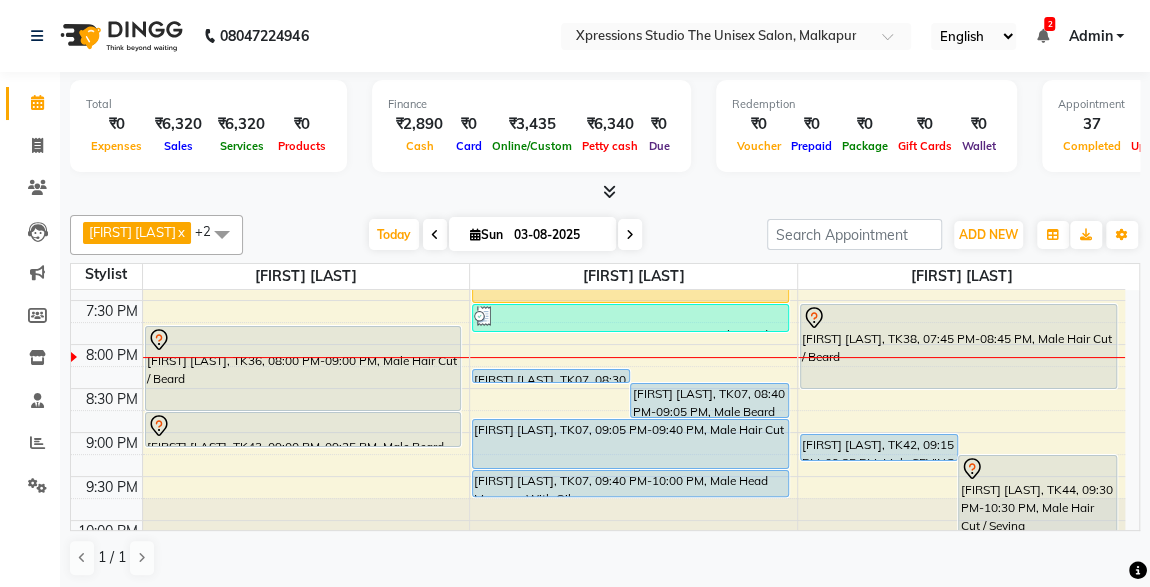 scroll, scrollTop: 1008, scrollLeft: 0, axis: vertical 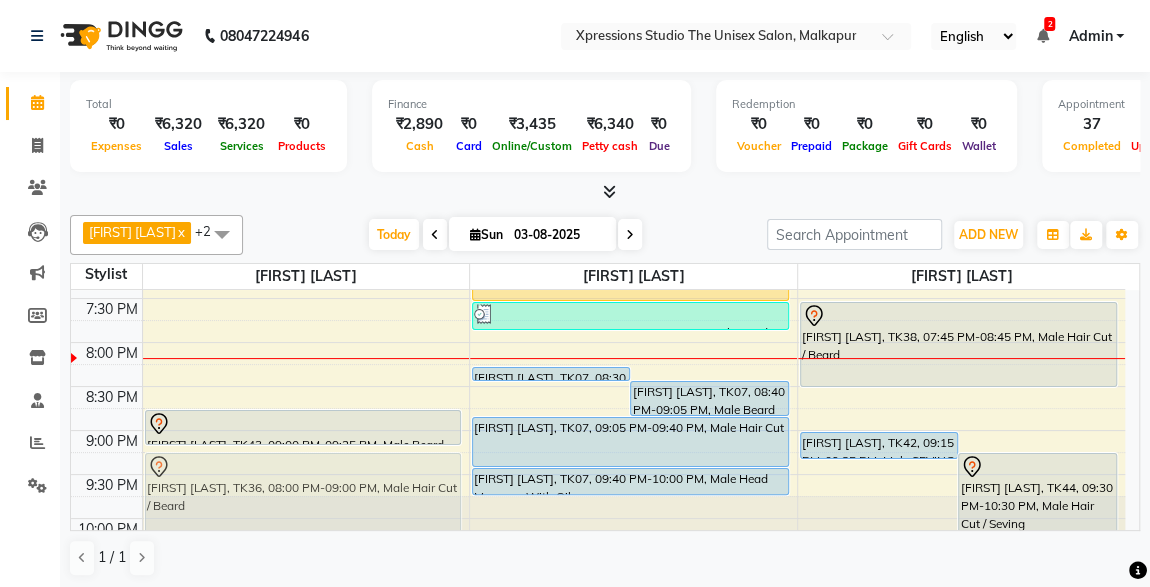 drag, startPoint x: 272, startPoint y: 330, endPoint x: 286, endPoint y: 454, distance: 124.78782 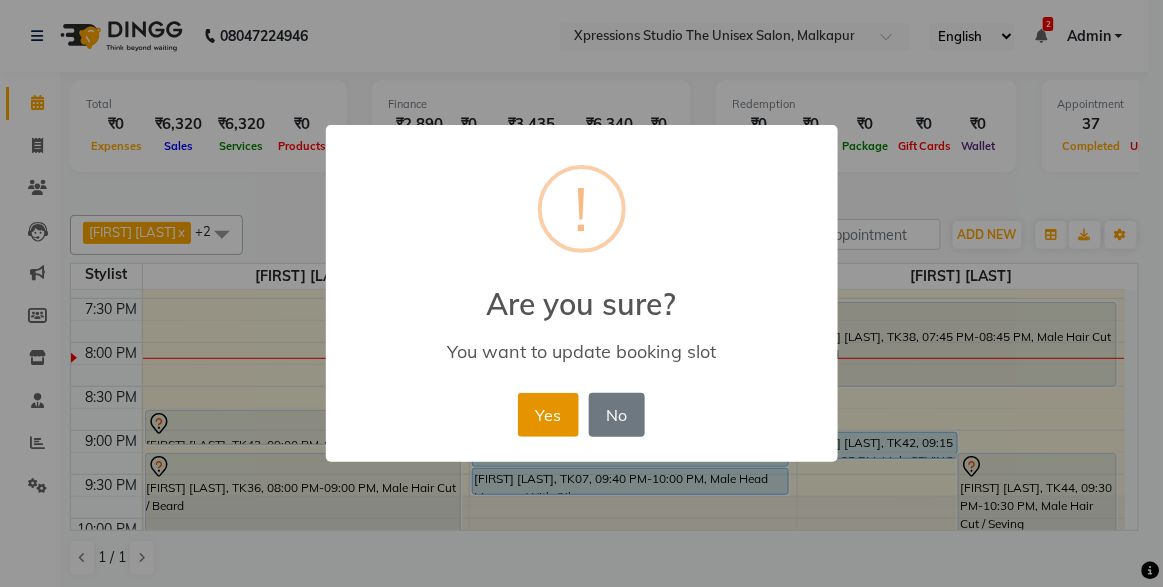 click on "Yes" at bounding box center (548, 415) 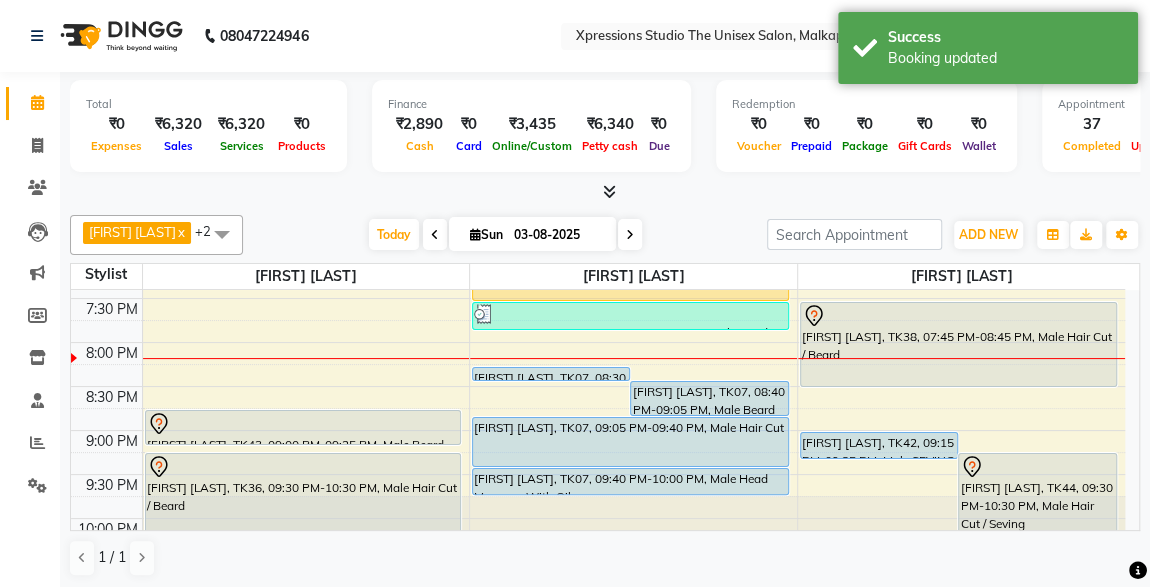 click at bounding box center (303, 424) 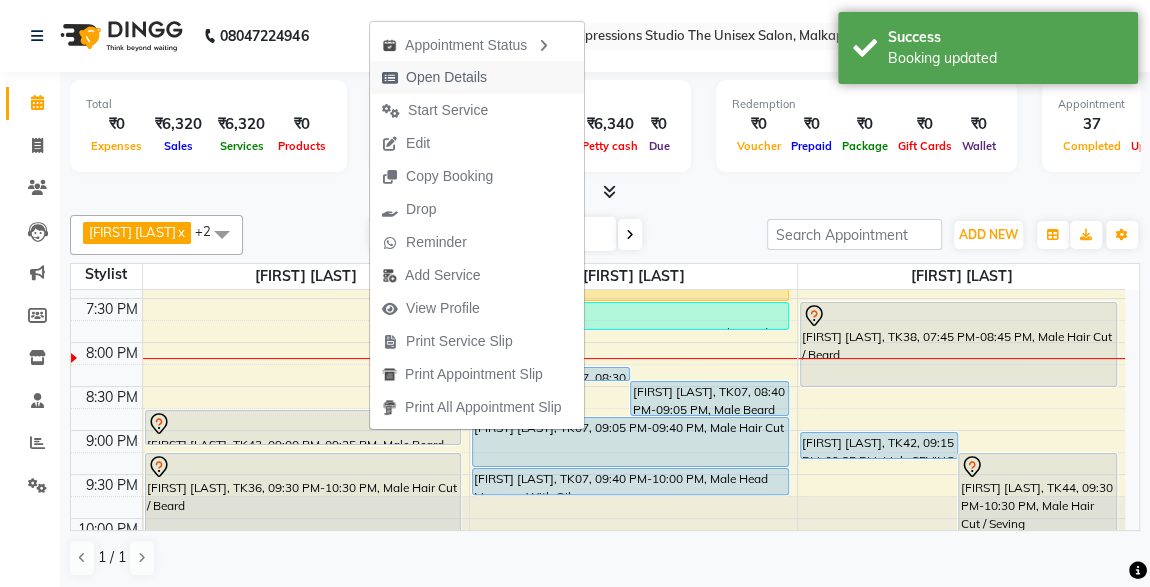 click on "Open Details" at bounding box center (446, 77) 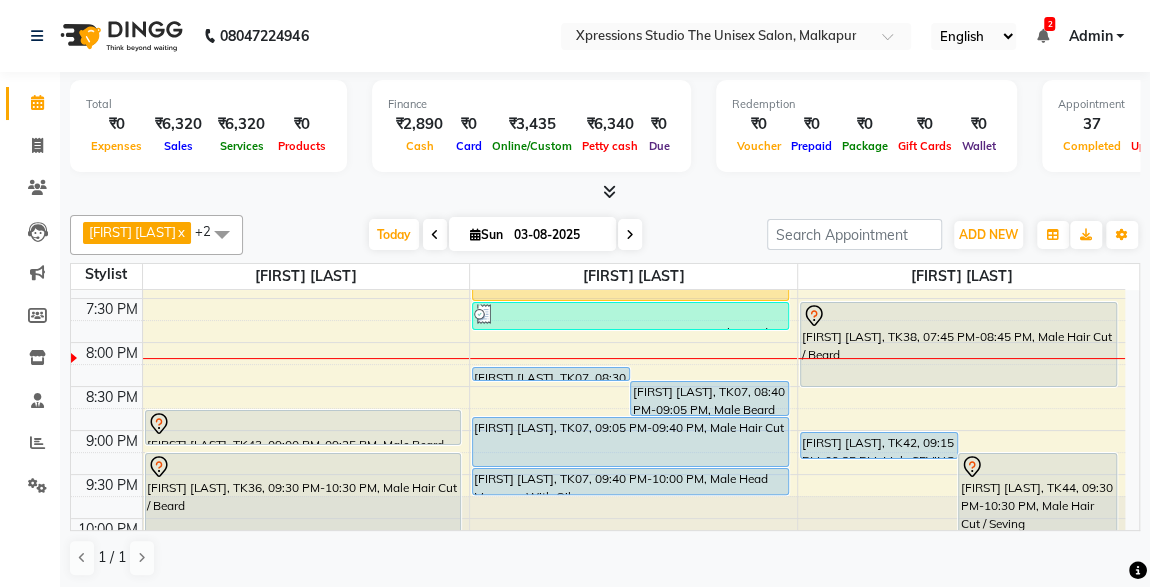 click at bounding box center [303, 424] 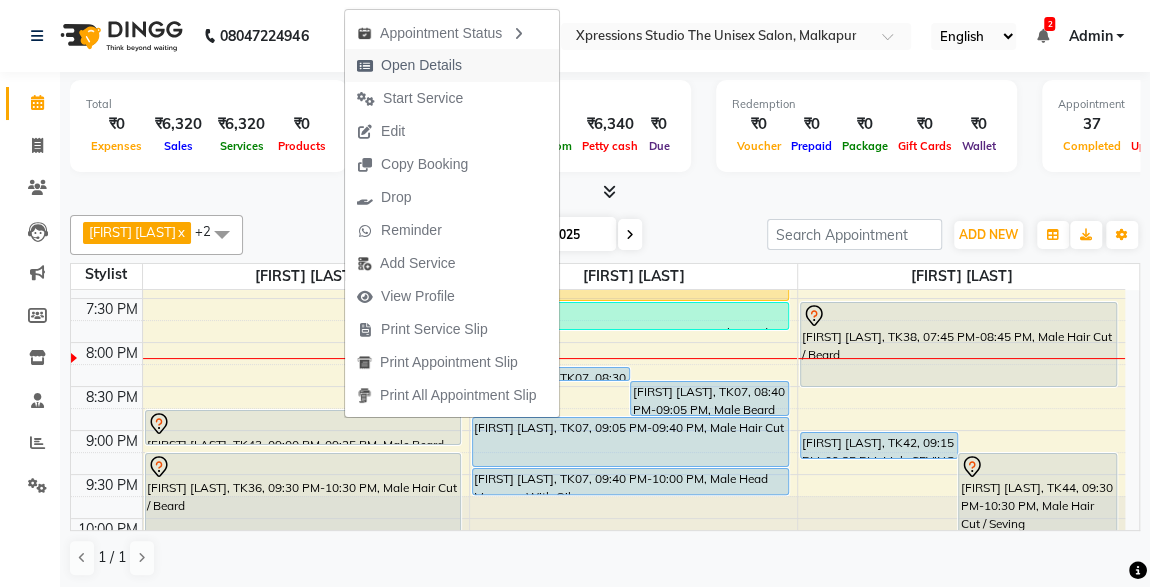 click on "Open Details" at bounding box center [421, 65] 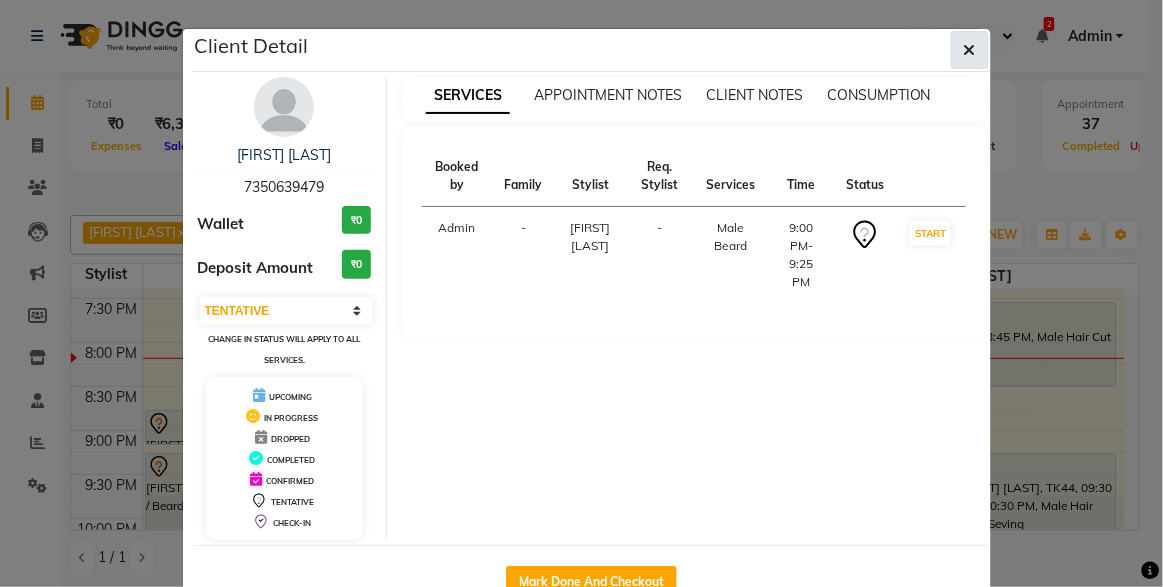 click 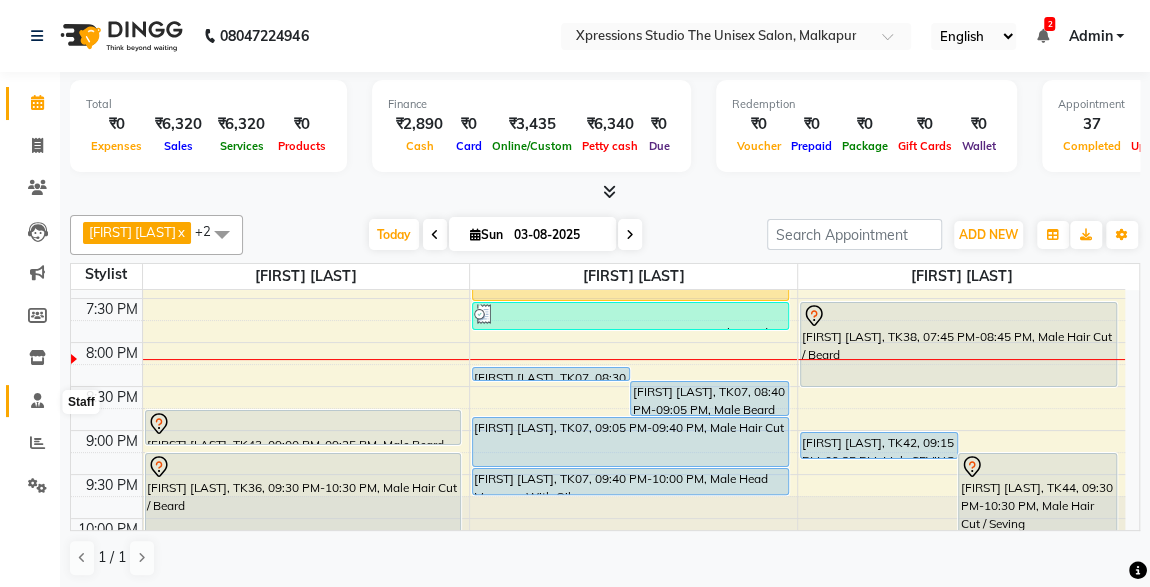 click 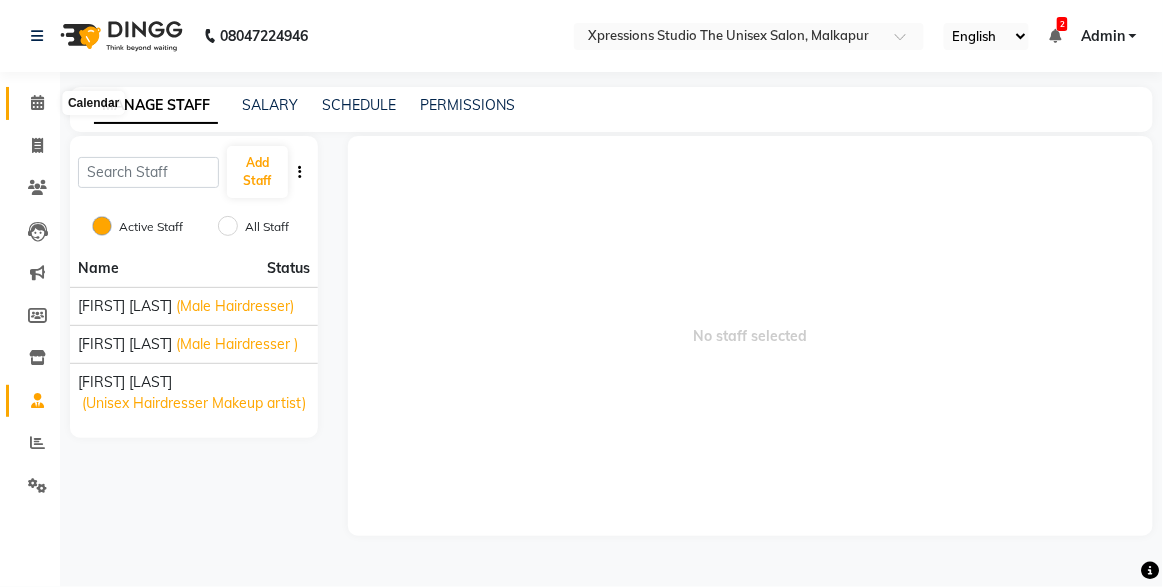 click 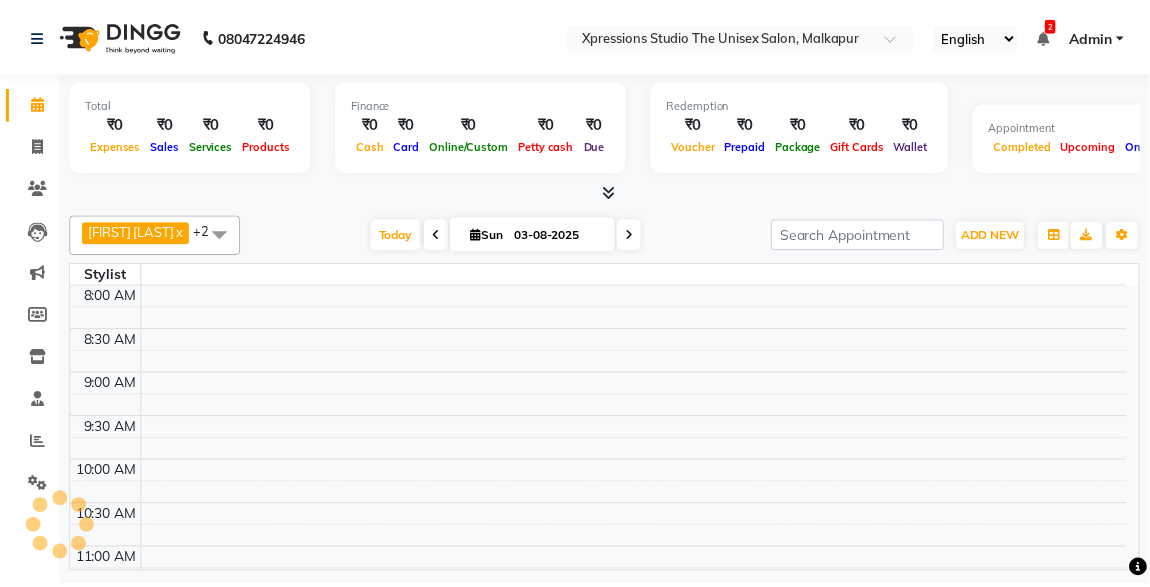 scroll, scrollTop: 1015, scrollLeft: 0, axis: vertical 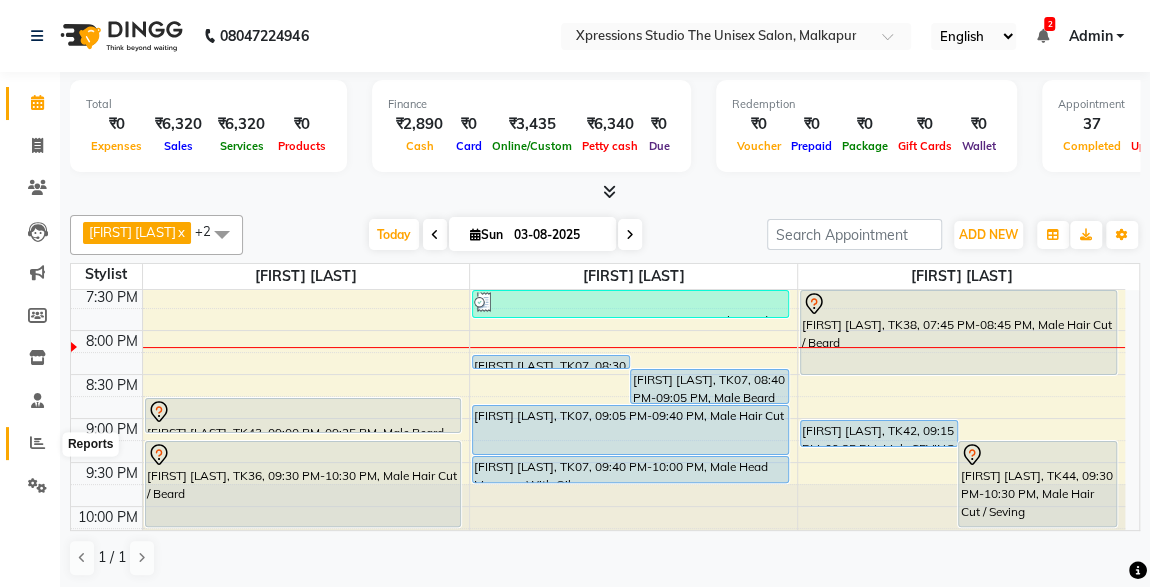 click 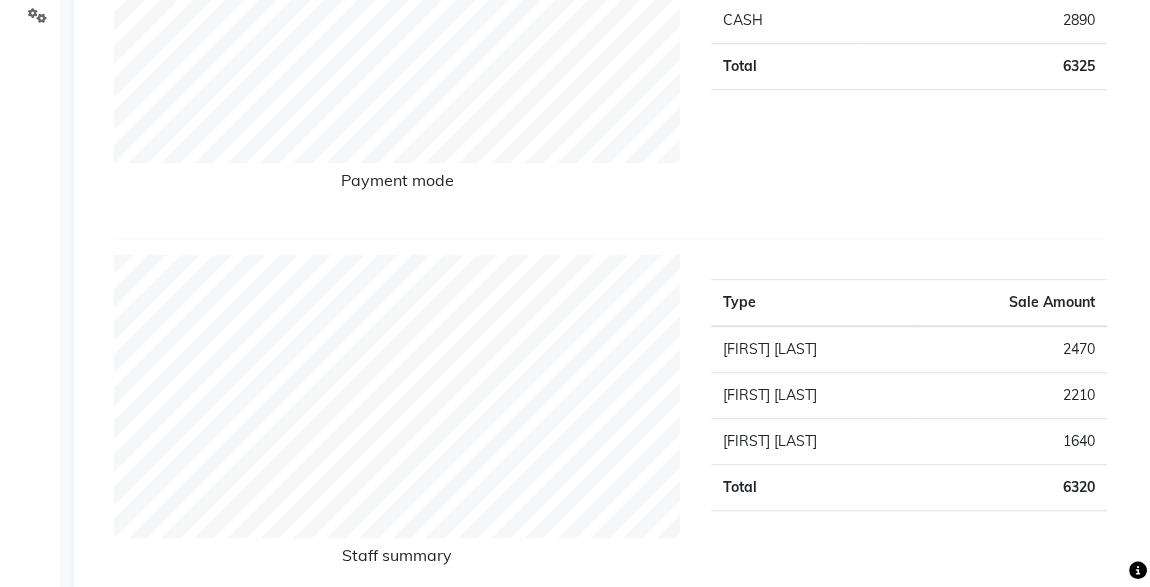 scroll, scrollTop: 0, scrollLeft: 0, axis: both 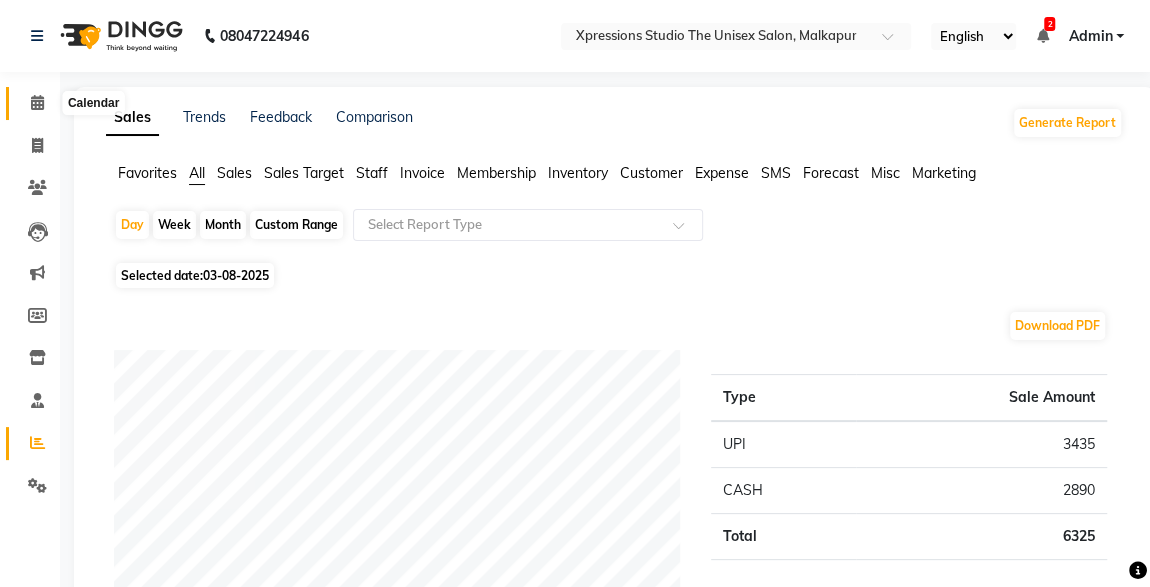 click 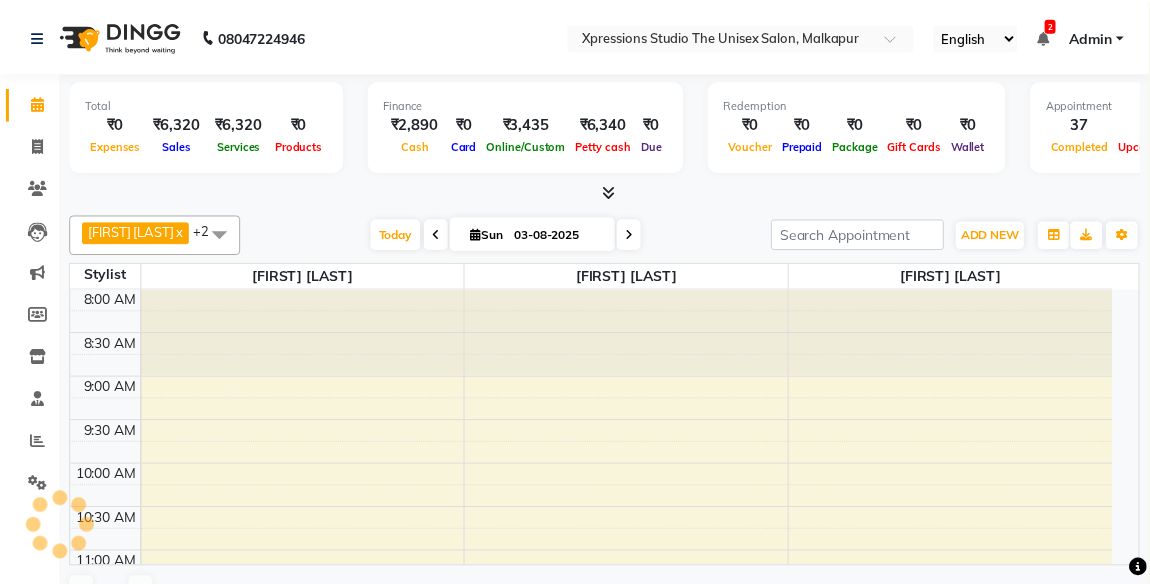 scroll, scrollTop: 0, scrollLeft: 0, axis: both 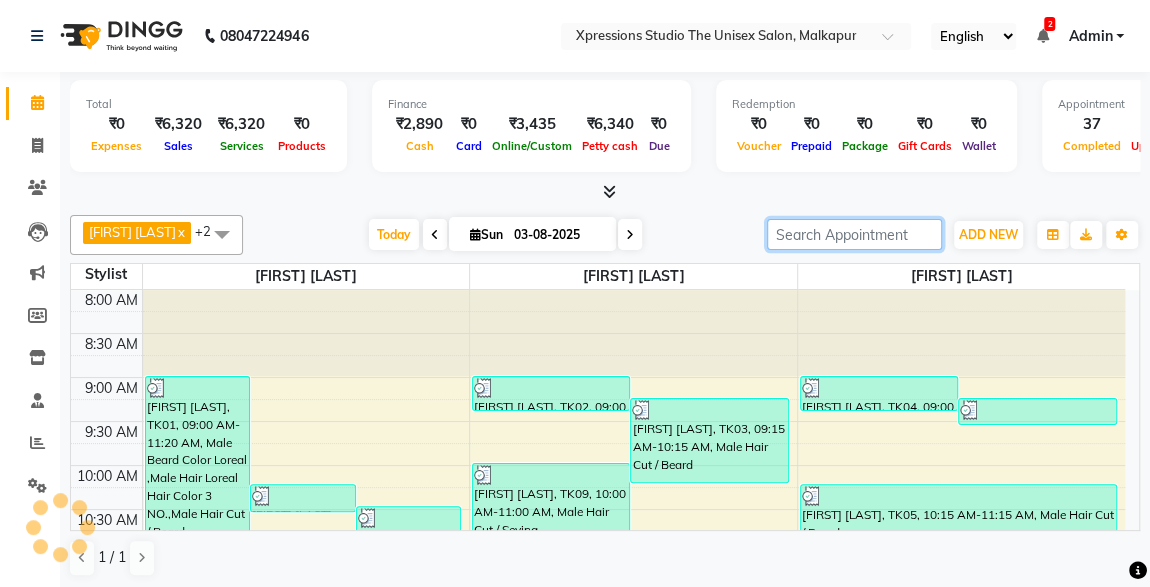 click at bounding box center [854, 234] 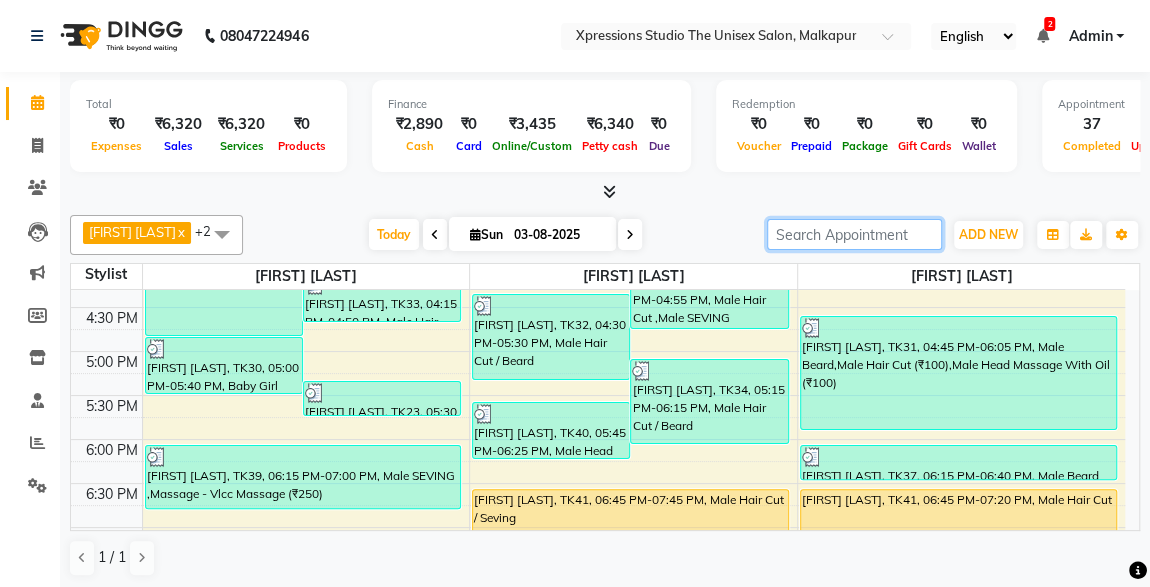 scroll, scrollTop: 707, scrollLeft: 0, axis: vertical 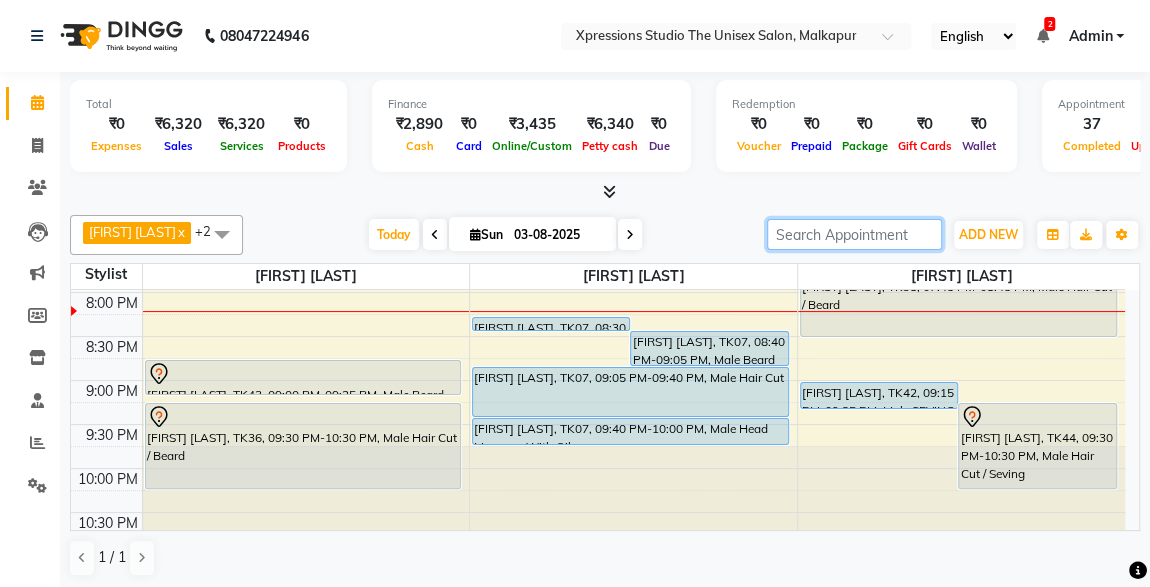 click at bounding box center [854, 234] 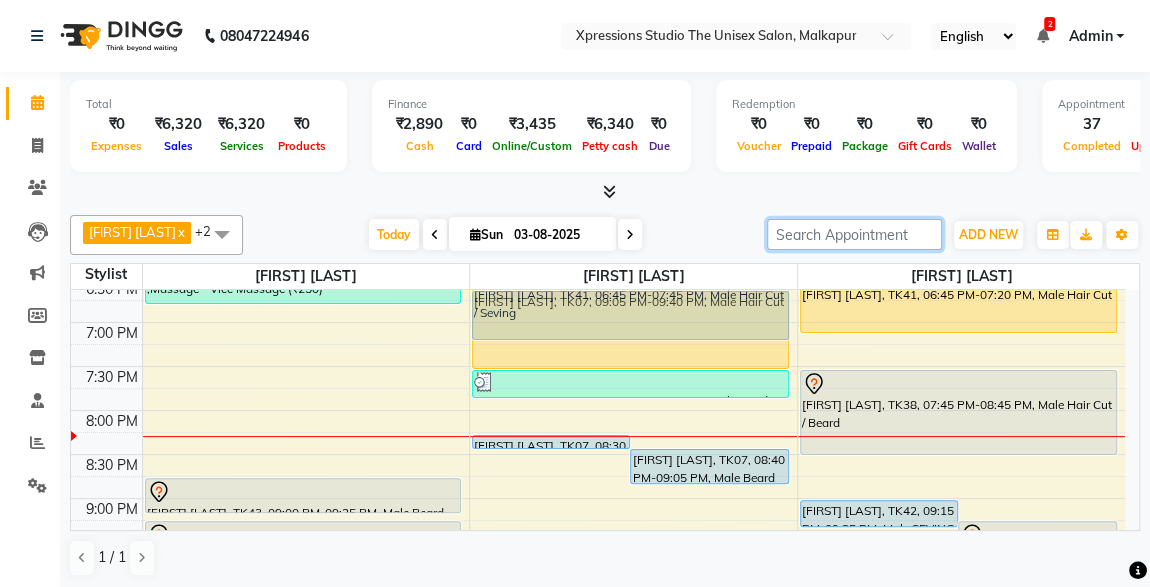 scroll, scrollTop: 930, scrollLeft: 0, axis: vertical 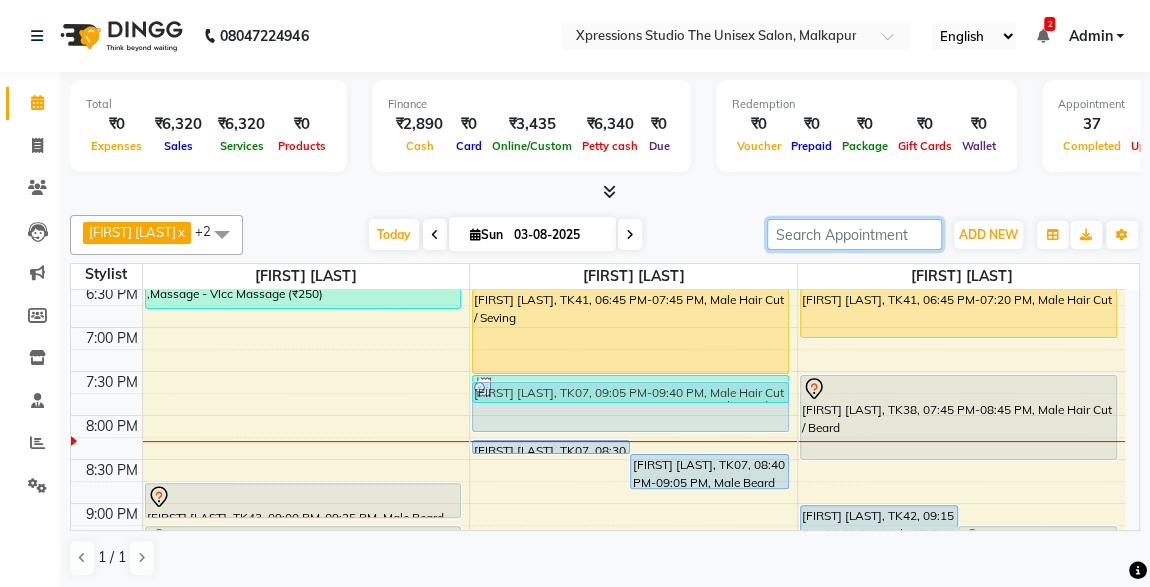 click on "[FIRST] [LAST], TK02, 09:00 AM-09:25 AM, Male  Beard     [FIRST] [LAST], TK03, 09:15 AM-10:15 AM, Male Hair Cut / Beard      [FIRST] [LAST], TK09, 10:00 AM-11:00 AM, Male Hair Cut / Seving     [FIRST] [LAST], TK06, 10:50 AM-11:25 AM, Male Hair Cut      [FIRST] [LAST], TK11, 11:00 AM-11:35 AM, Male Hair Cut      [FIRST] [LAST], TK12, 11:30 AM-12:30 PM, Male Hair Cut / Beard      [FIRST] [LAST], TK18, 12:15 PM-12:40 PM, Male  Beard     [FIRST] [LAST], TK19, 12:45 PM-02:10 PM, Male Hair Cut ,Male- Hair Colour Strex profashional     [FIRST] [LAST], TK15, 02:00 PM-03:00 PM, Male Hair Cut / Beard      [FIRST] [LAST], TK27, 02:45 PM-03:10 PM, Male  Beard     [FIRST] [LAST], TK26, 03:30 PM-04:05 PM, Male Hair Cut      [FIRST] [LAST], TK14, 04:00 PM-04:55 PM, Male Hair Cut ,Male SEVING      [FIRST] [LAST], TK32, 04:30 PM-05:30 PM, Male Hair Cut / Beard      [FIRST] [LAST], TK34, 05:15 PM-06:15 PM, Male Hair Cut / Beard         [FIRST] [LAST], TK07, 08:30 PM-08:40 PM, Male  - Hair Wash" at bounding box center [633, 19] 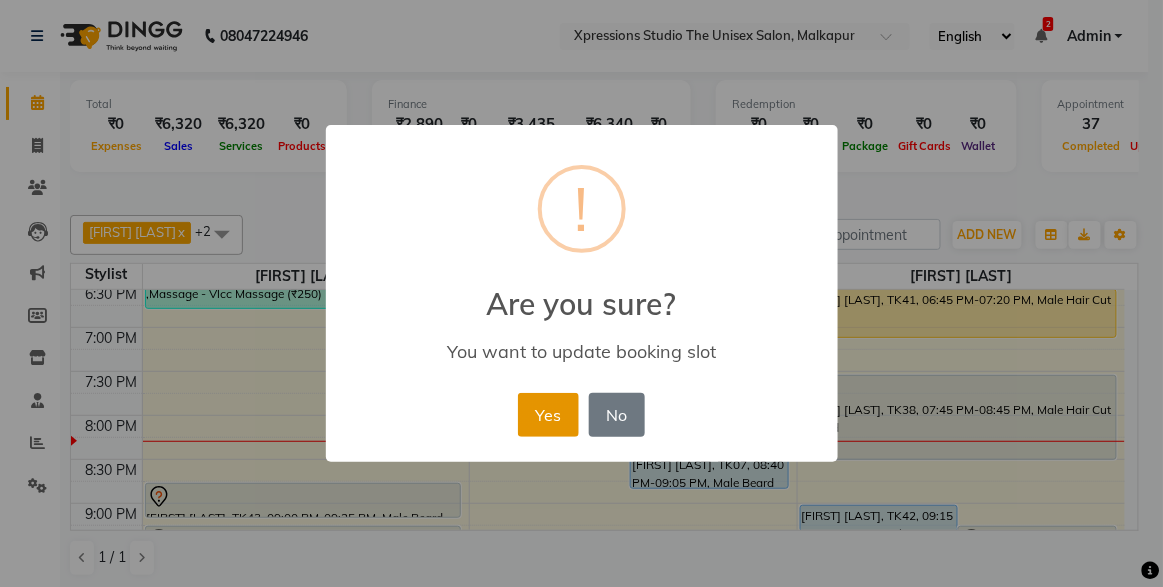 click on "Yes" at bounding box center [548, 415] 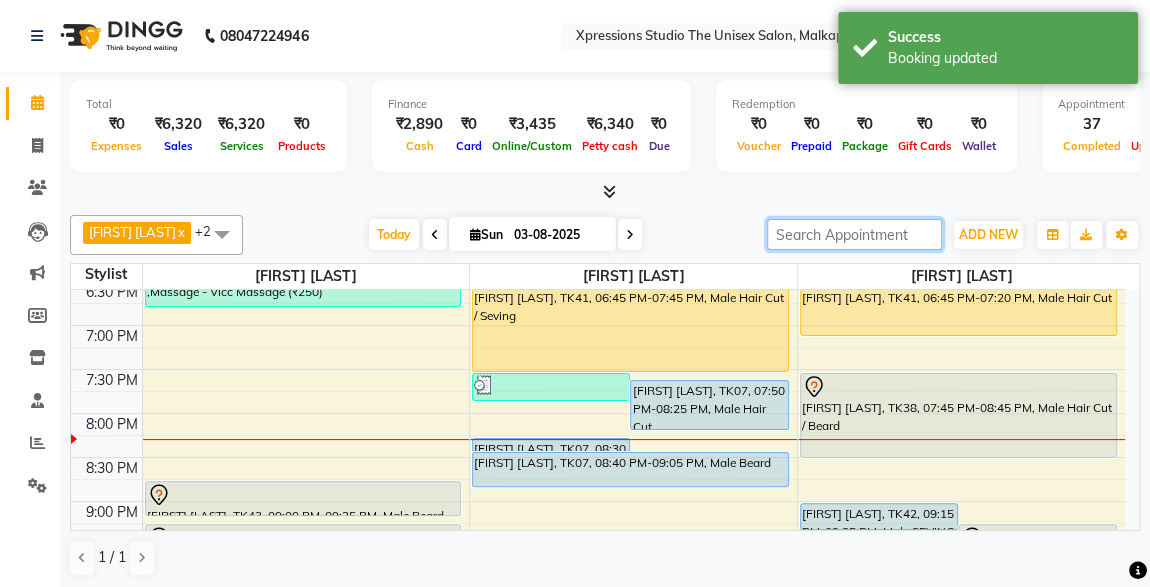 scroll, scrollTop: 933, scrollLeft: 0, axis: vertical 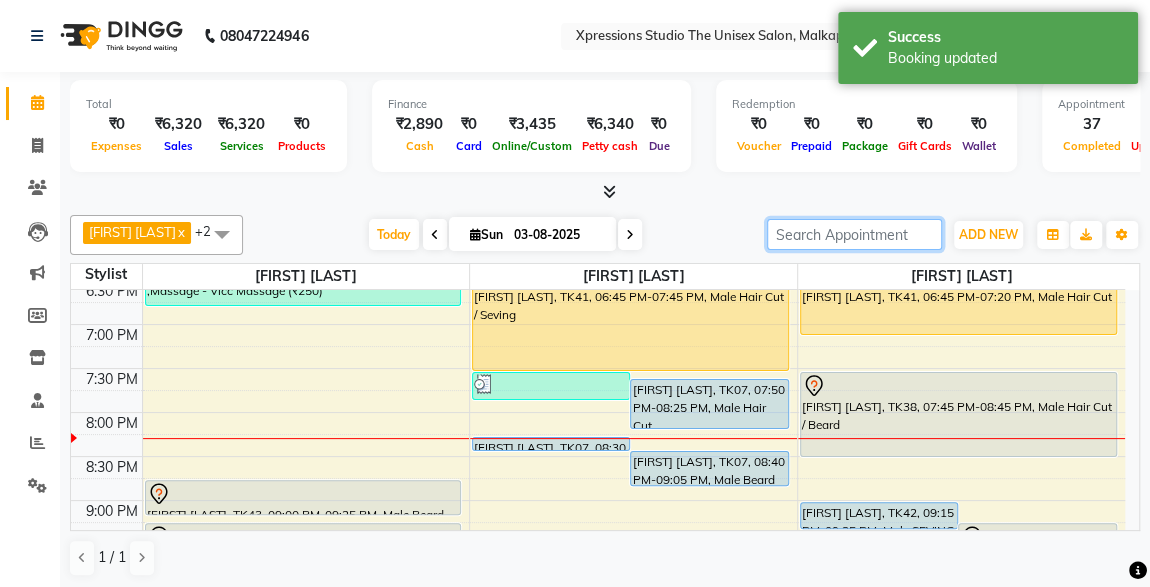 drag, startPoint x: 670, startPoint y: 480, endPoint x: 665, endPoint y: 397, distance: 83.15047 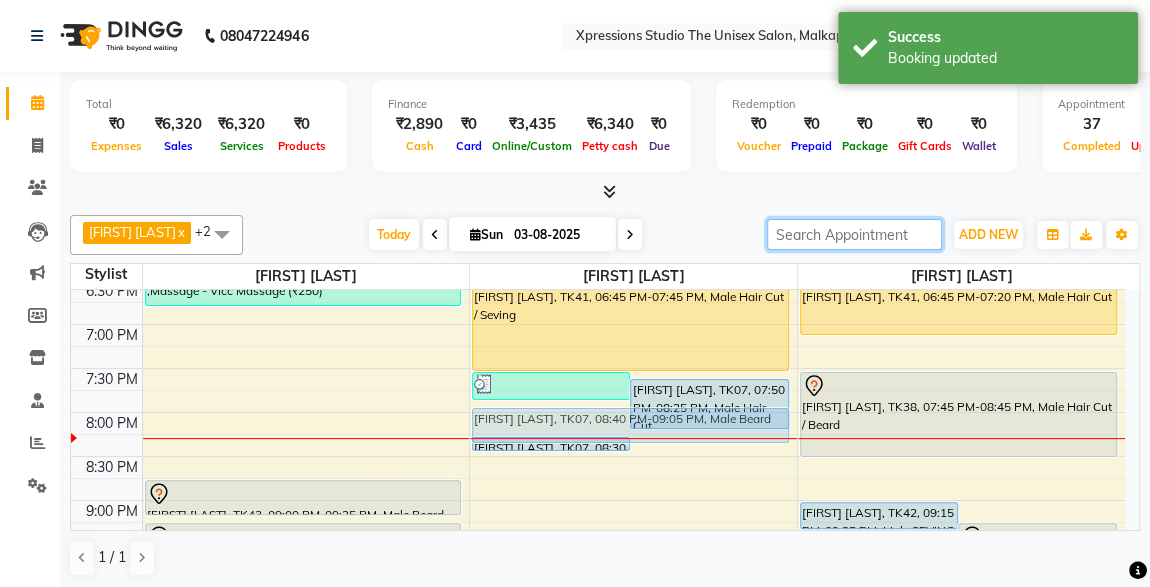 drag, startPoint x: 697, startPoint y: 458, endPoint x: 694, endPoint y: 409, distance: 49.09175 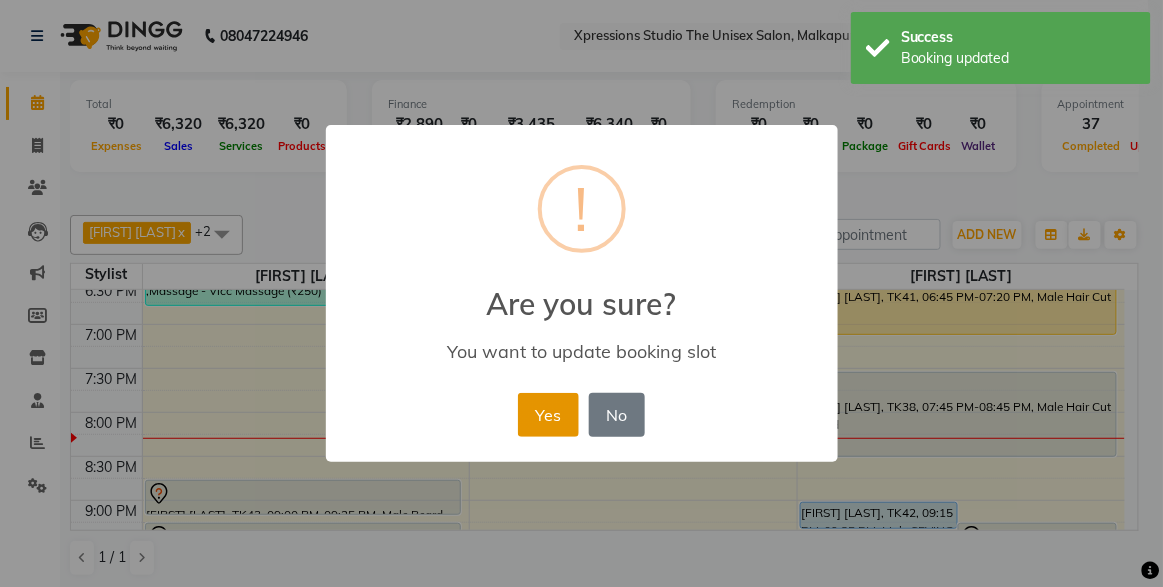 click on "Yes" at bounding box center [548, 415] 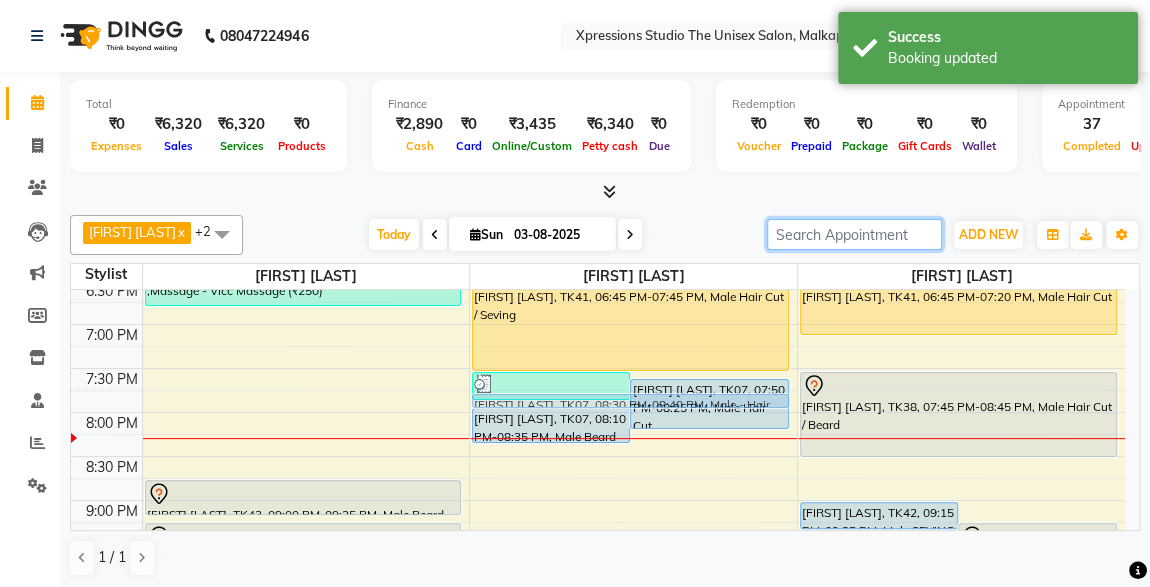 drag, startPoint x: 659, startPoint y: 441, endPoint x: 650, endPoint y: 398, distance: 43.931767 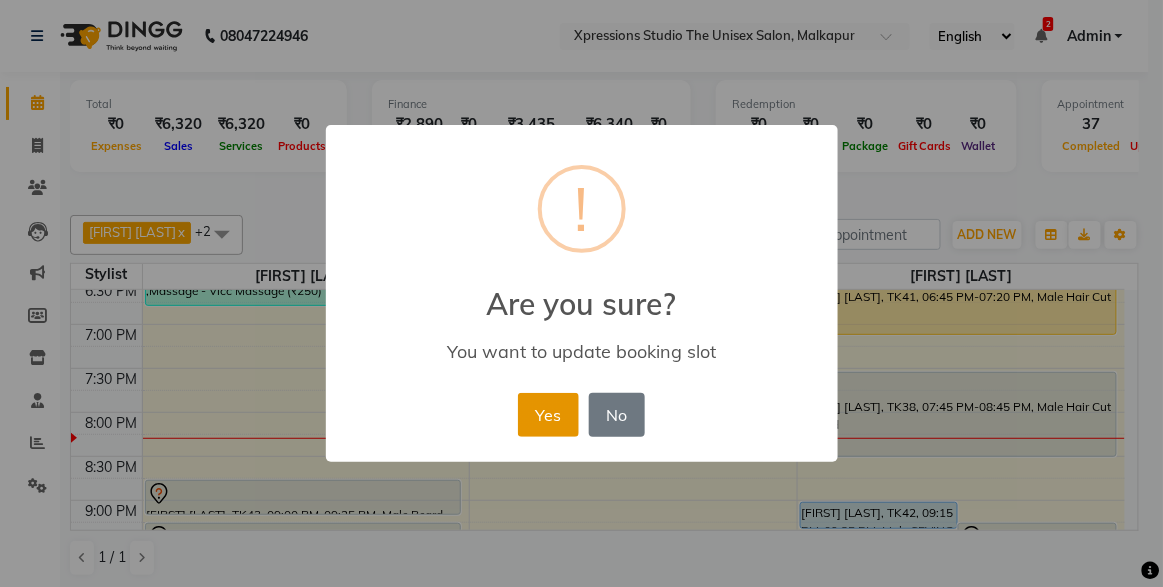 click on "Yes" at bounding box center (548, 415) 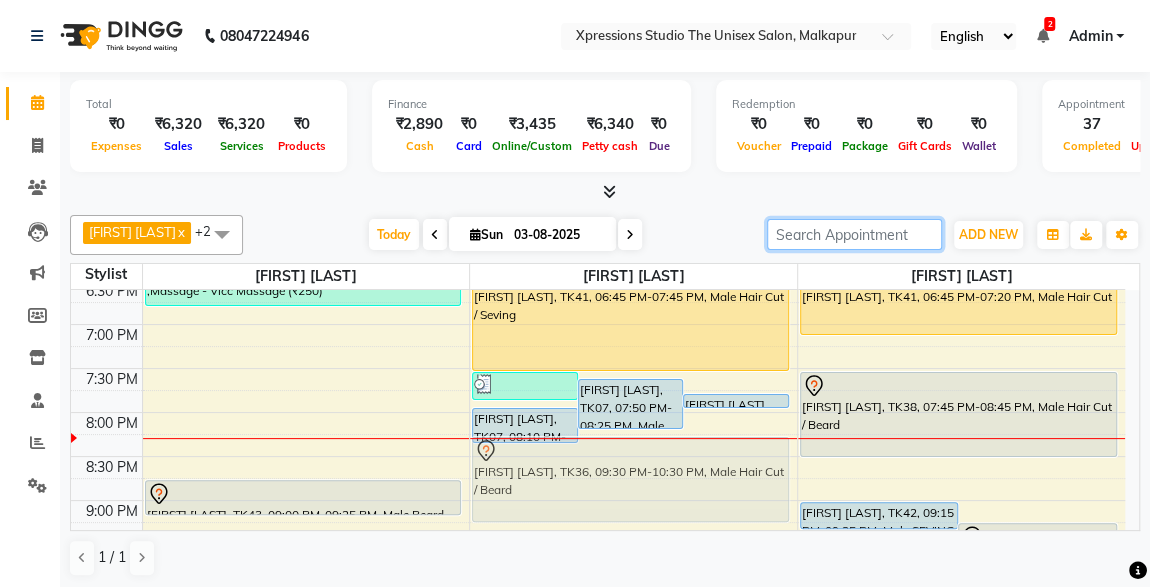 drag, startPoint x: 374, startPoint y: 520, endPoint x: 655, endPoint y: 419, distance: 298.60007 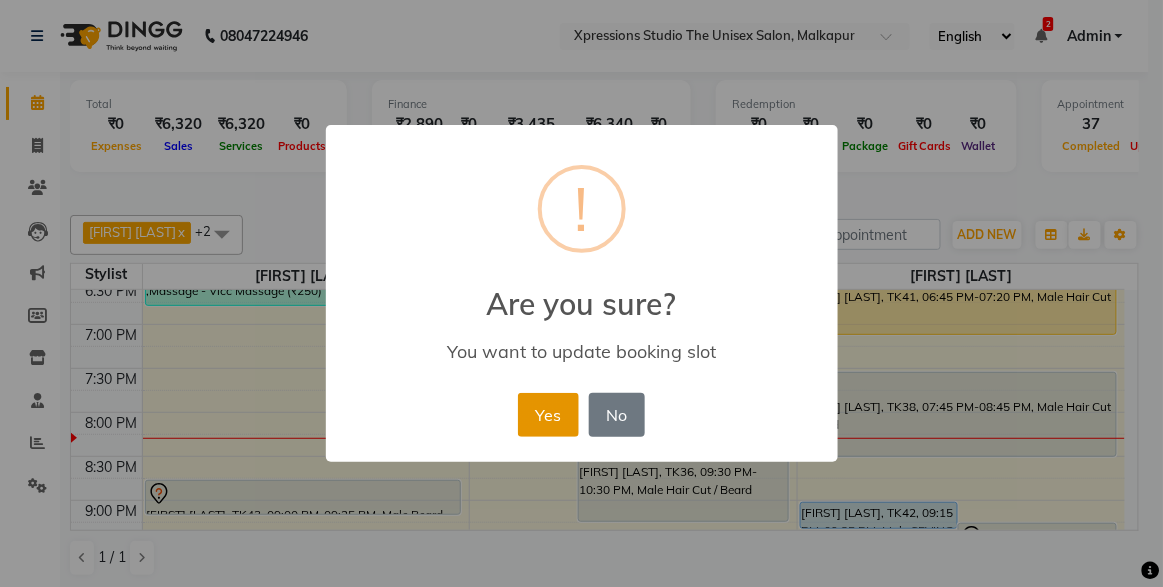 click on "Yes" at bounding box center (548, 415) 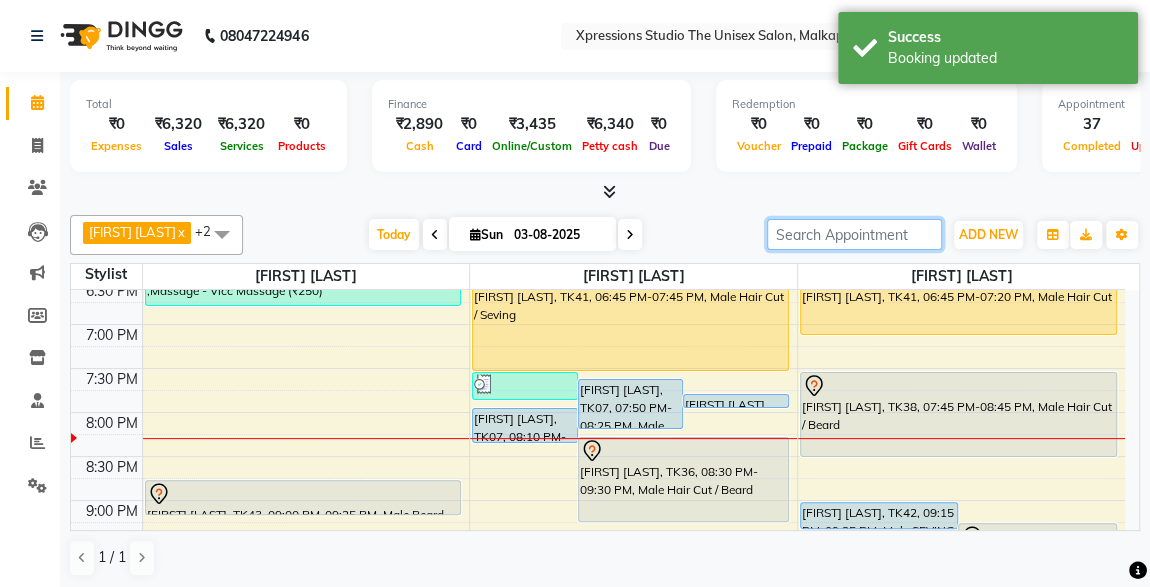 scroll, scrollTop: 1053, scrollLeft: 0, axis: vertical 